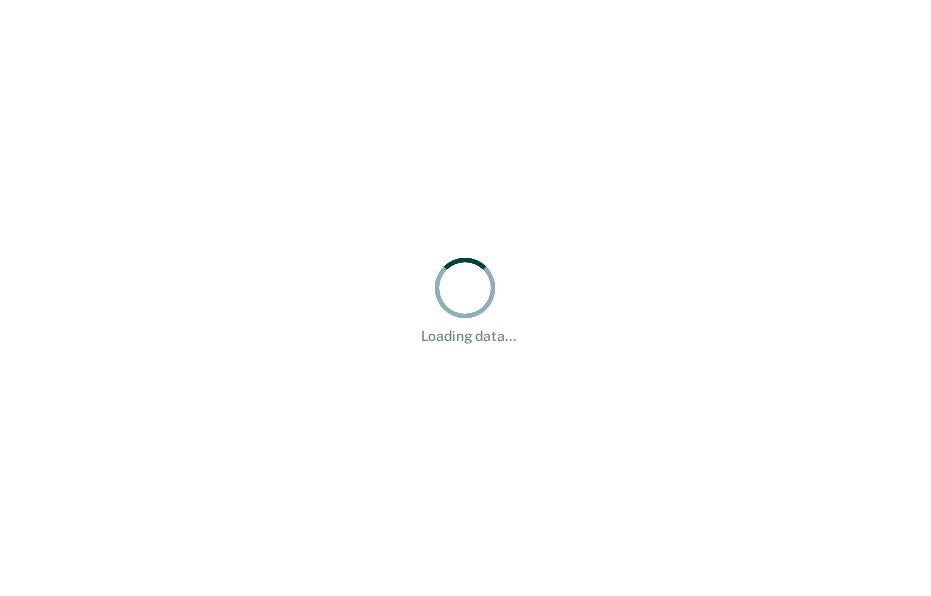 scroll, scrollTop: 0, scrollLeft: 0, axis: both 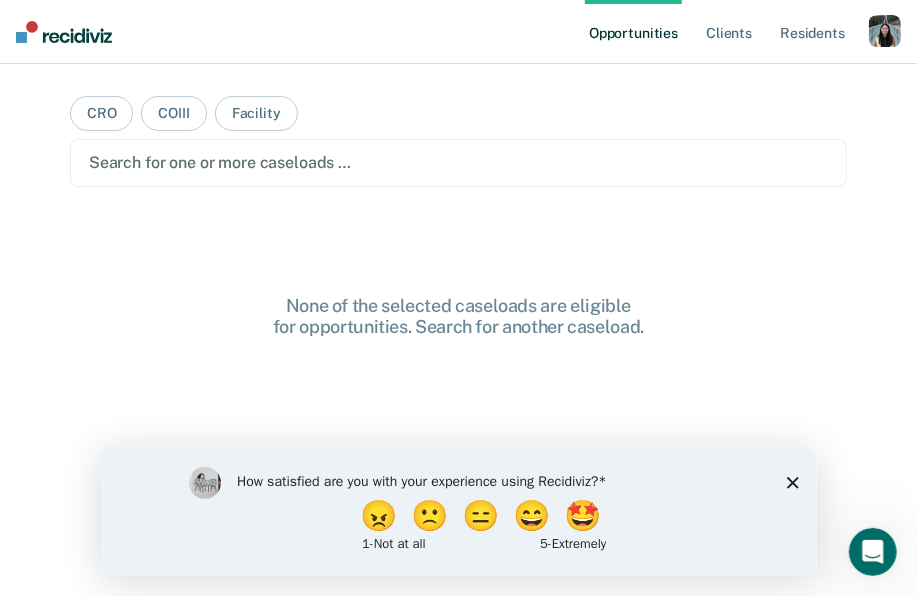 click at bounding box center (885, 31) 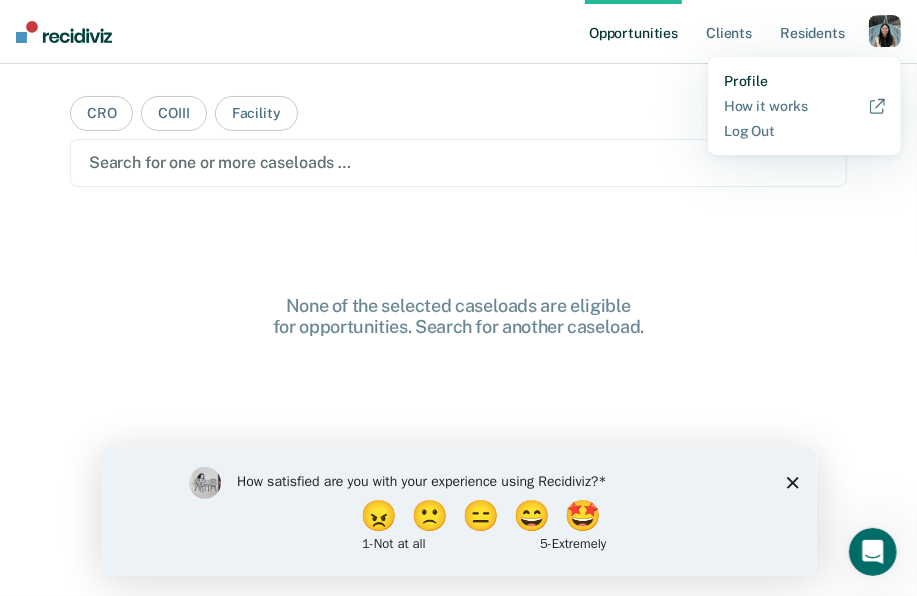 click on "Profile" at bounding box center [804, 81] 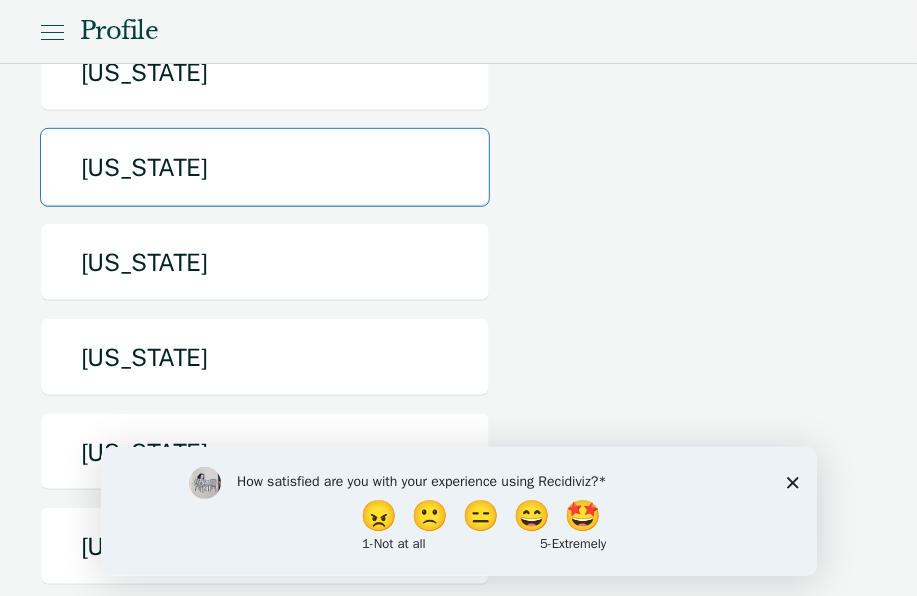 scroll, scrollTop: 685, scrollLeft: 0, axis: vertical 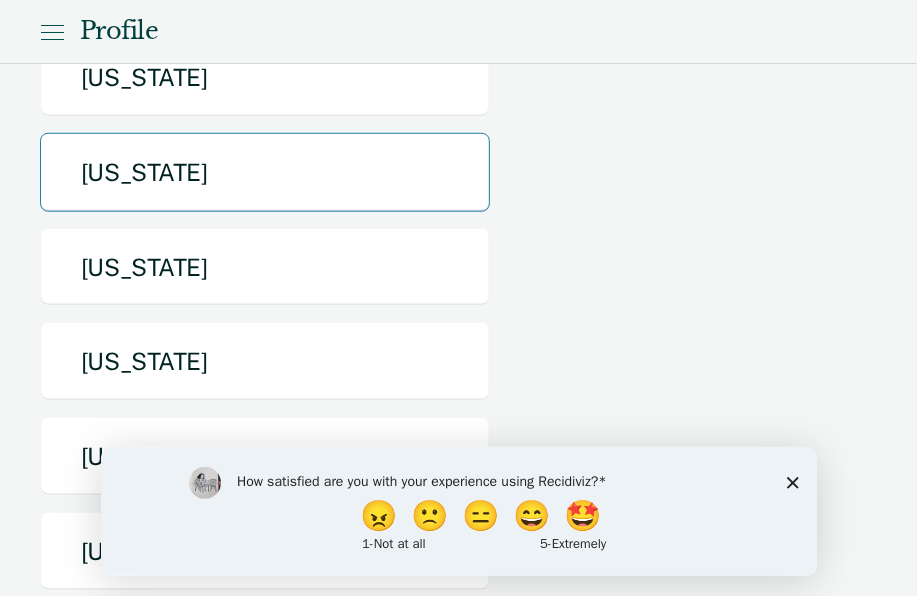 click on "[US_STATE]" at bounding box center (265, 172) 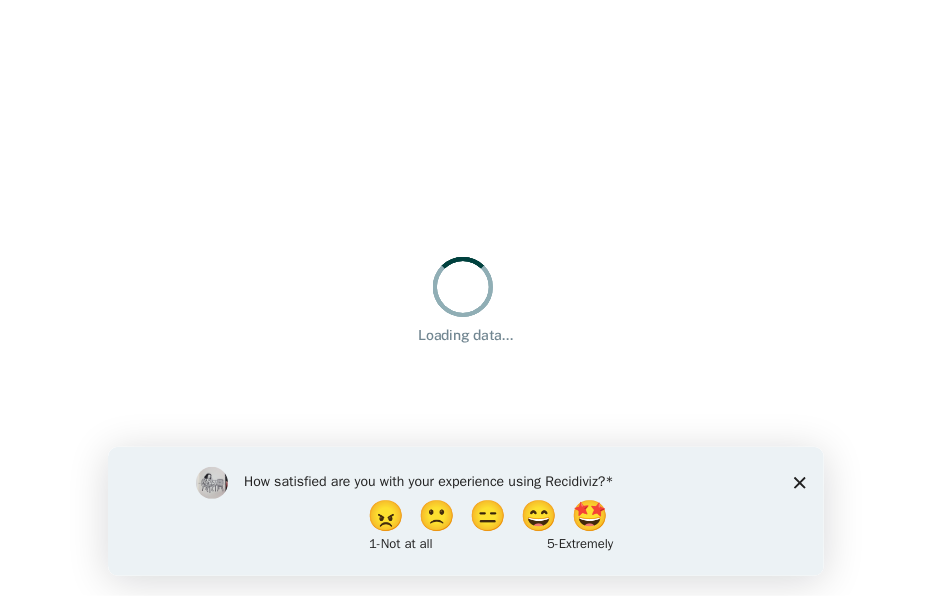 scroll, scrollTop: 0, scrollLeft: 0, axis: both 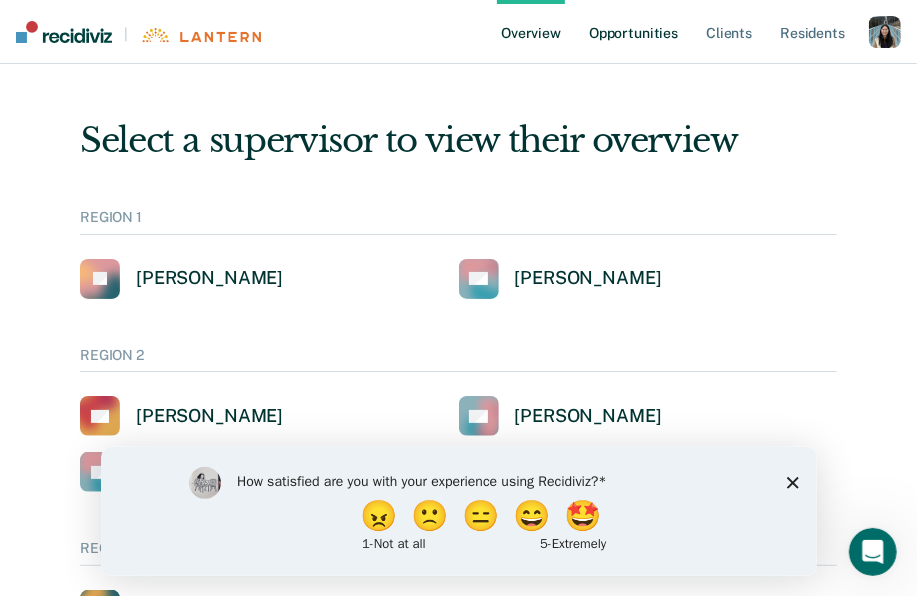 click on "Opportunities" at bounding box center [633, 32] 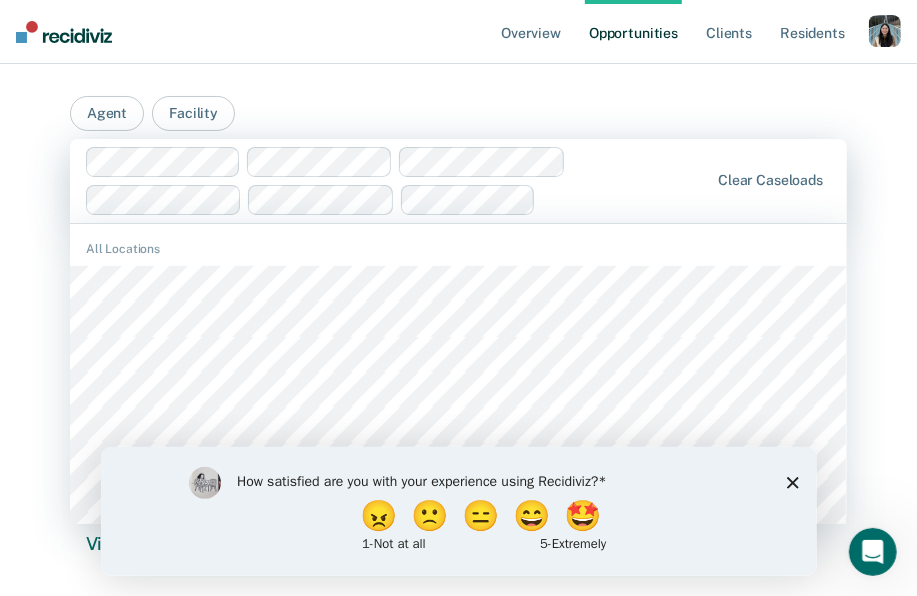 click at bounding box center (398, 181) 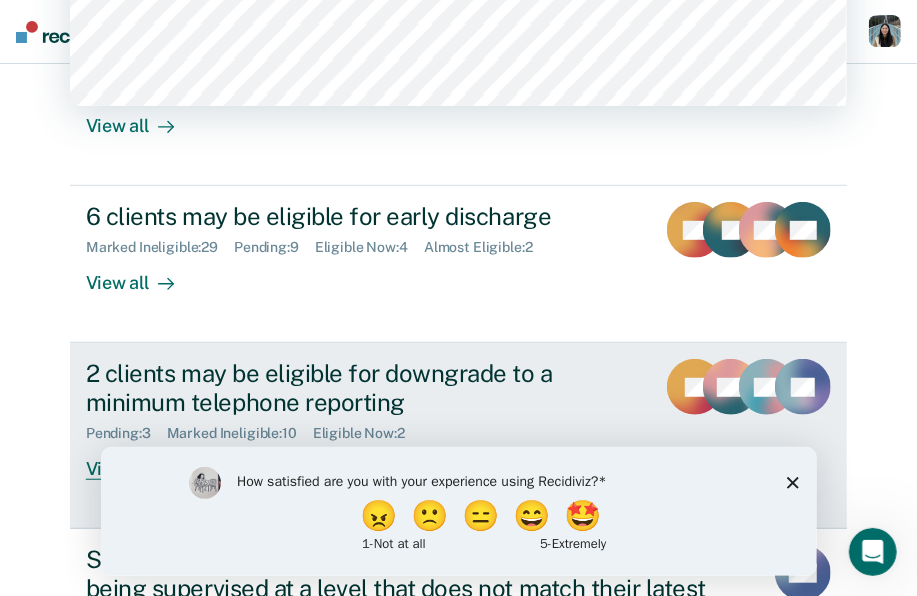 scroll, scrollTop: 407, scrollLeft: 0, axis: vertical 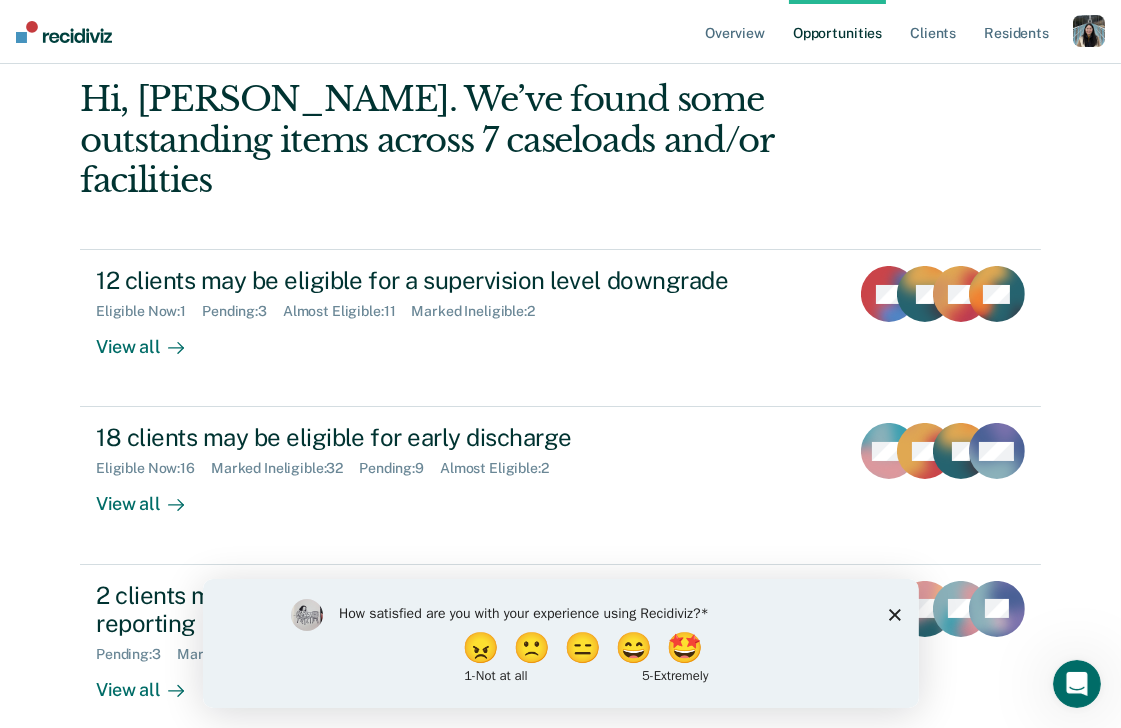 click 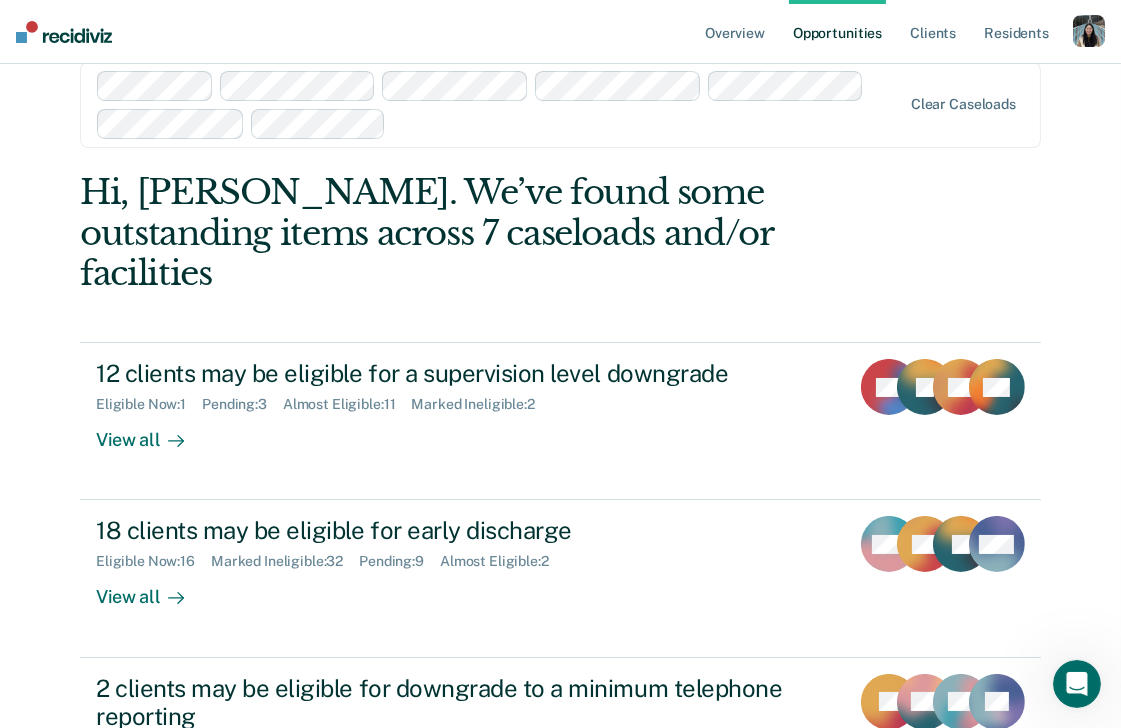 scroll, scrollTop: 80, scrollLeft: 0, axis: vertical 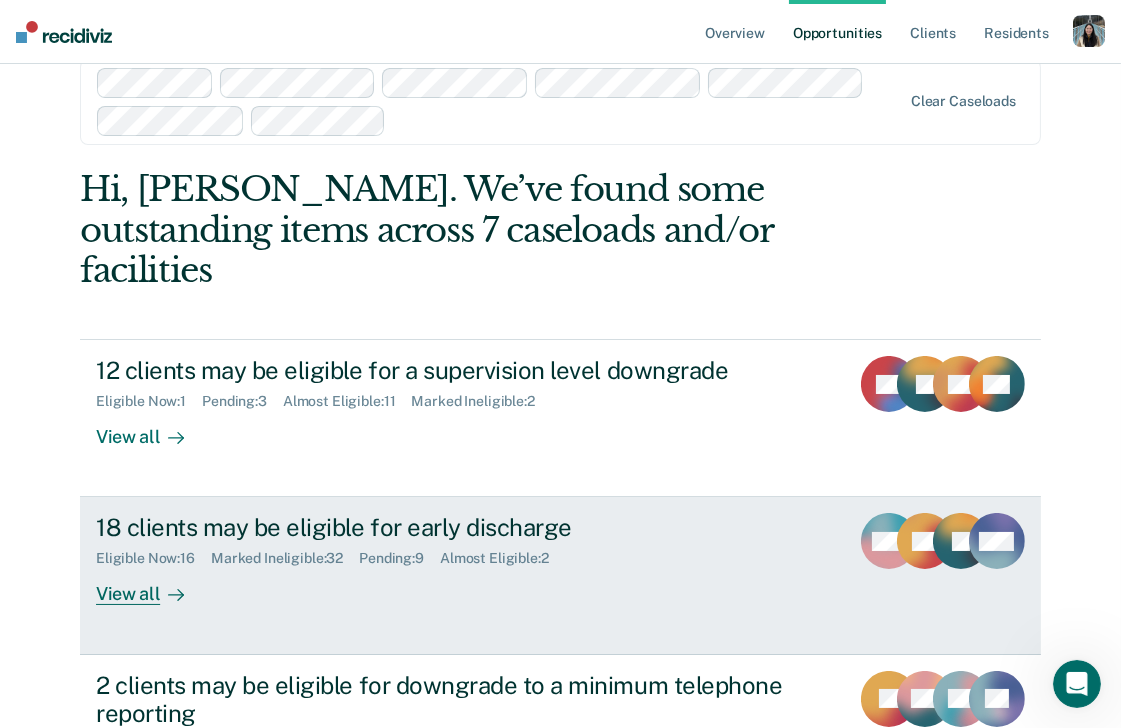 click on "18 clients may be eligible for early discharge Eligible Now :  16 Marked Ineligible :  32 Pending :  9 Almost Eligible :  2 View all" at bounding box center [471, 559] 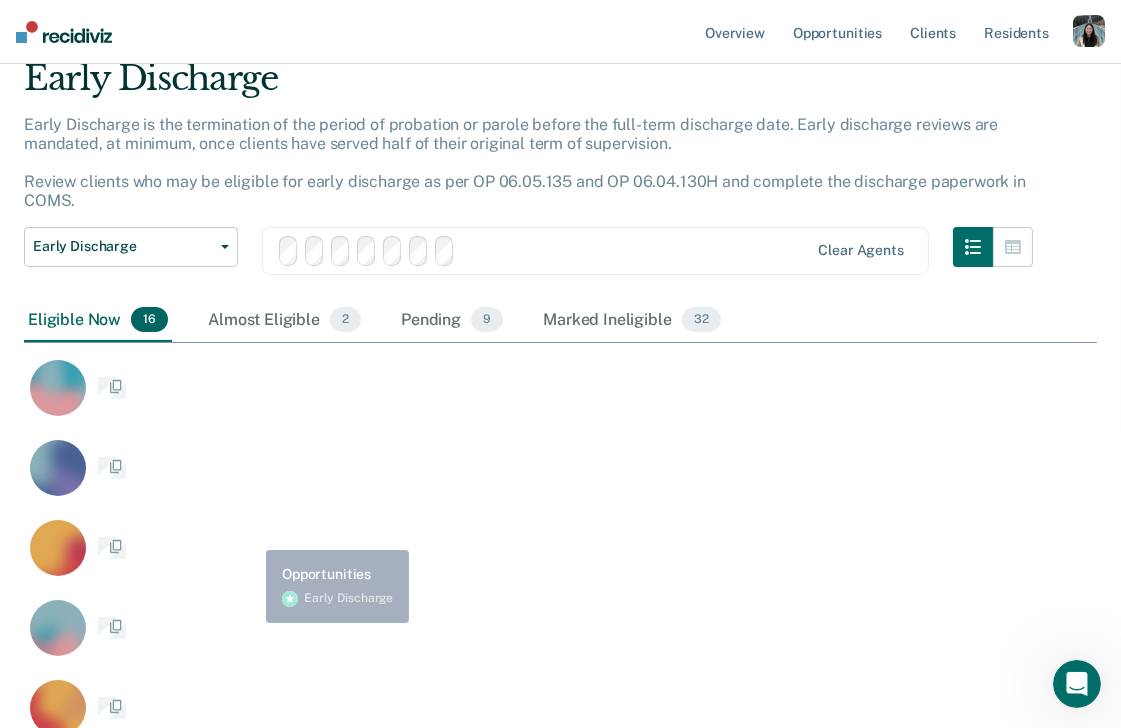scroll, scrollTop: 0, scrollLeft: 0, axis: both 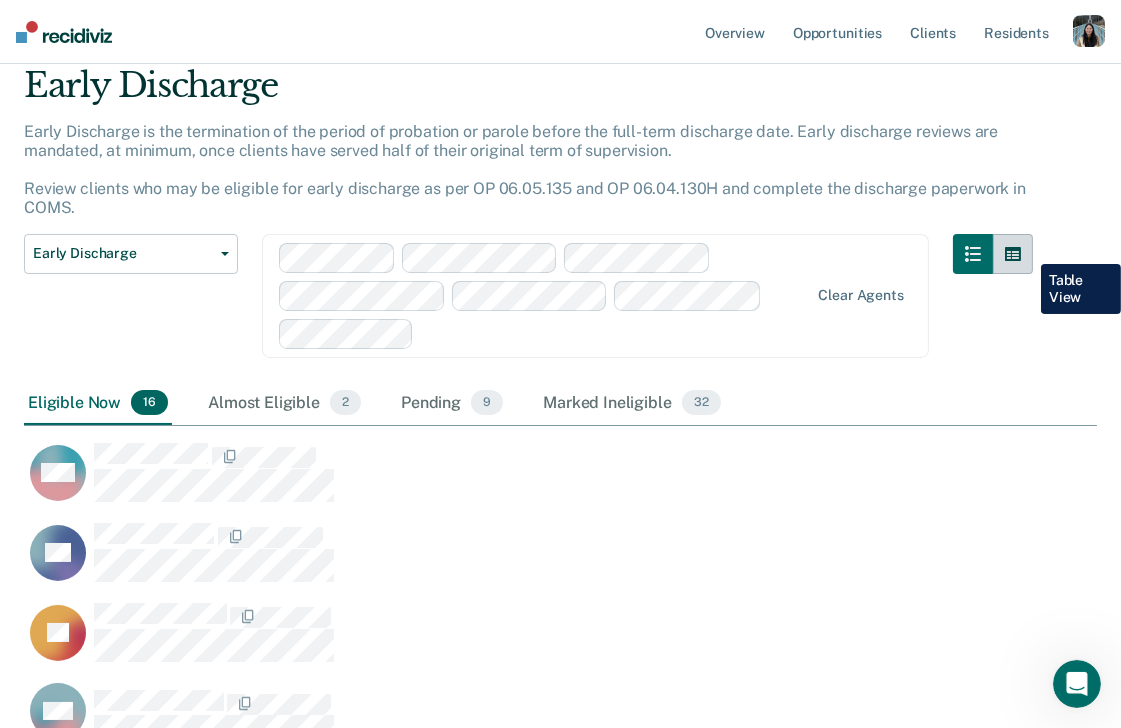 click 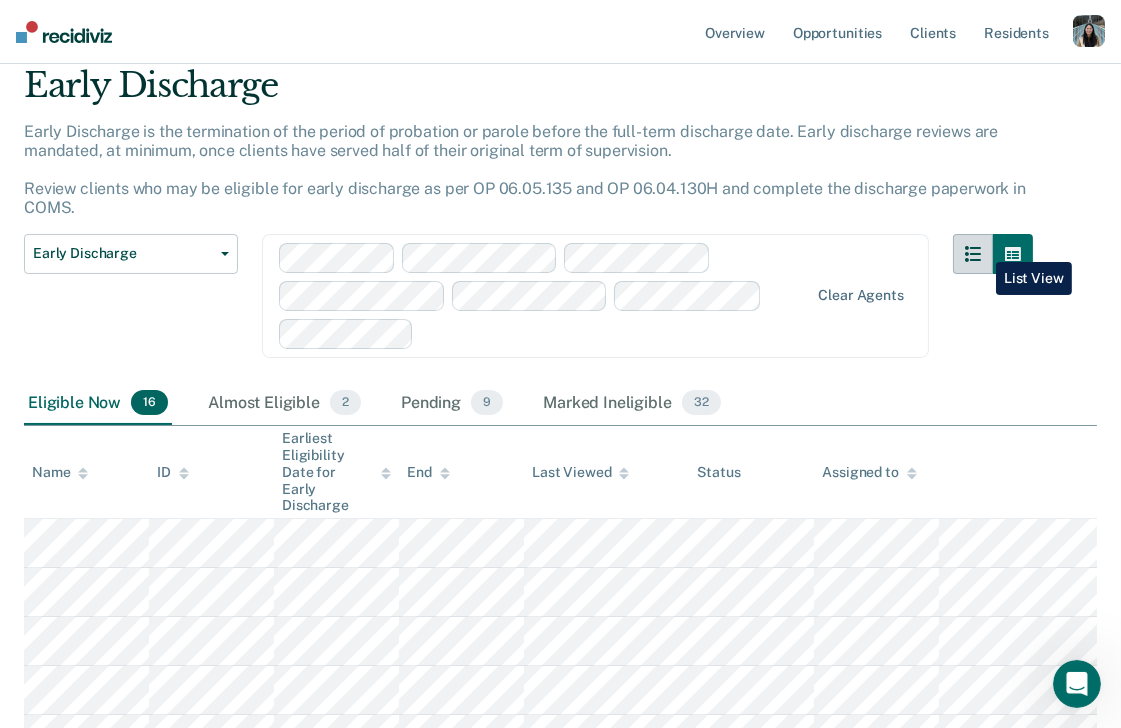 click 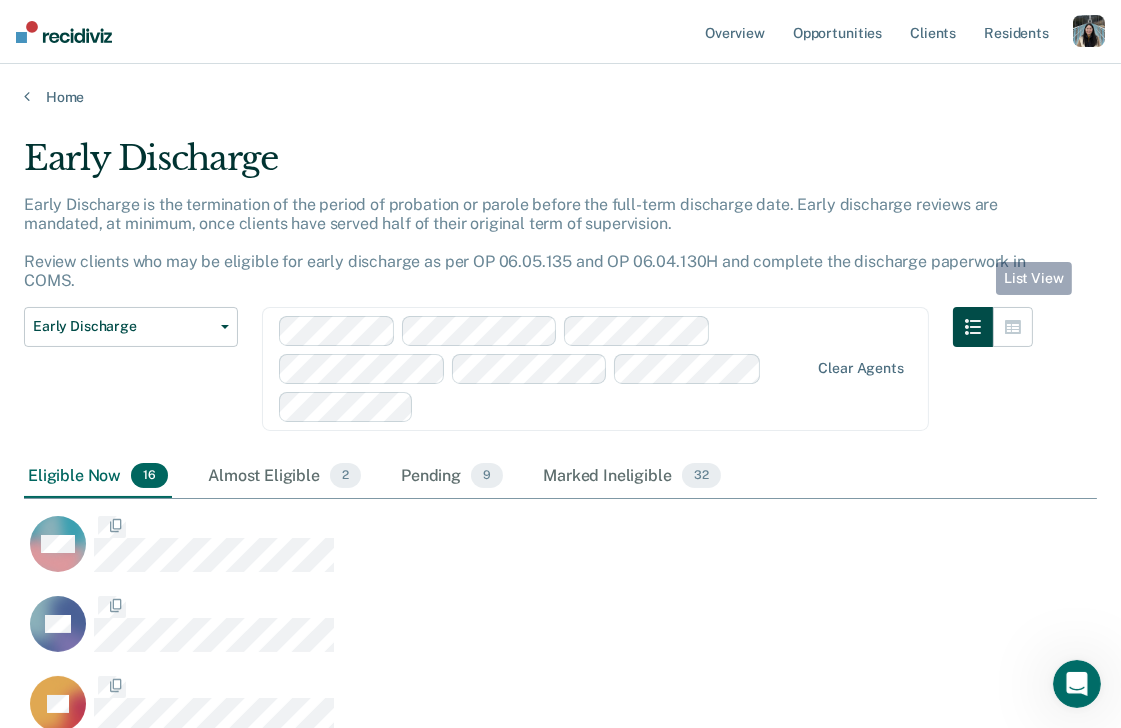 scroll, scrollTop: 16, scrollLeft: 17, axis: both 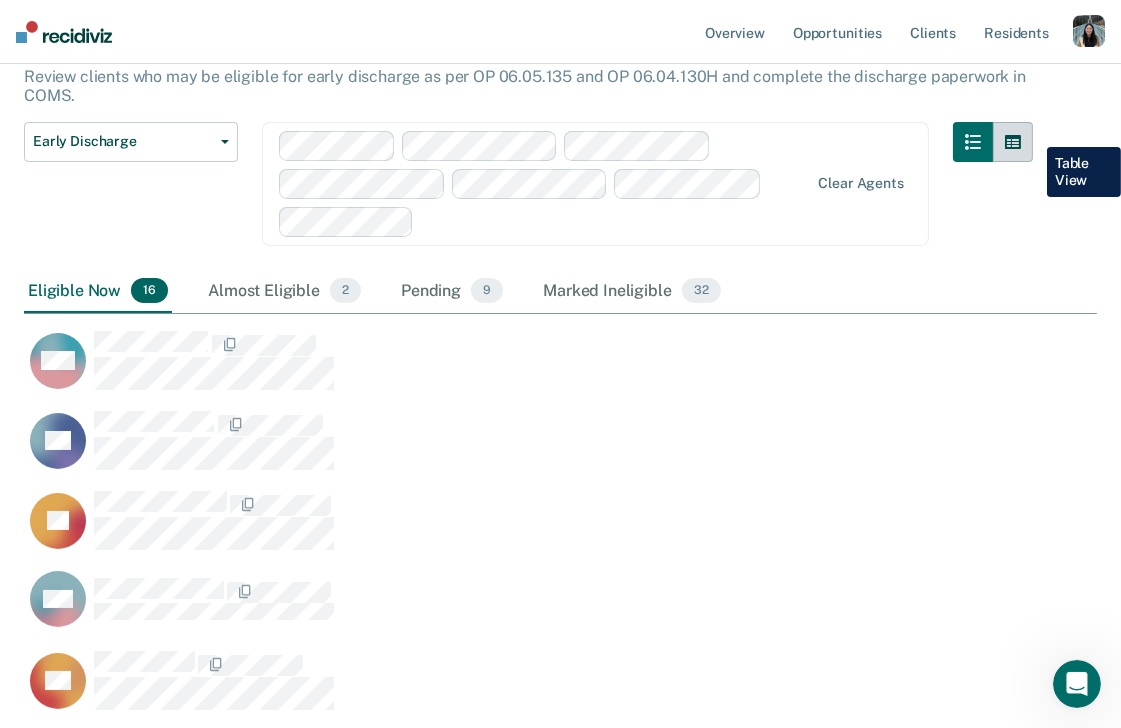 click 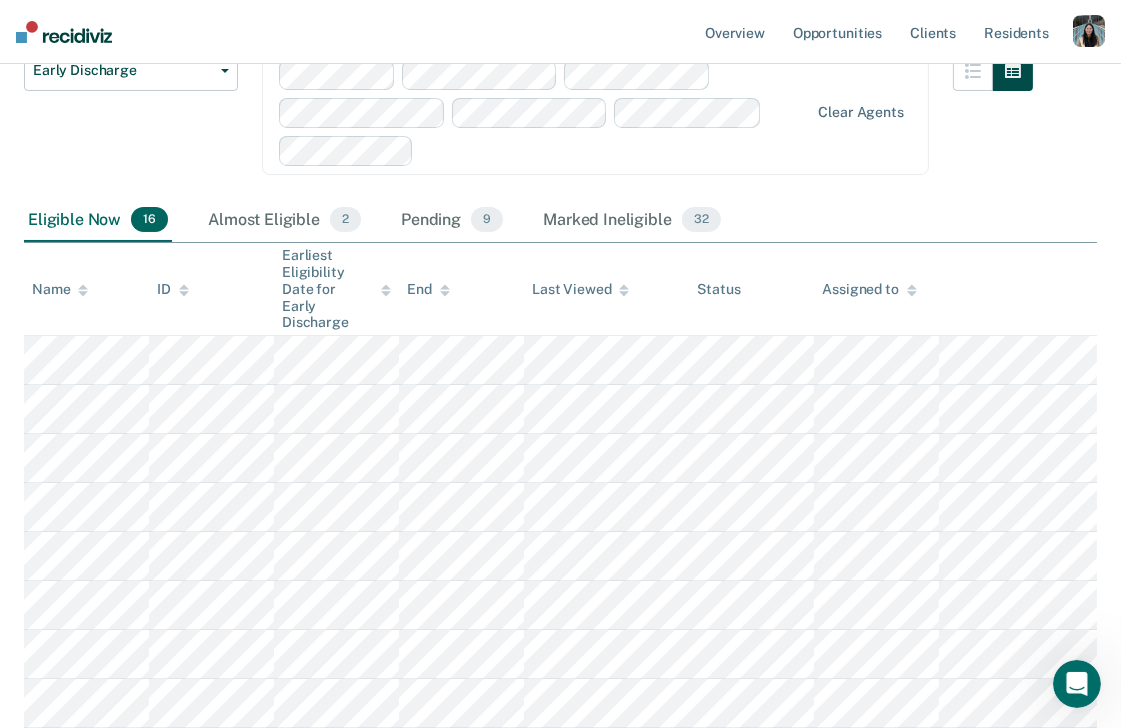 scroll, scrollTop: 254, scrollLeft: 0, axis: vertical 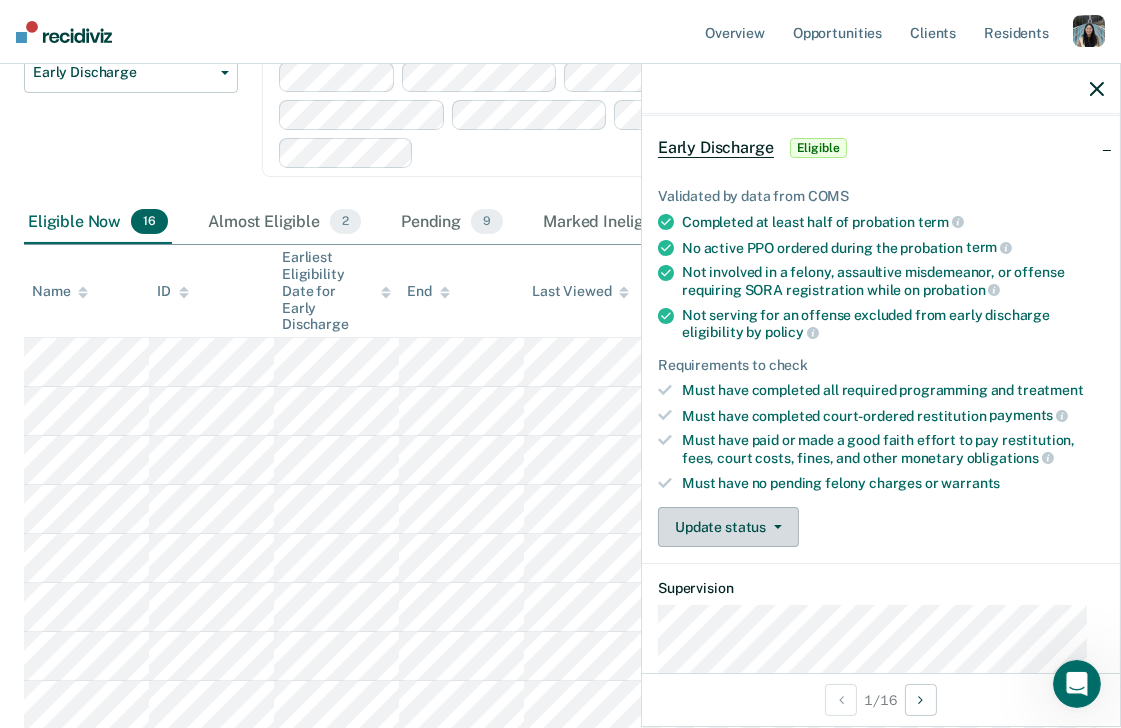 click on "Update status" at bounding box center [728, 527] 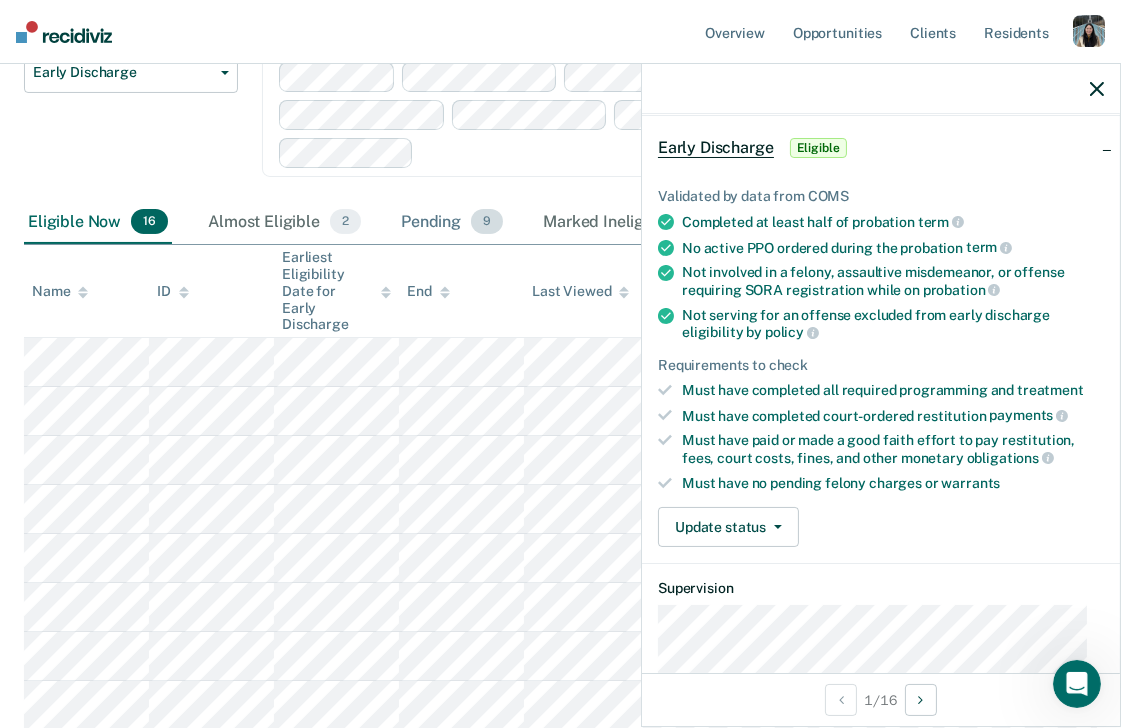 click on "Pending 9" at bounding box center (452, 223) 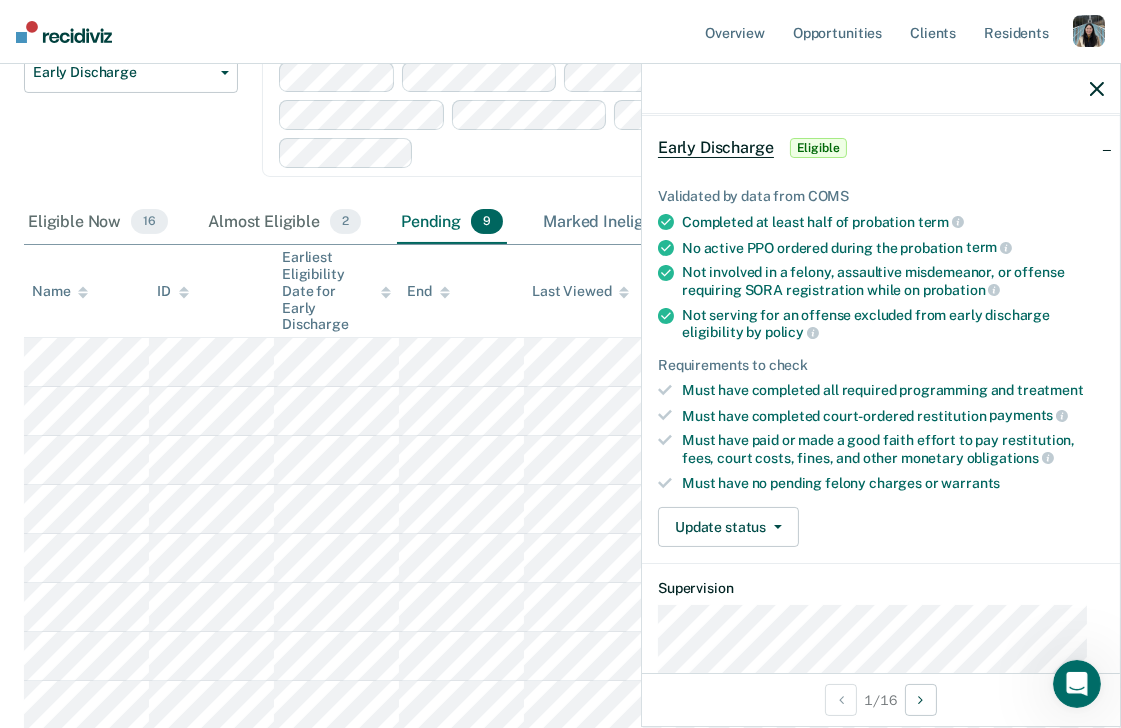 click on "Marked Ineligible 32" at bounding box center [631, 223] 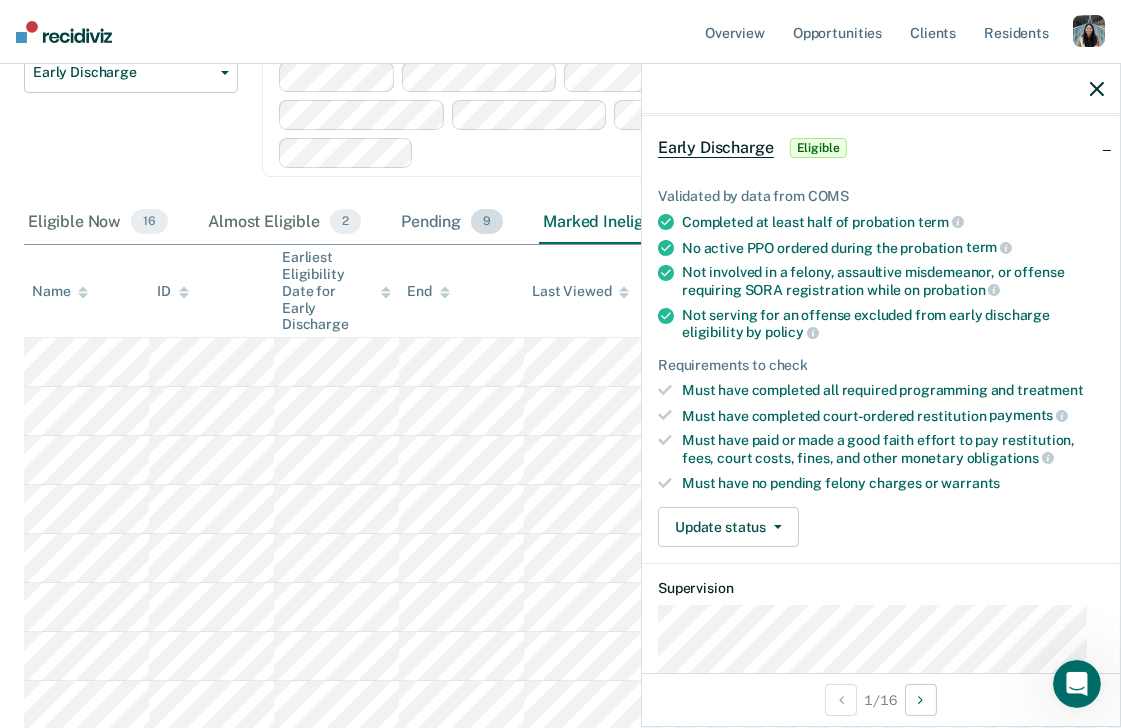 click on "Pending 9" at bounding box center (452, 223) 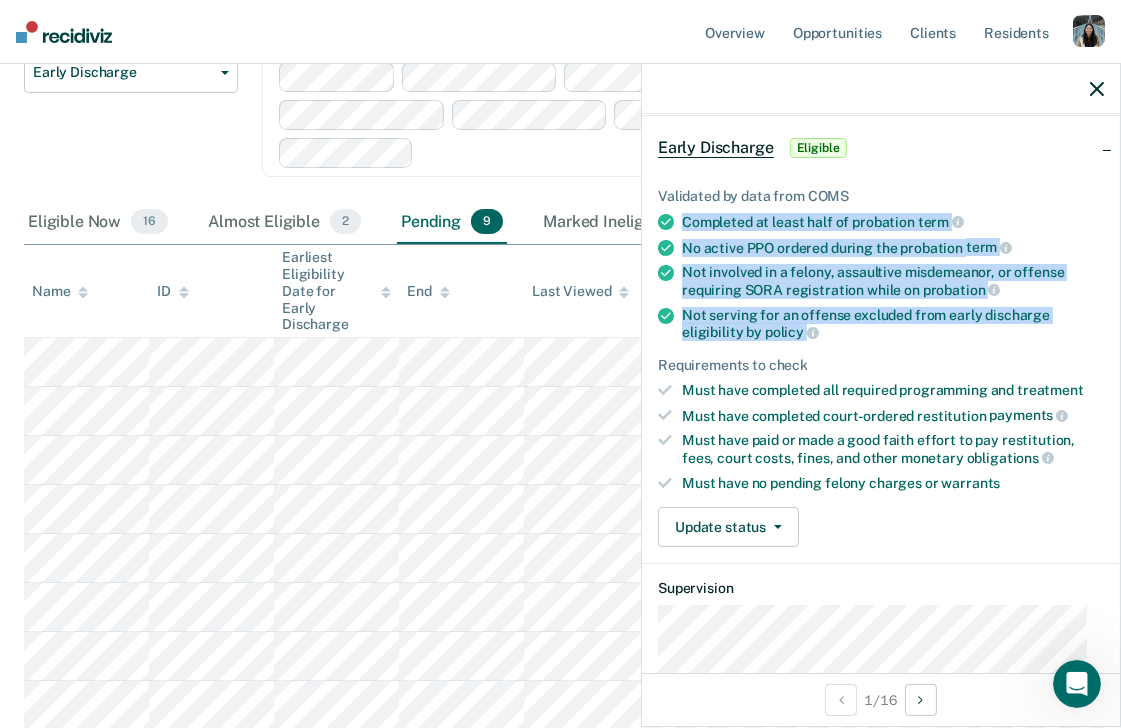 drag, startPoint x: 681, startPoint y: 212, endPoint x: 812, endPoint y: 337, distance: 181.06905 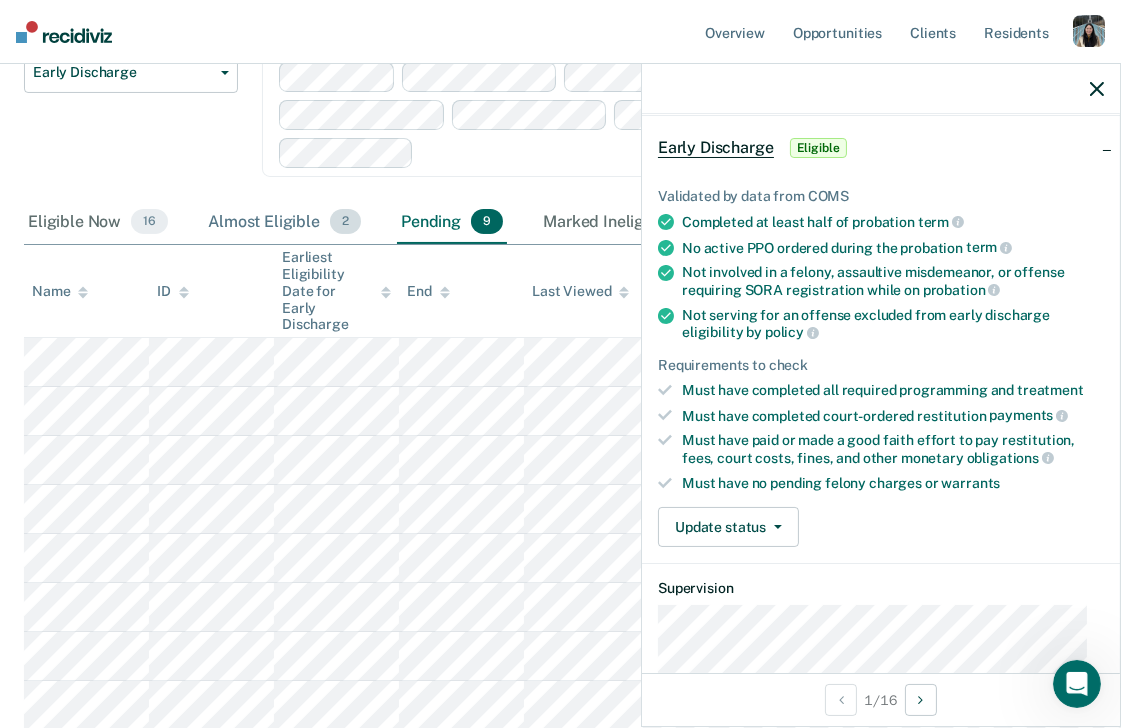 click on "Almost Eligible 2" at bounding box center (284, 223) 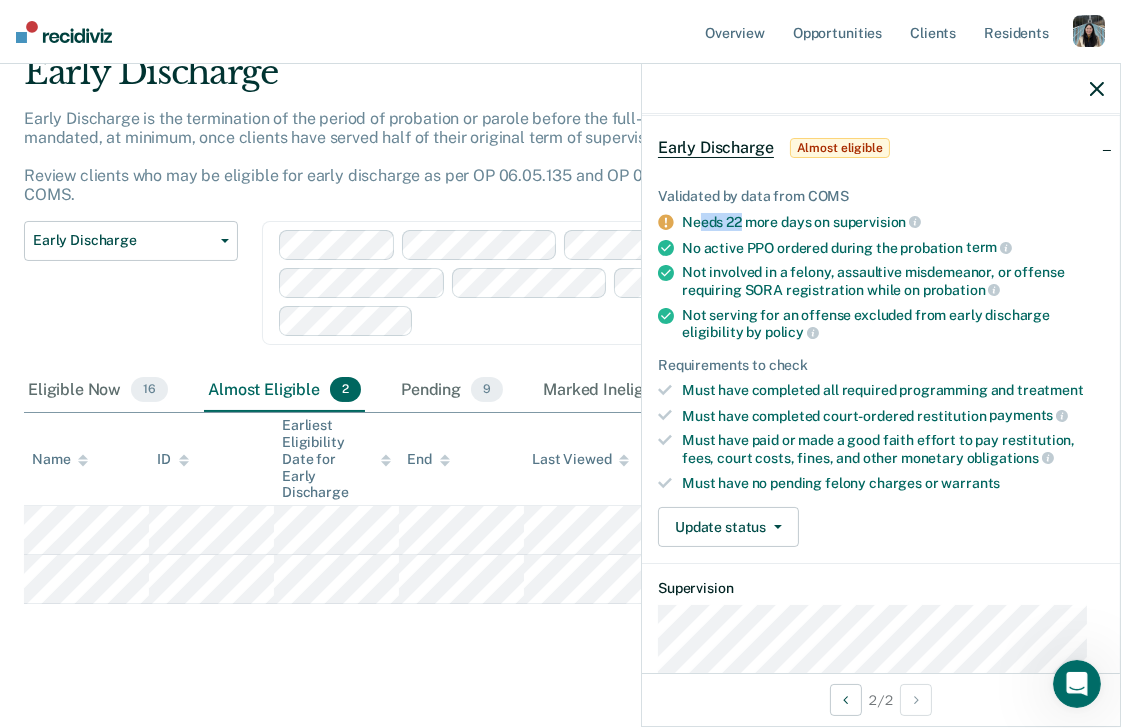 drag, startPoint x: 703, startPoint y: 217, endPoint x: 742, endPoint y: 220, distance: 39.115215 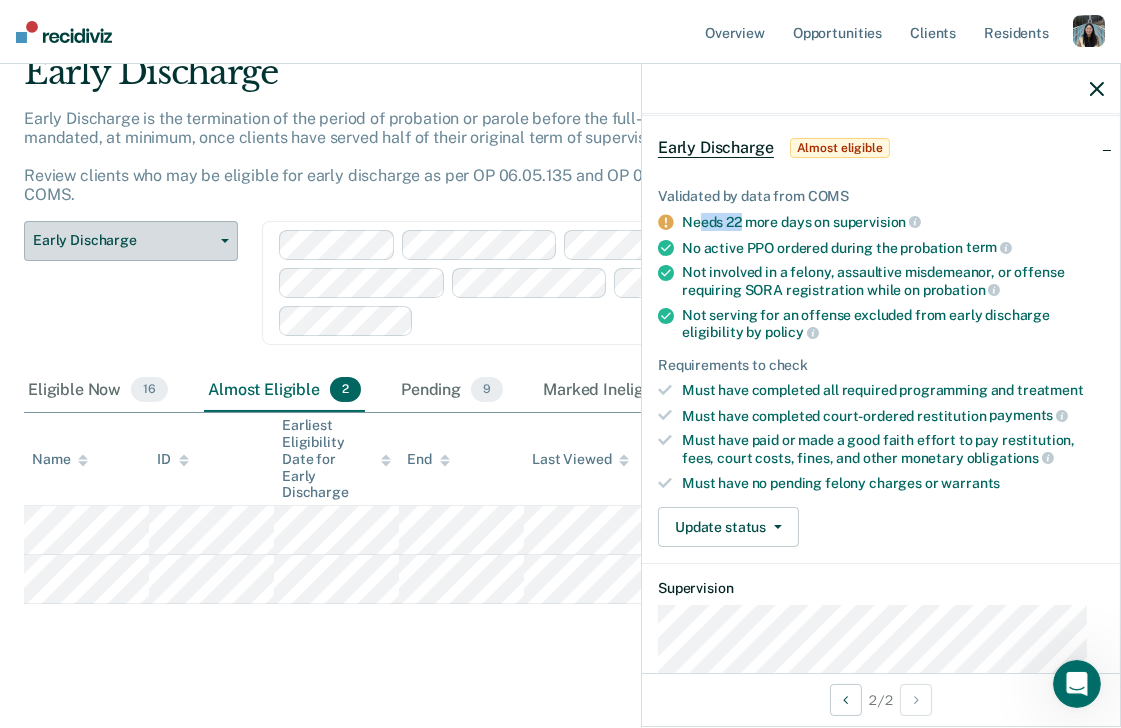 click on "Early Discharge" at bounding box center (131, 241) 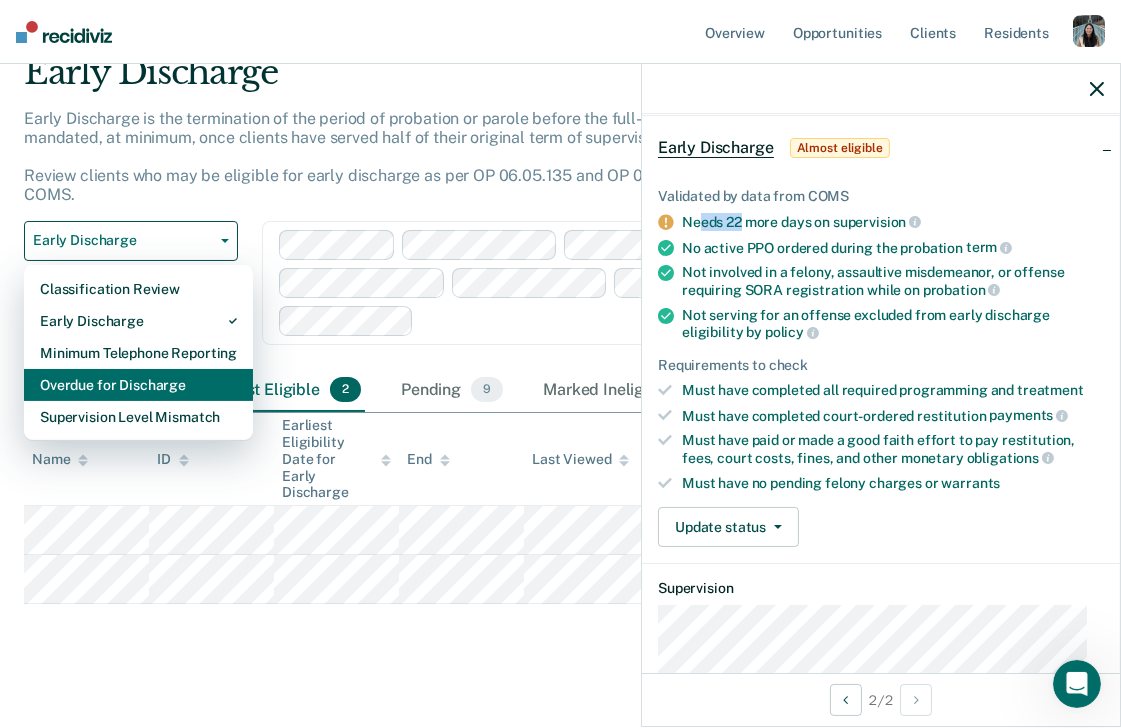 click on "Overdue for Discharge" at bounding box center (138, 385) 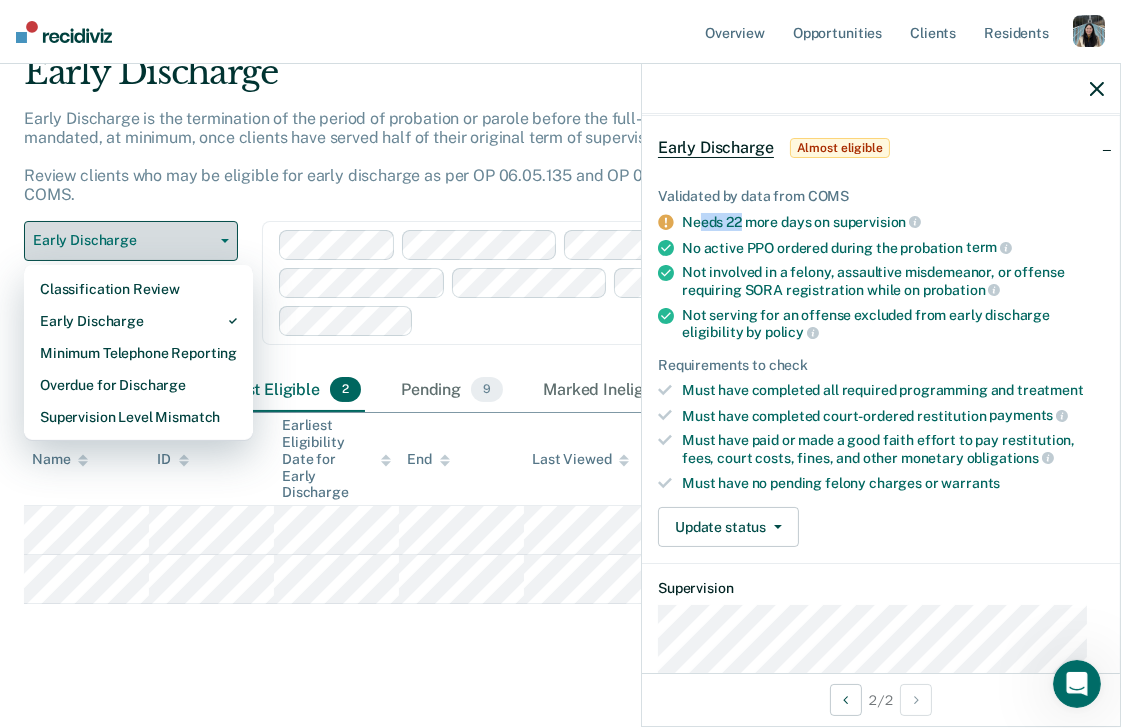 scroll, scrollTop: 0, scrollLeft: 0, axis: both 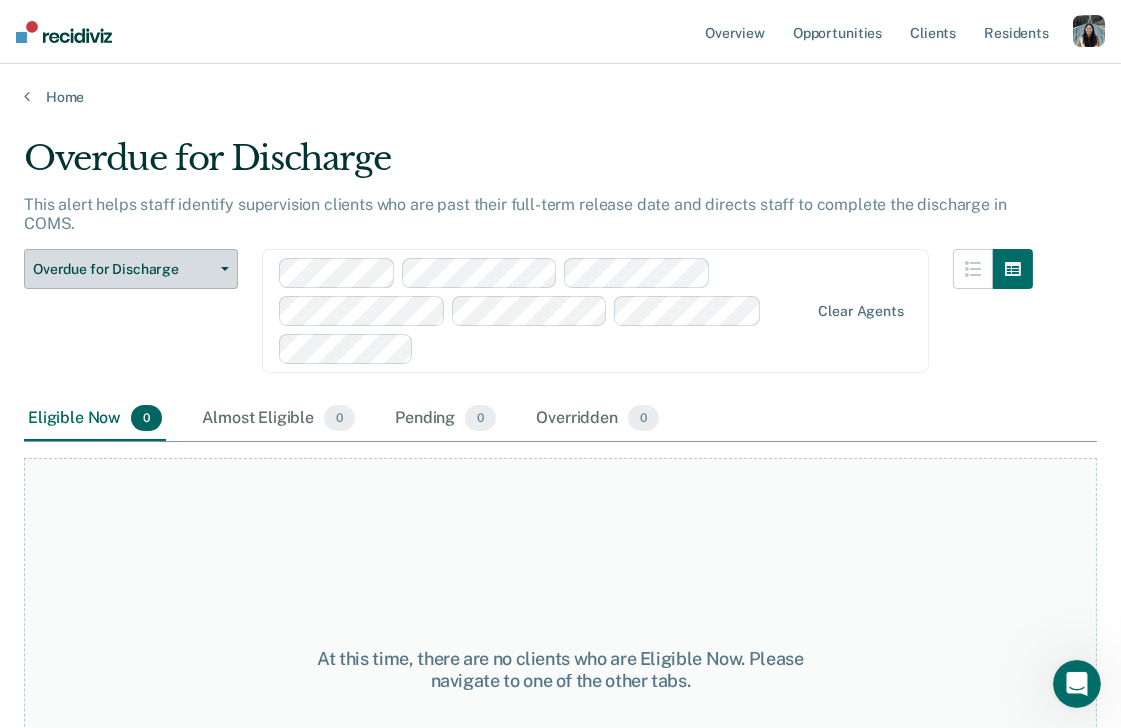click on "Overdue for Discharge" at bounding box center [123, 269] 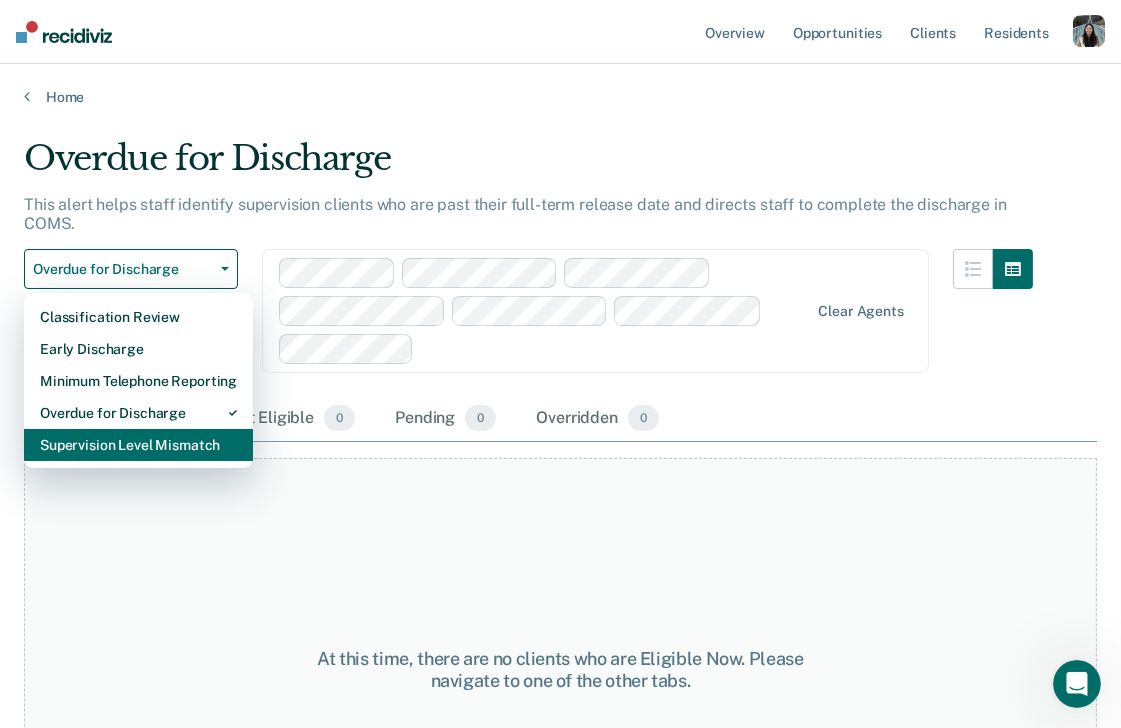 click on "Supervision Level Mismatch" at bounding box center [138, 445] 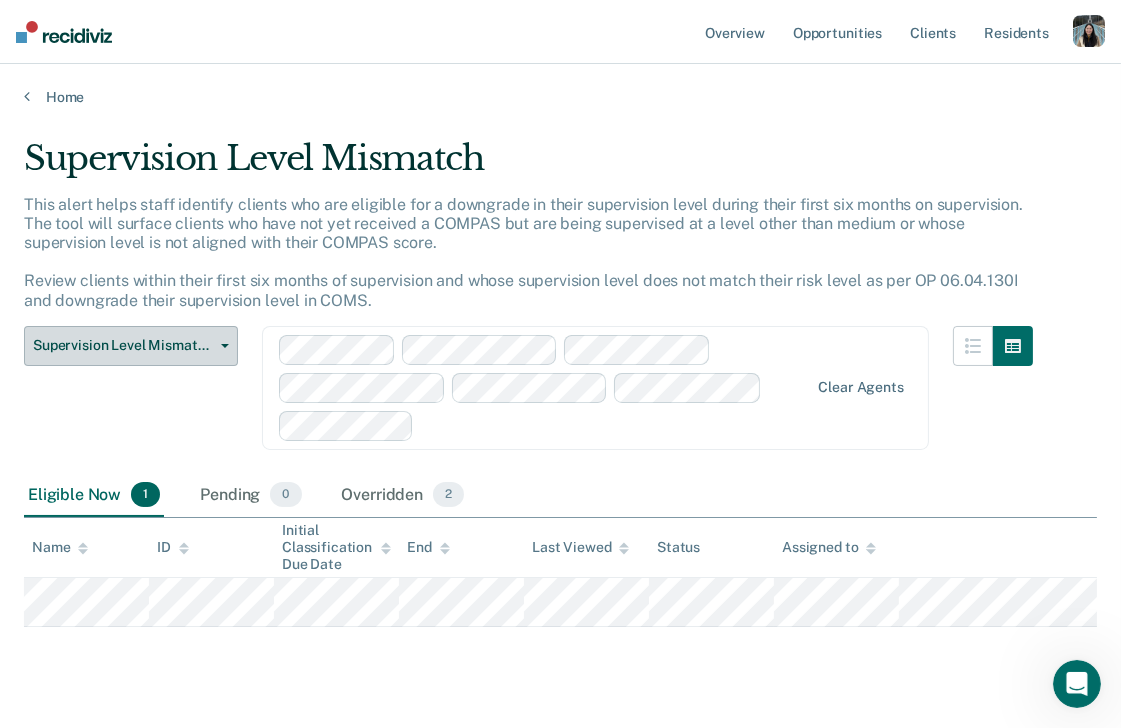 scroll, scrollTop: 40, scrollLeft: 0, axis: vertical 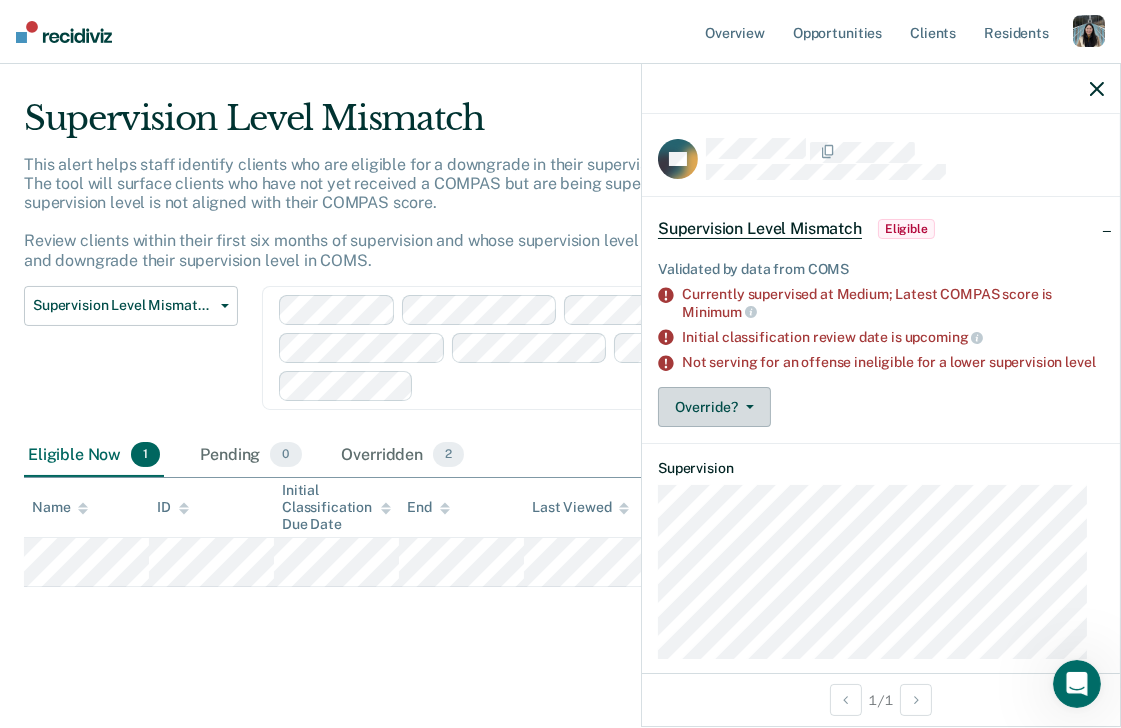 click on "Override?" at bounding box center (714, 407) 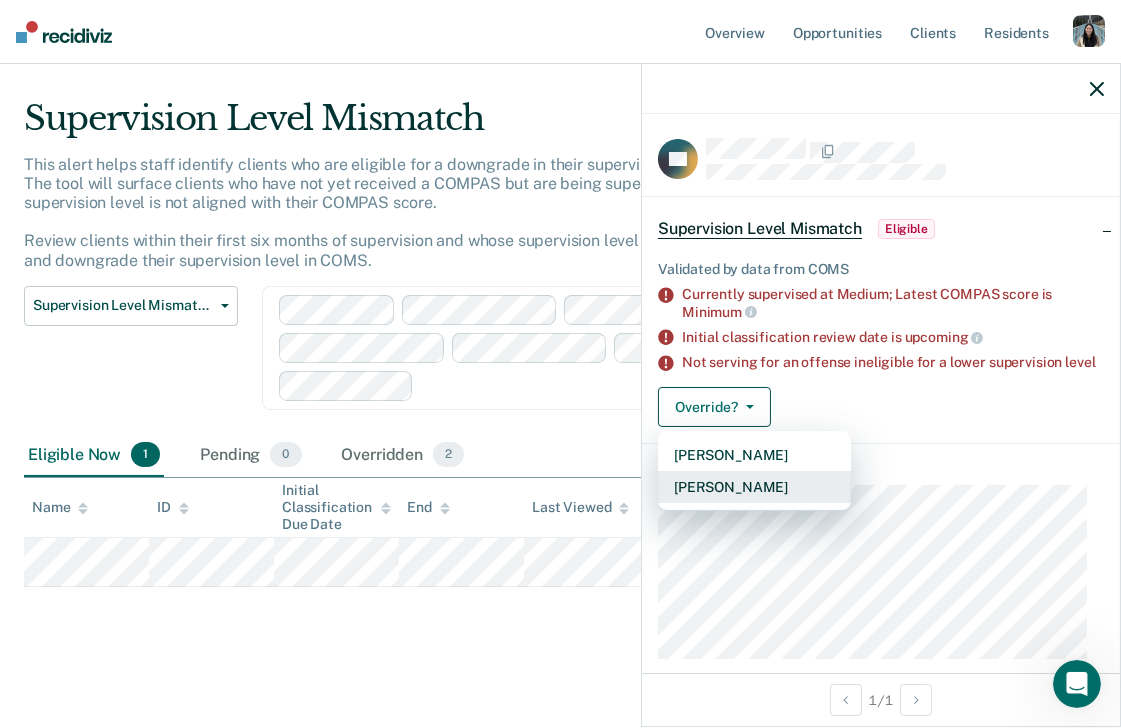 click on "[PERSON_NAME]" at bounding box center [754, 487] 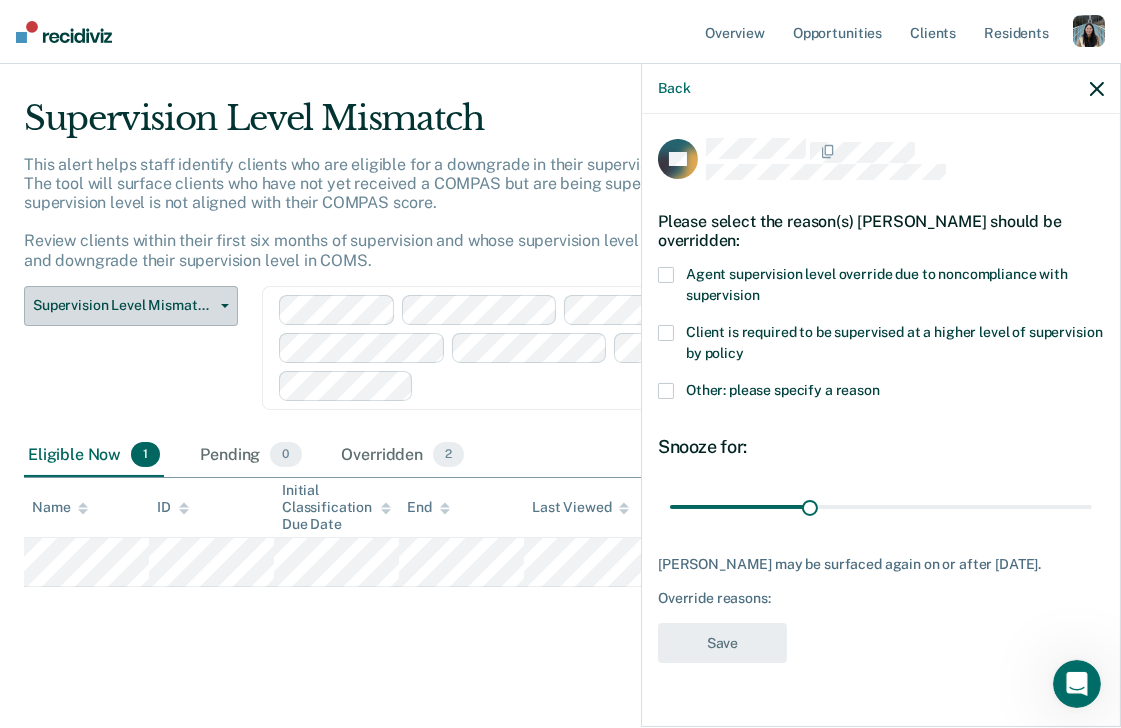 click on "Supervision Level Mismatch" at bounding box center (131, 306) 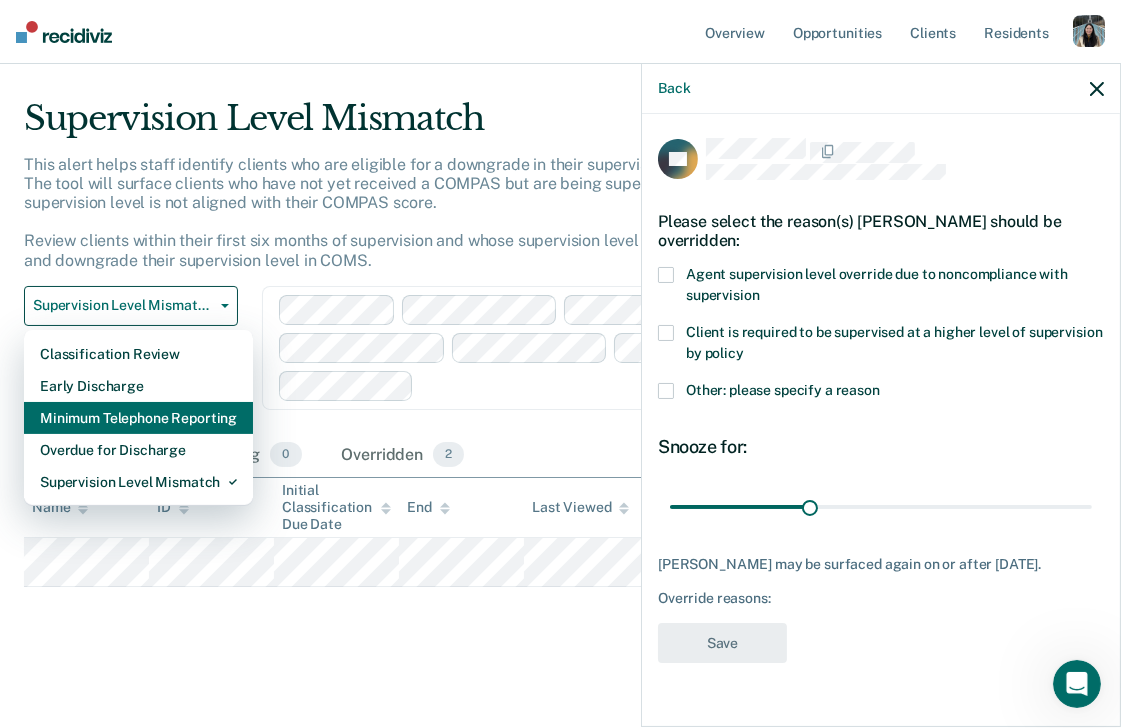click on "Minimum Telephone Reporting" at bounding box center [138, 418] 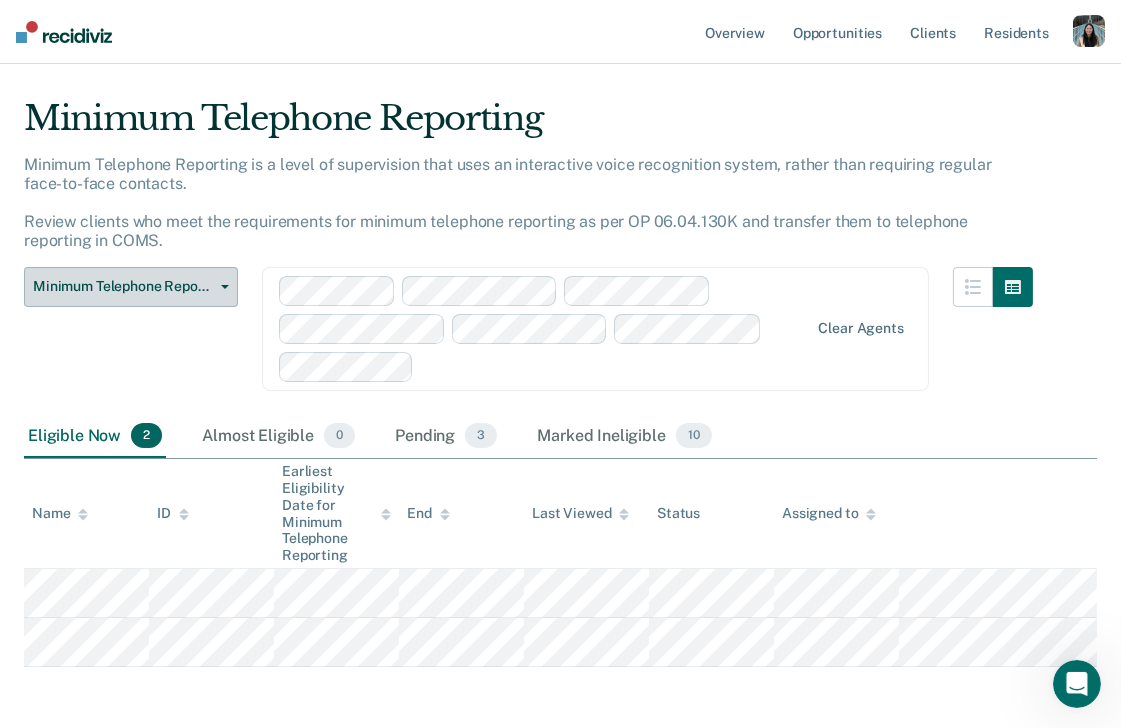 scroll, scrollTop: 0, scrollLeft: 0, axis: both 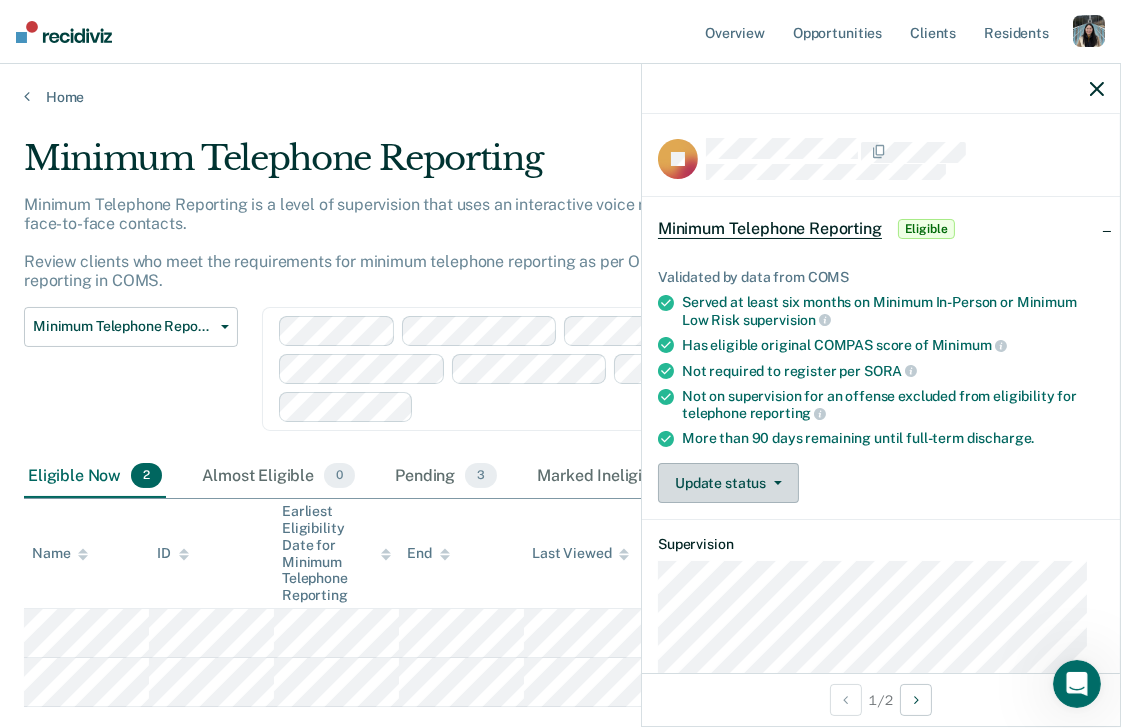 click on "Update status" at bounding box center (728, 483) 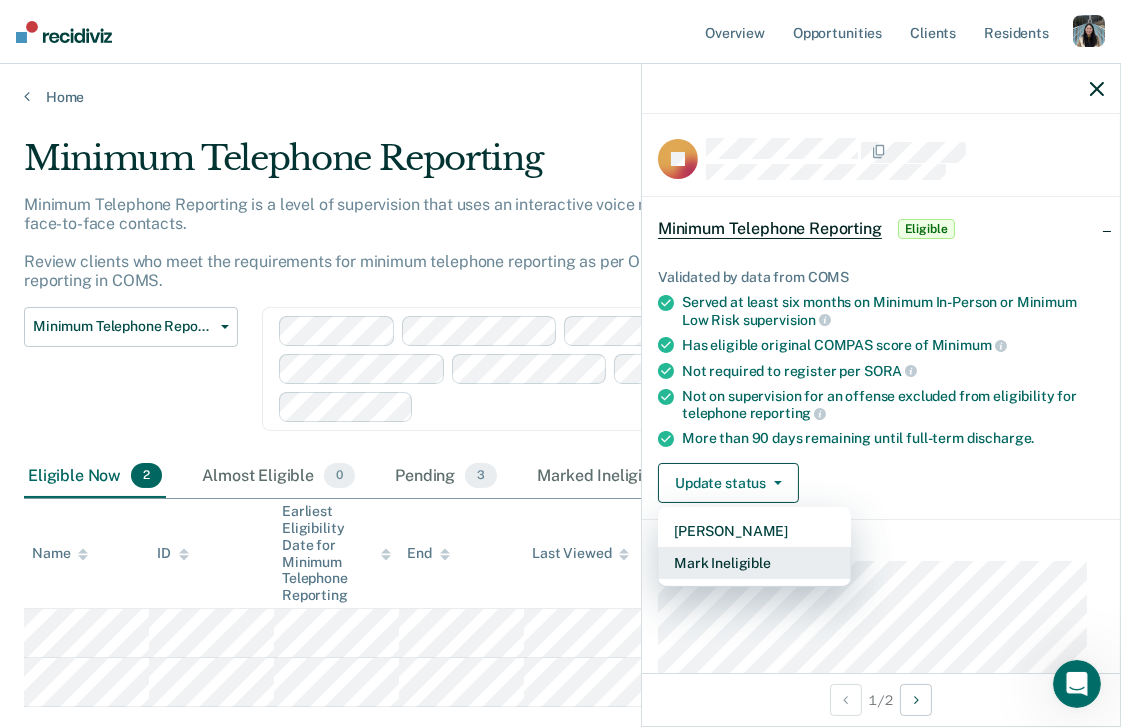 click on "Mark Ineligible" at bounding box center [754, 563] 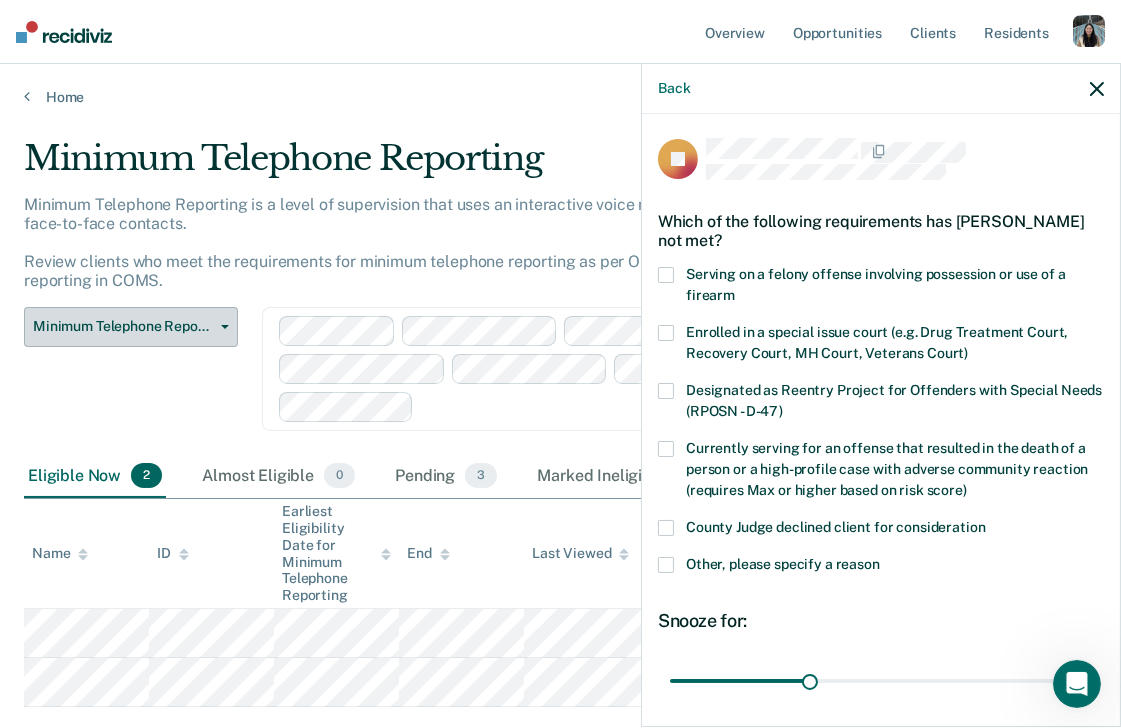 click on "Minimum Telephone Reporting" at bounding box center [131, 327] 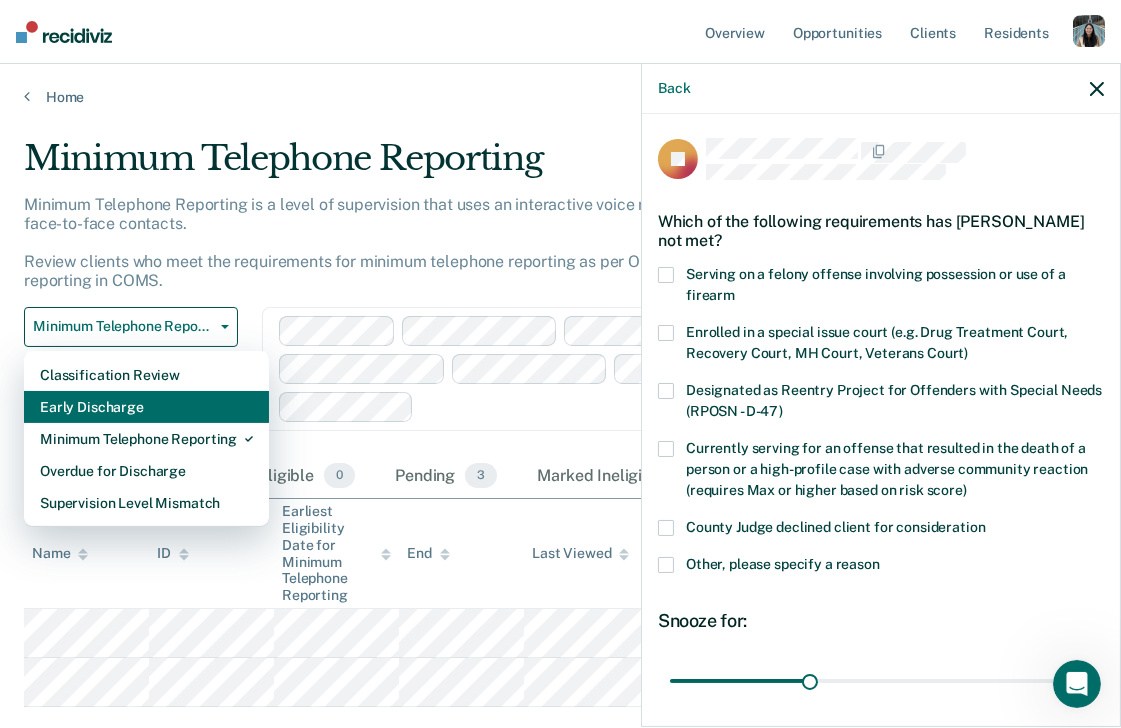 click on "Early Discharge" at bounding box center [146, 407] 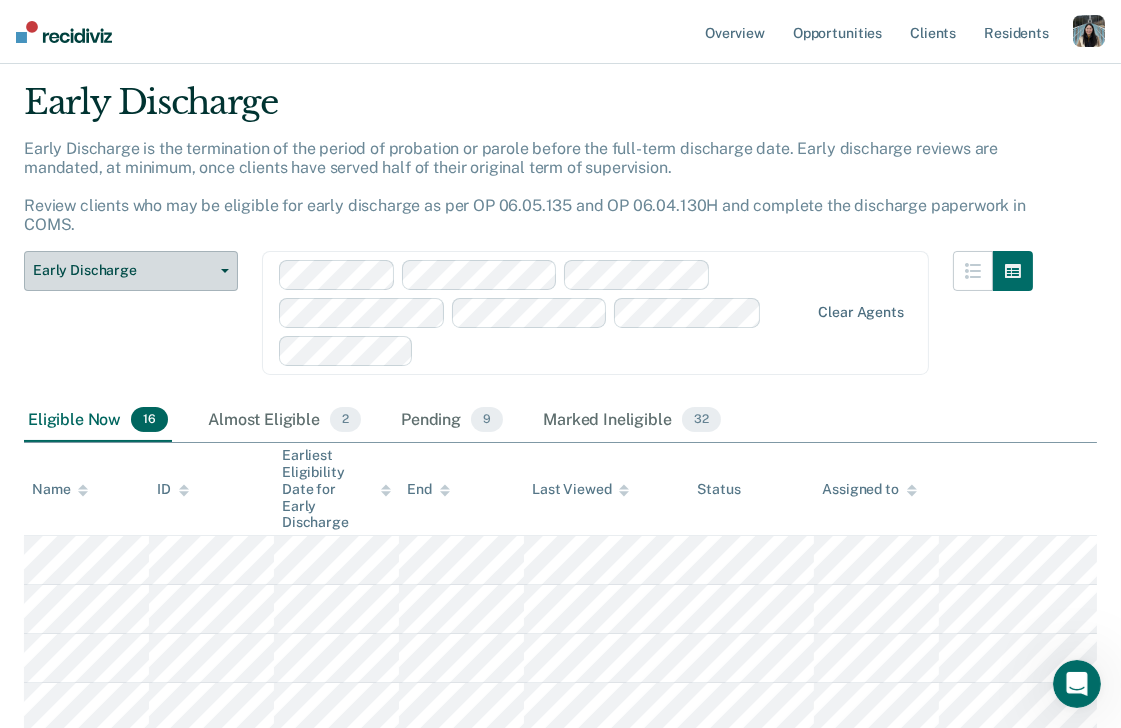 scroll, scrollTop: 54, scrollLeft: 0, axis: vertical 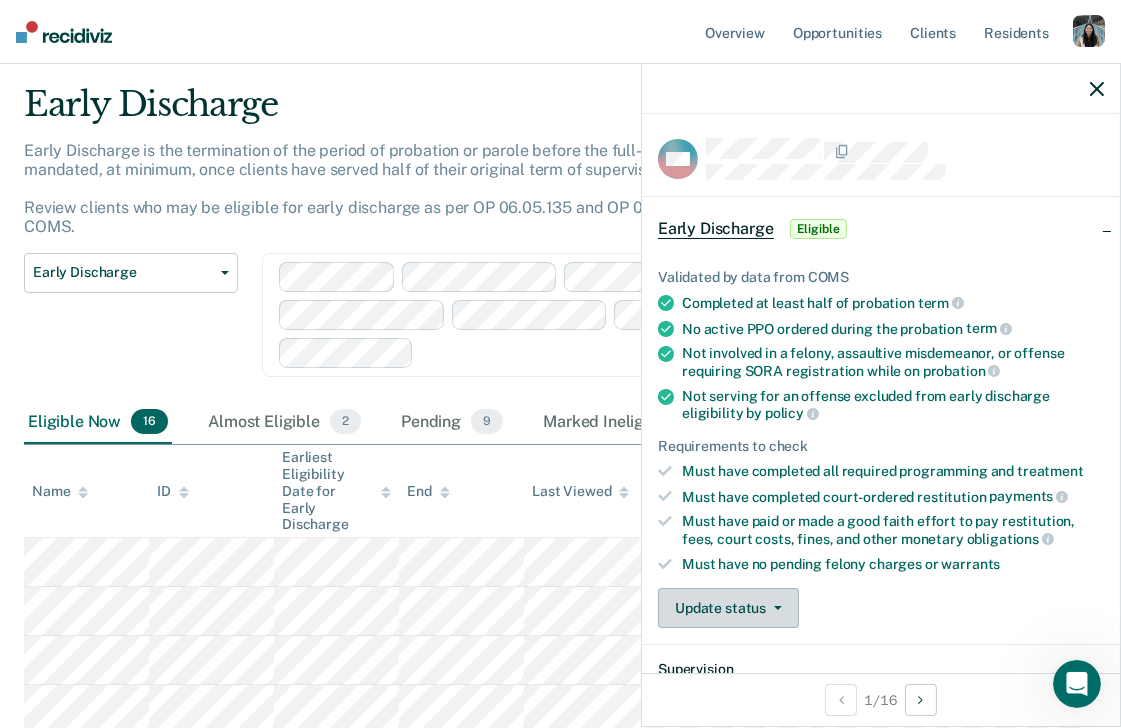 click on "Update status" at bounding box center (728, 608) 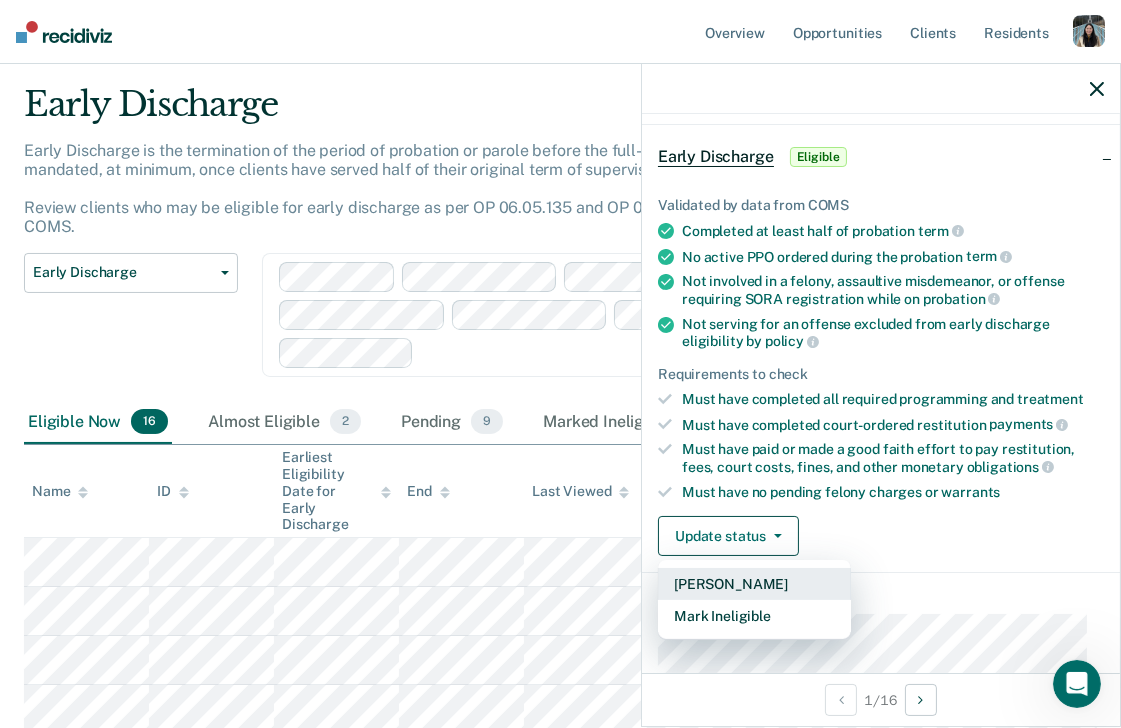 scroll, scrollTop: 97, scrollLeft: 0, axis: vertical 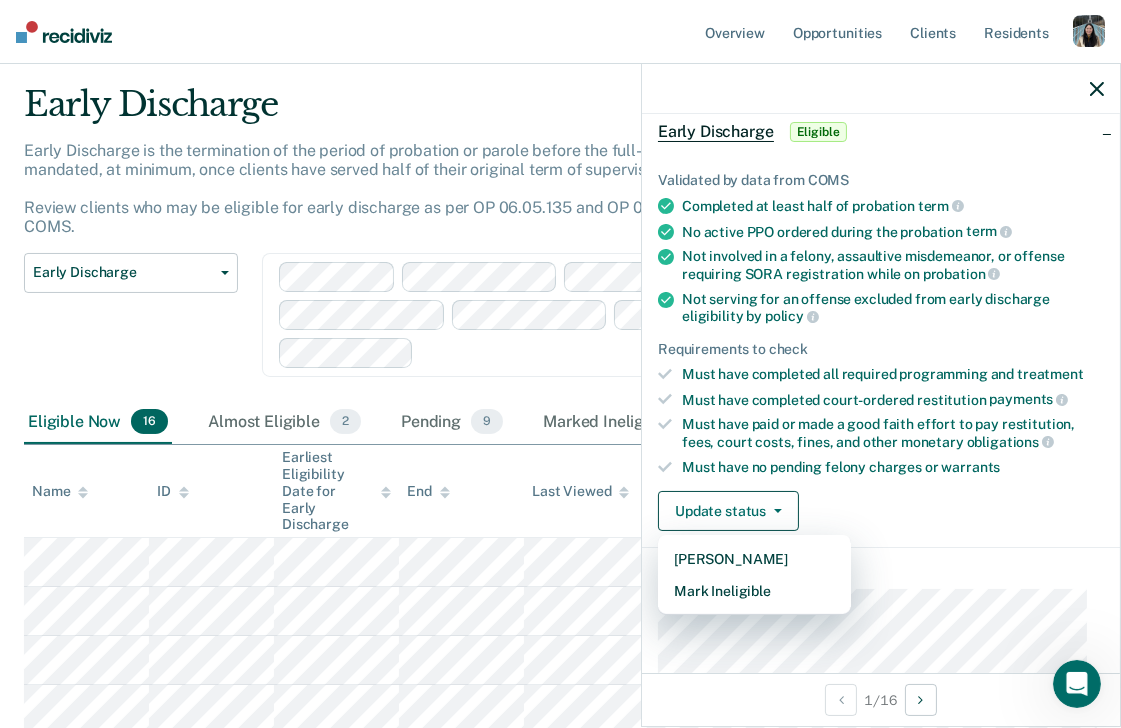 click on "MM   Early Discharge Eligible Validated by data from COMS Completed at least half of probation   term   No active PPO ordered during the probation   term   Not involved in a felony, assaultive misdemeanor, or offense requiring SORA registration while on   probation   Not serving for an offense excluded from early discharge eligibility by   policy   Requirements to check Must have completed all required programming and   treatment Must have completed court-ordered restitution   payments   Must have paid or made a good faith effort to pay restitution, fees, court costs, fines, and other monetary   obligations   Must have no pending felony charges or   warrants Update status Mark Pending Mark Ineligible Supervision Milestones Eligibility Date Earliest Eligibility Date for Early Discharge" at bounding box center (881, 497) 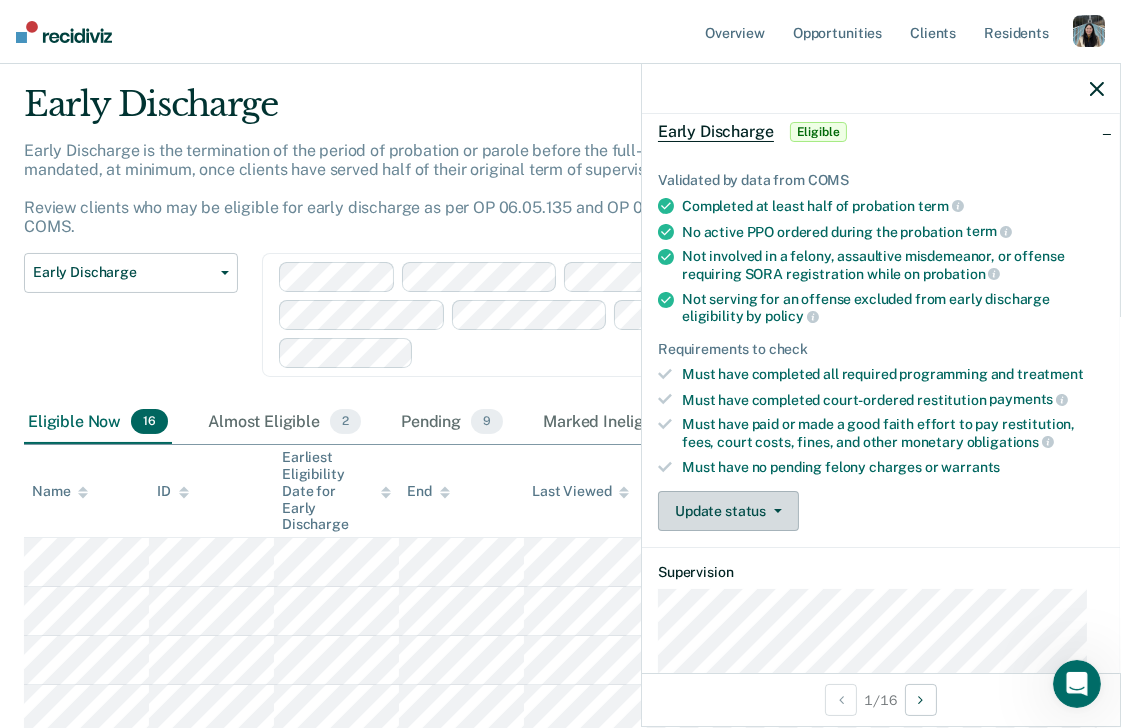 click on "Update status" at bounding box center [728, 511] 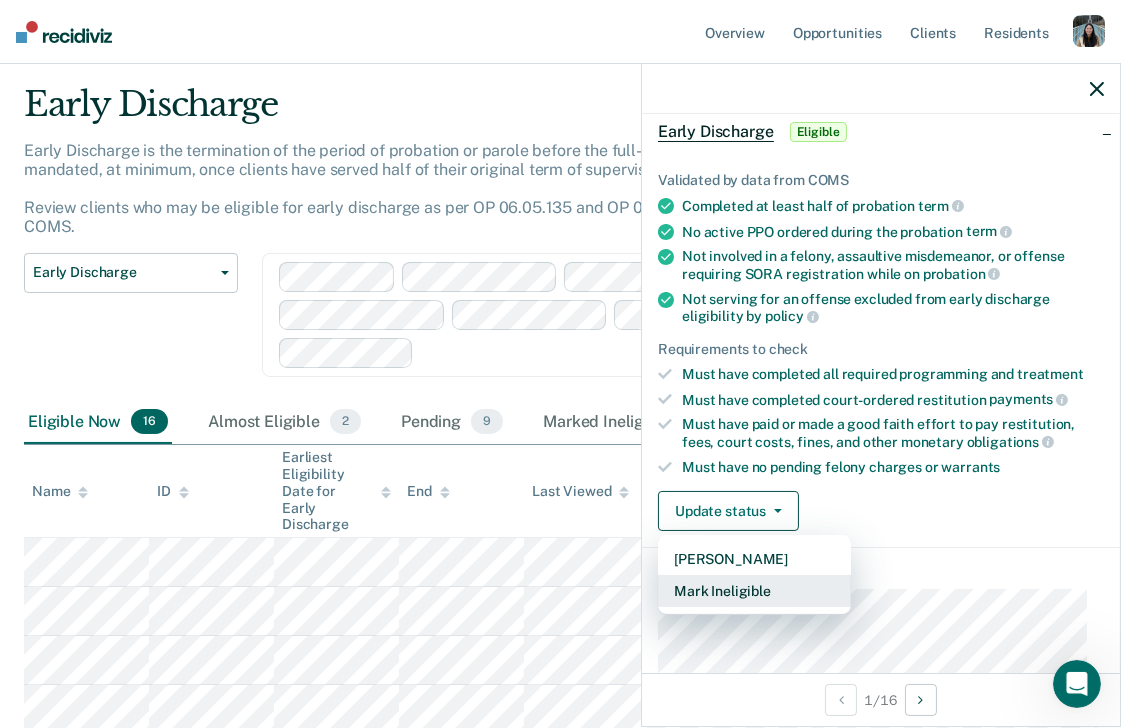 click on "Mark Ineligible" at bounding box center [754, 591] 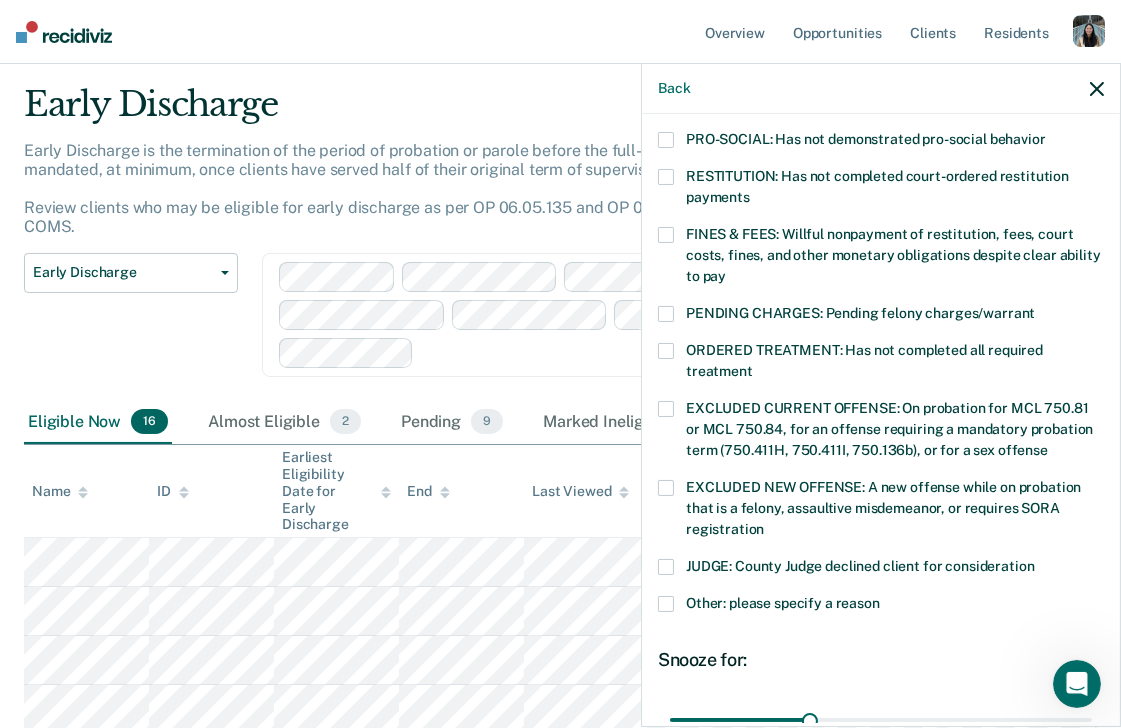 scroll, scrollTop: 485, scrollLeft: 0, axis: vertical 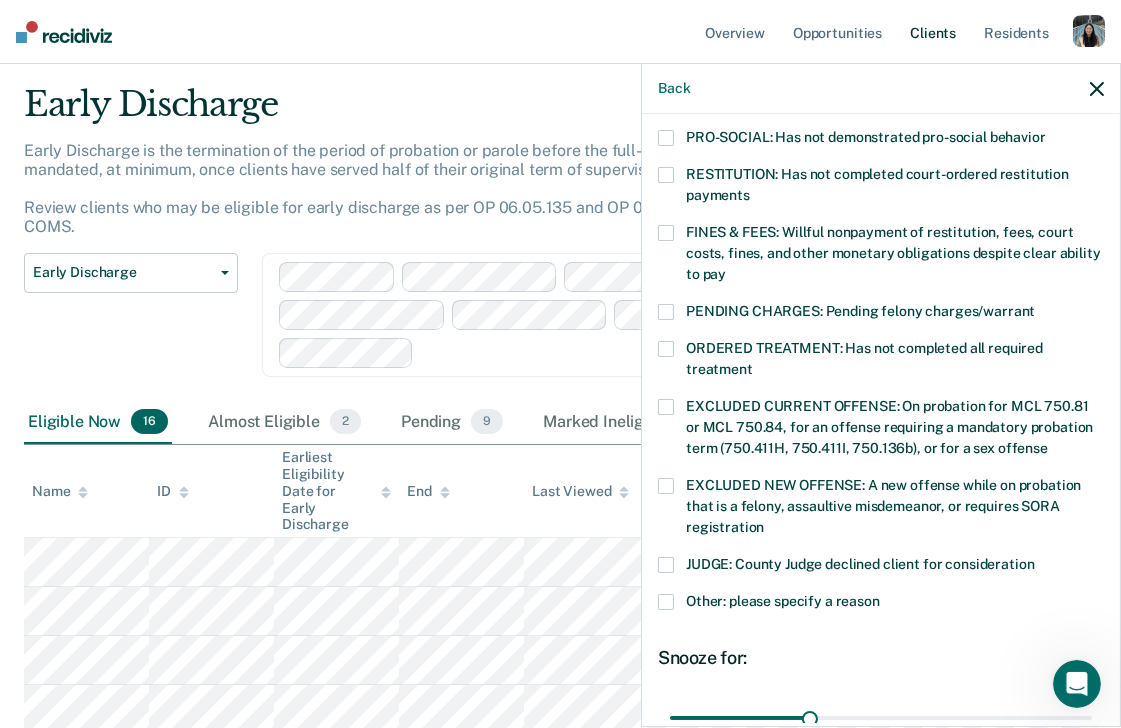 click on "Client s" at bounding box center (933, 32) 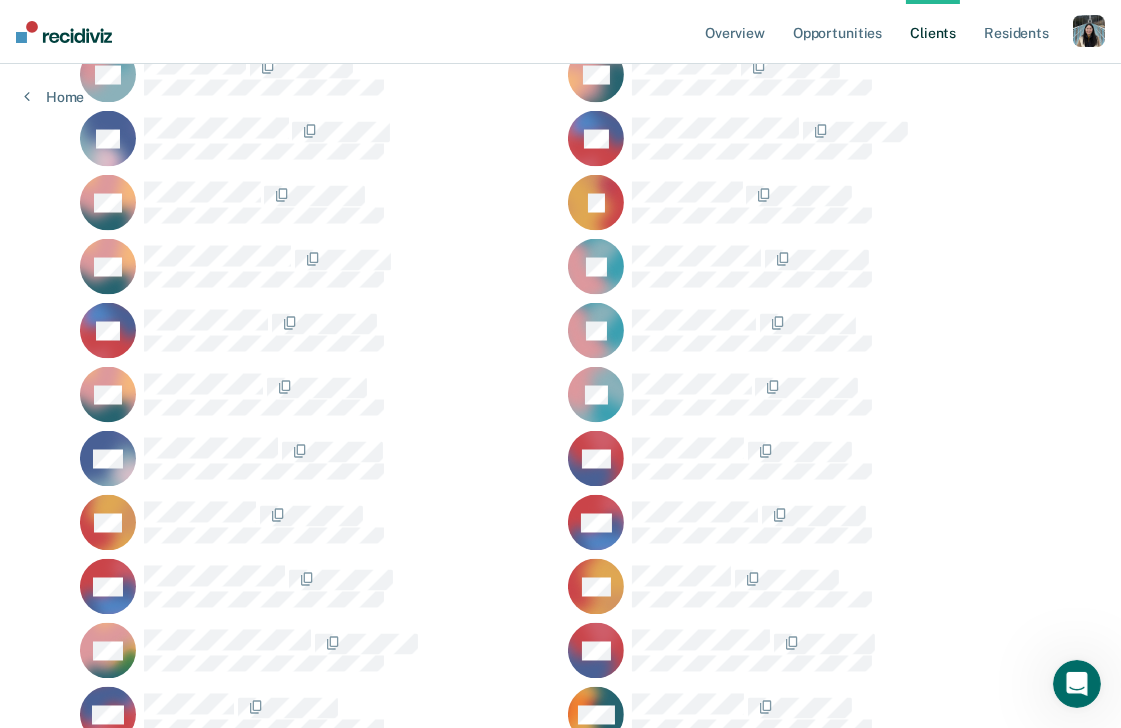 scroll, scrollTop: 4571, scrollLeft: 0, axis: vertical 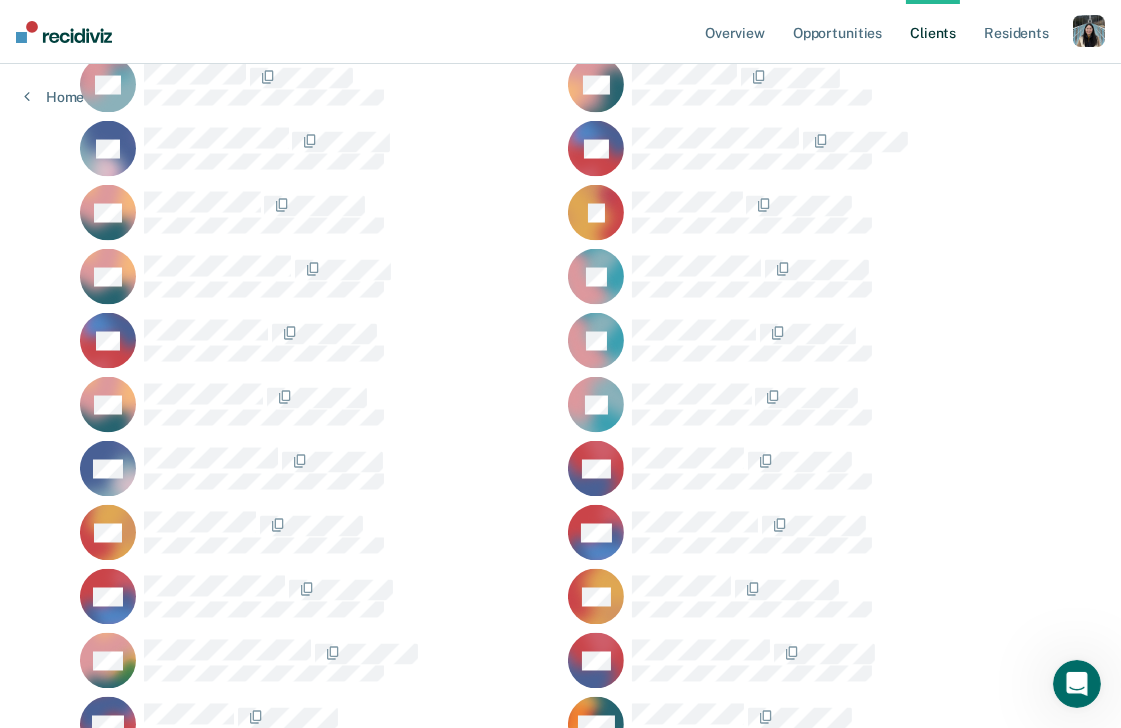 click on "IT" at bounding box center (804, 213) 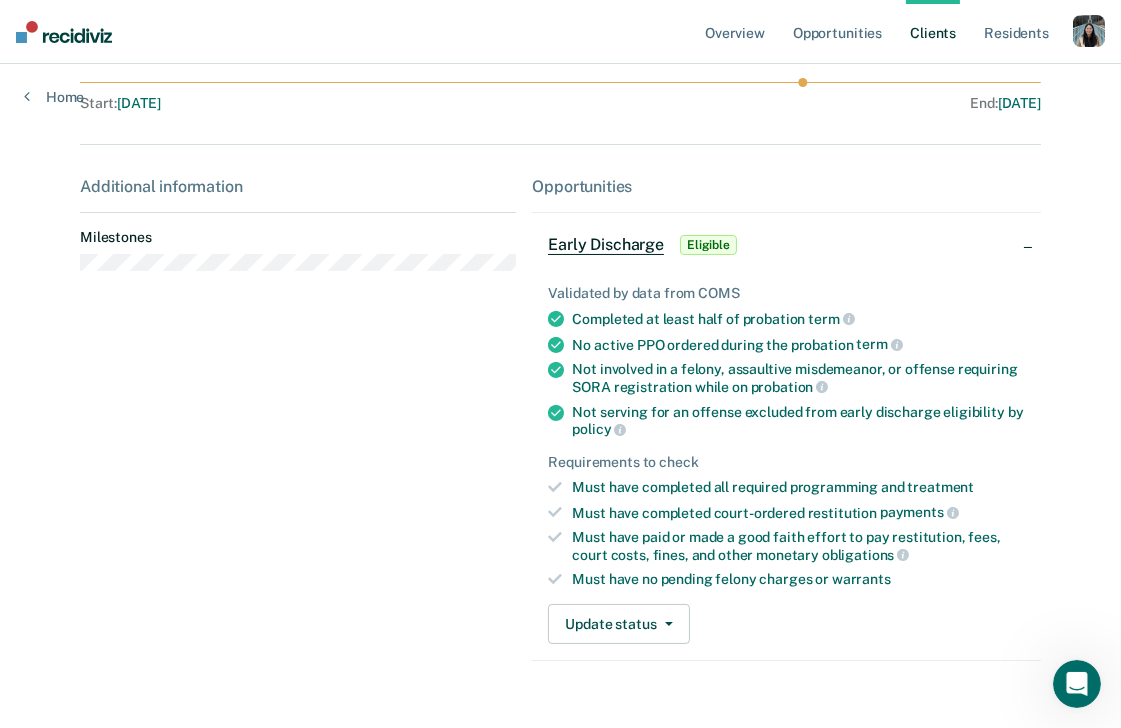 scroll, scrollTop: 232, scrollLeft: 0, axis: vertical 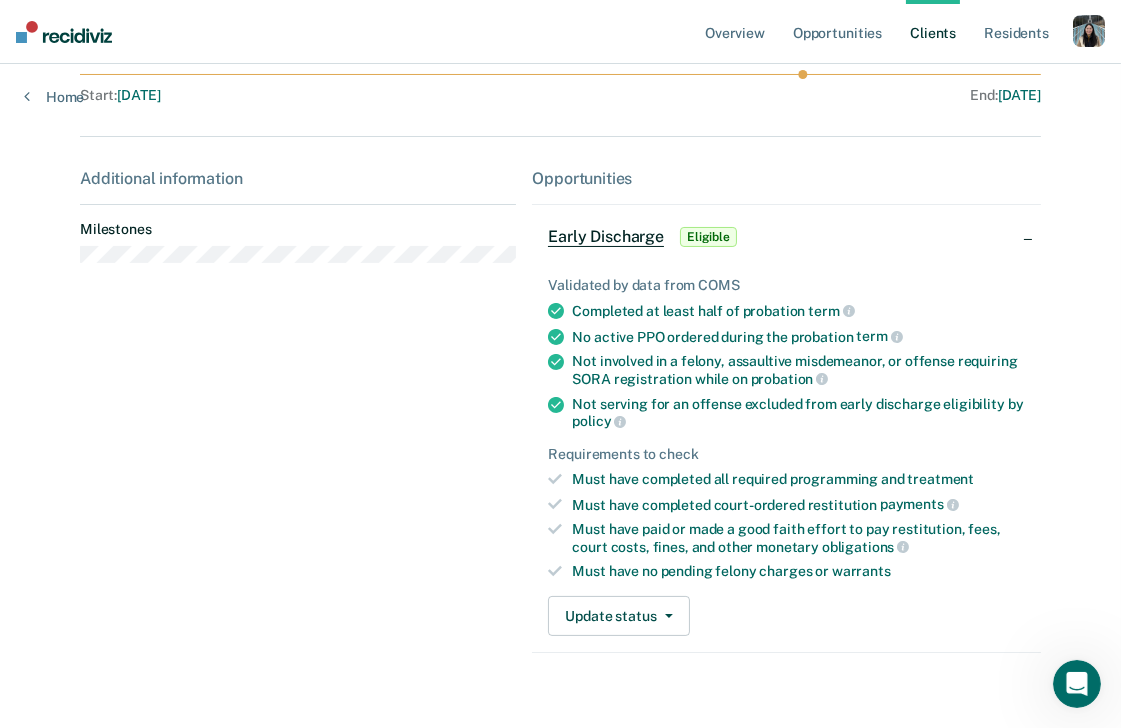 click on "Client s" at bounding box center (933, 32) 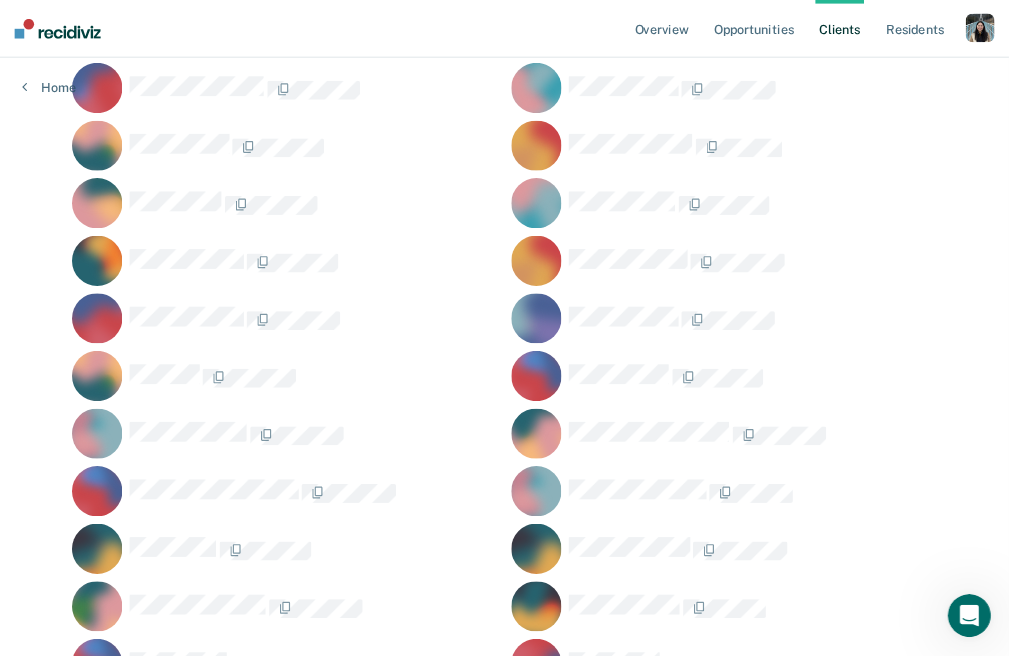 scroll, scrollTop: 0, scrollLeft: 0, axis: both 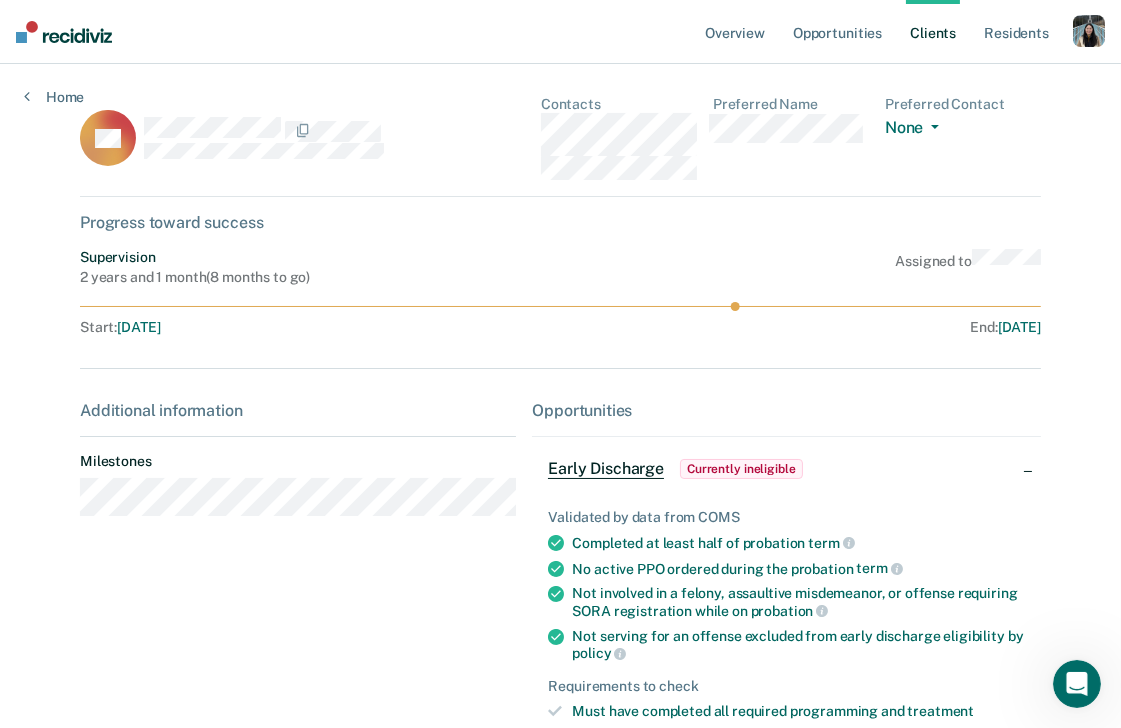 click on "Client s" at bounding box center (933, 32) 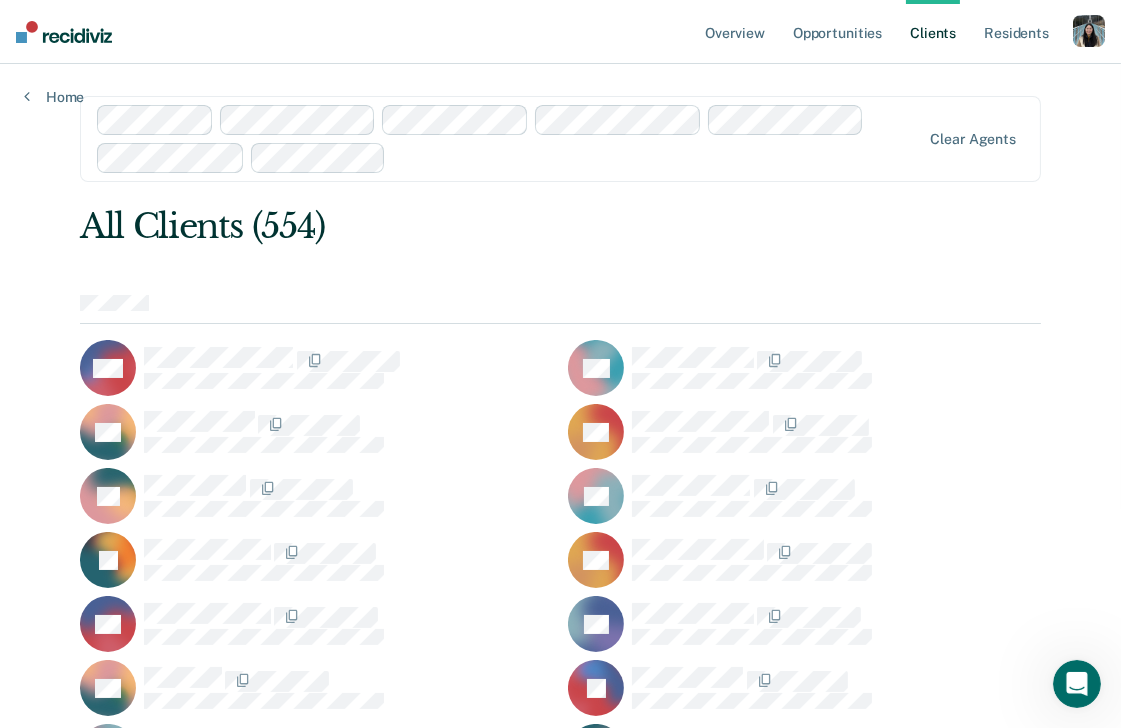 click on "AA" at bounding box center [804, 368] 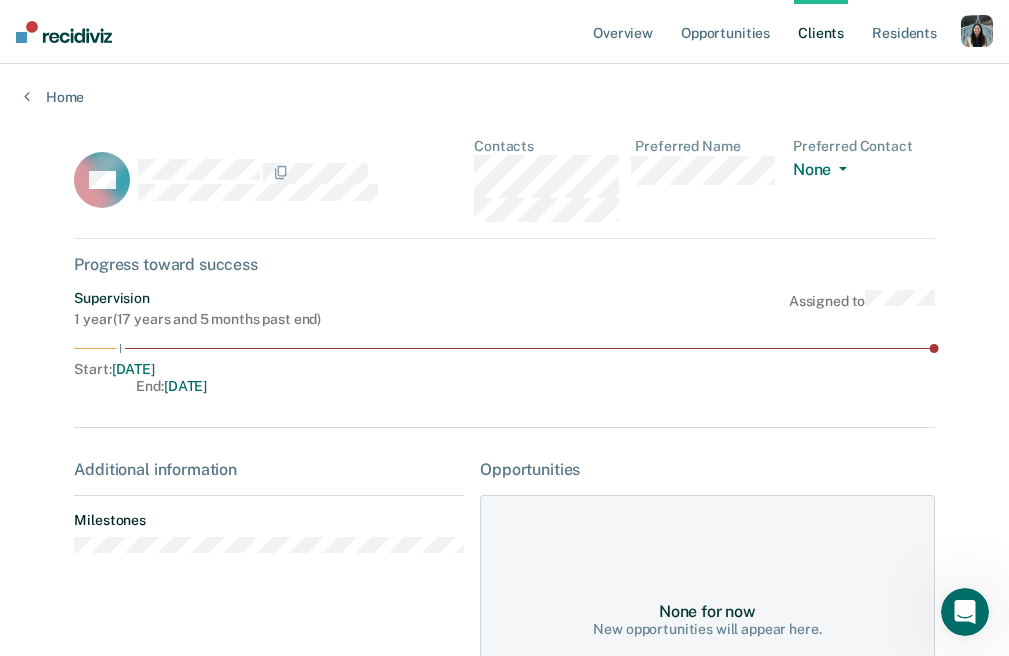 click at bounding box center (977, 31) 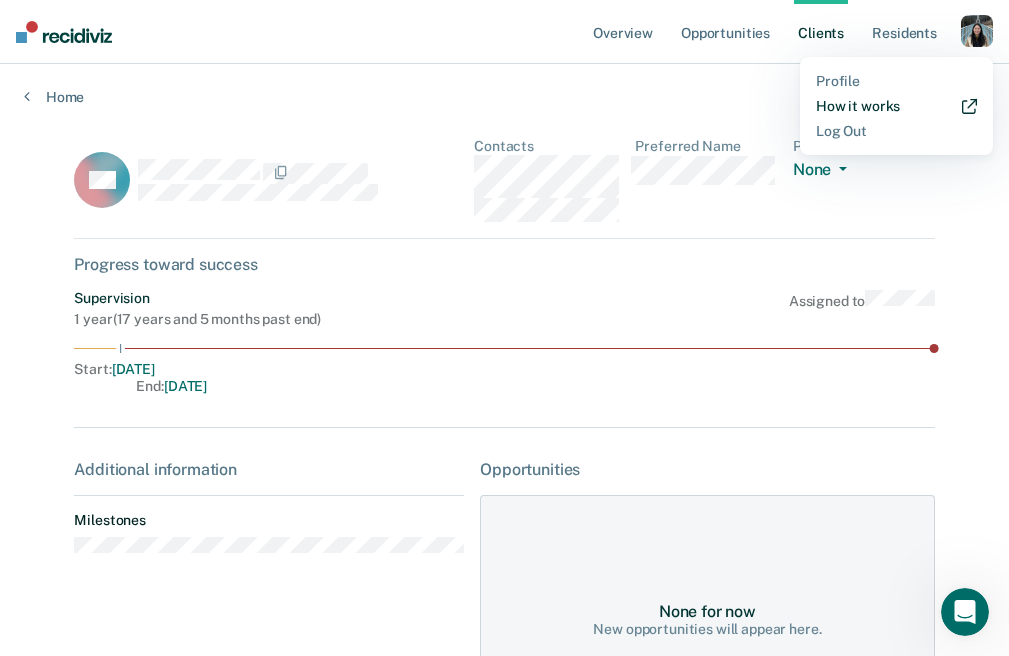 click on "How it works" at bounding box center [896, 106] 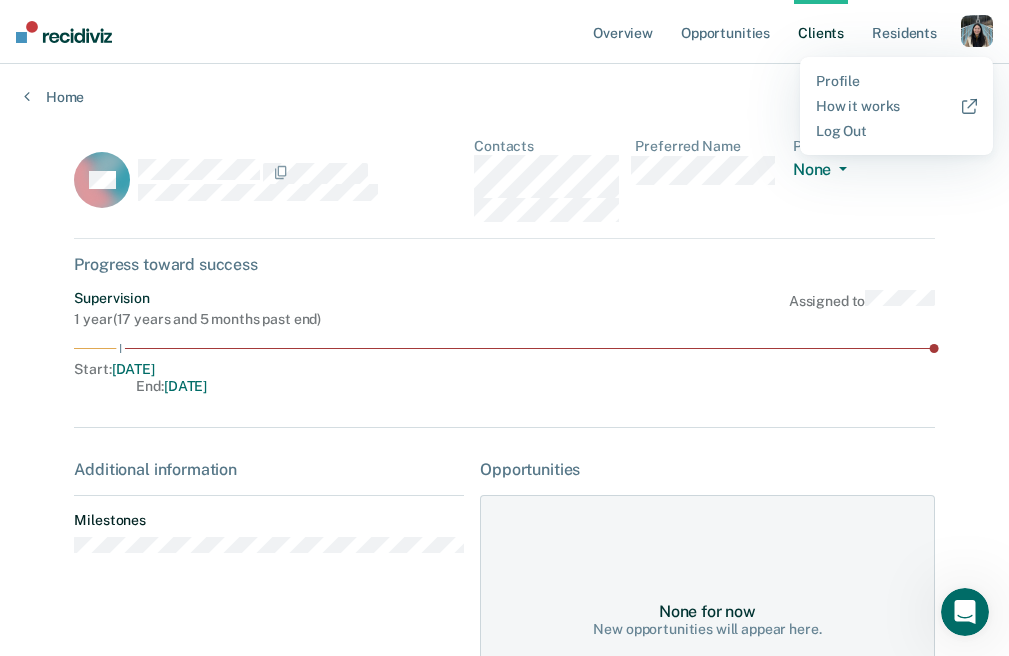 click 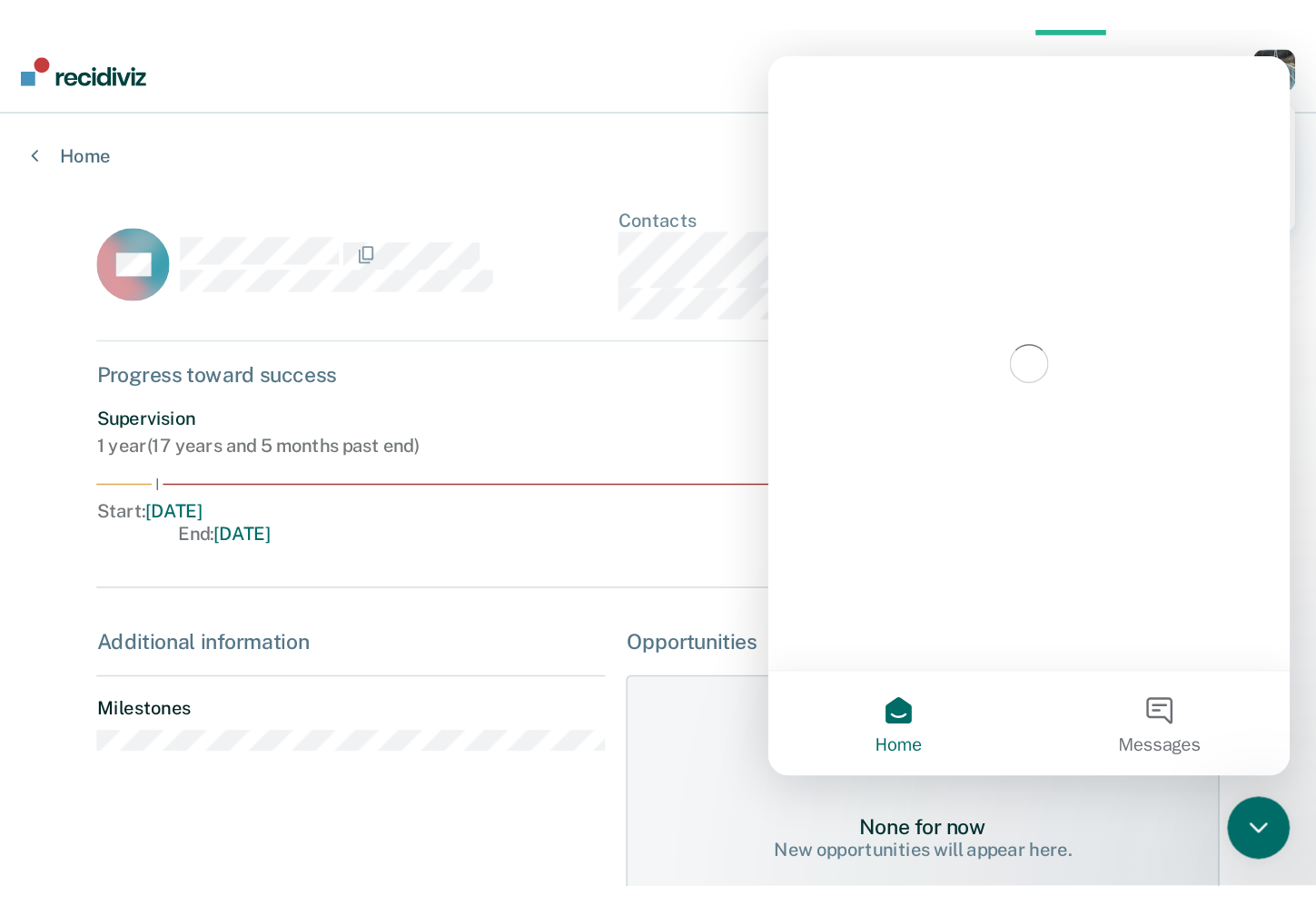 scroll, scrollTop: 0, scrollLeft: 0, axis: both 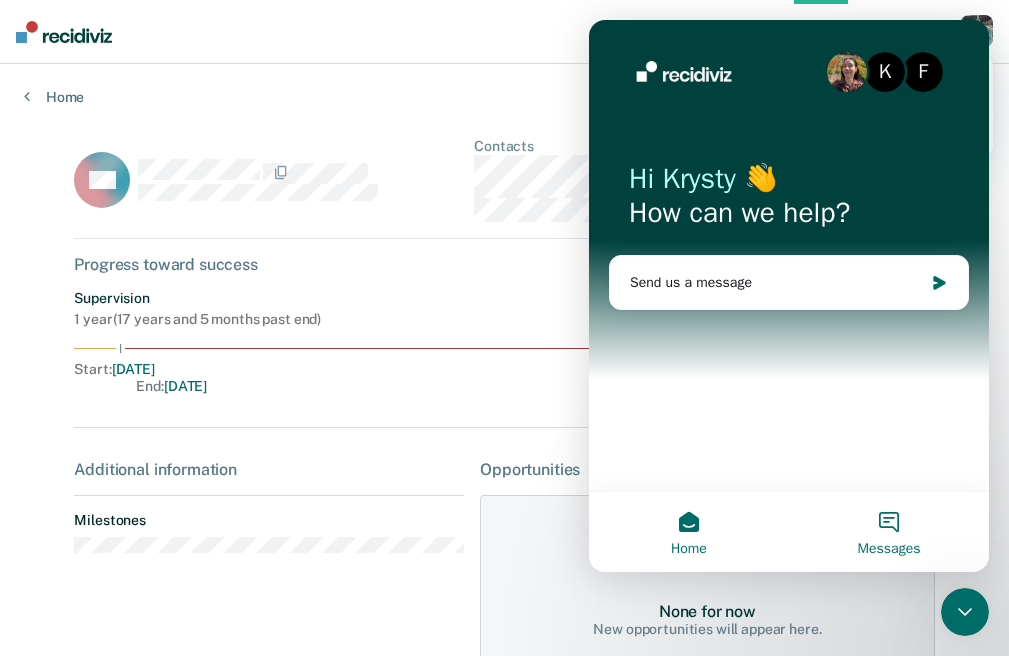 click on "Messages" at bounding box center [889, 532] 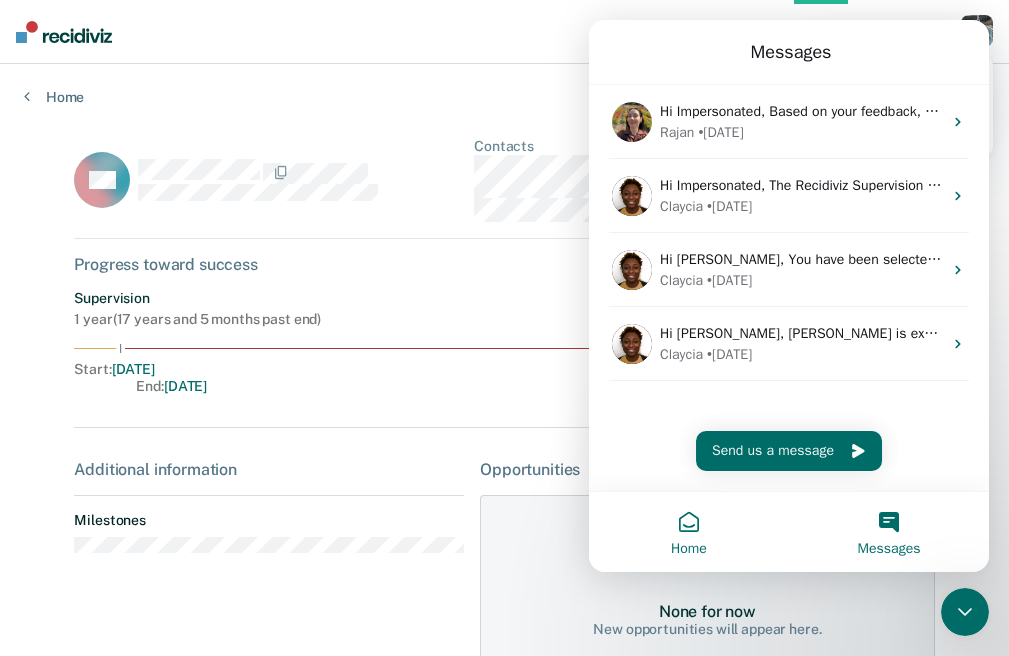 click on "Home" at bounding box center [689, 532] 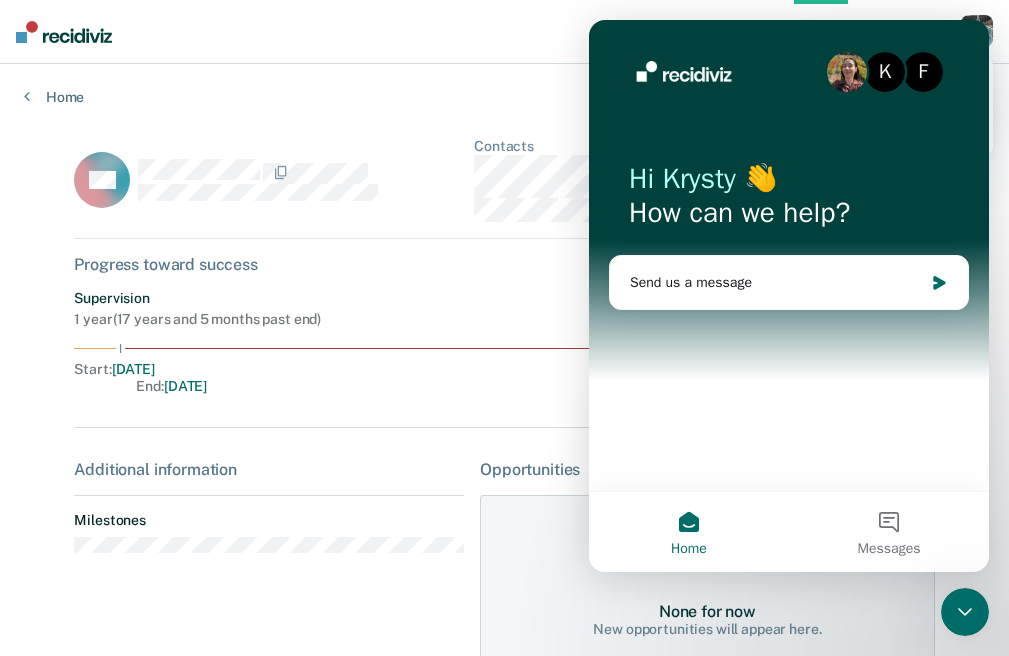 click on "K F Hi [PERSON_NAME] 👋 How can we help?" at bounding box center (789, 200) 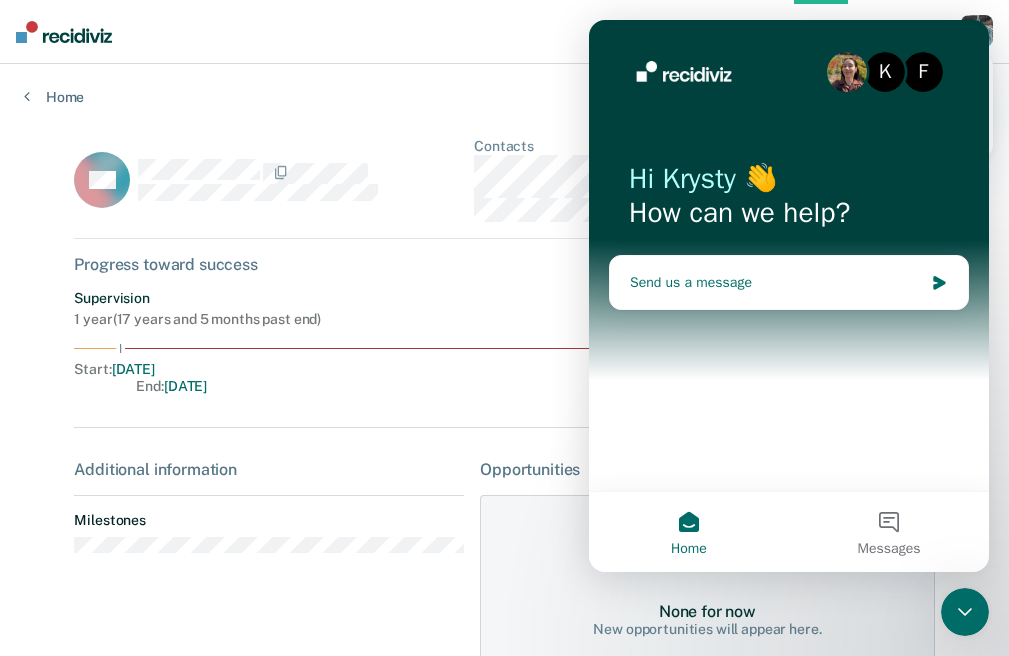 click on "Send us a message" at bounding box center [789, 282] 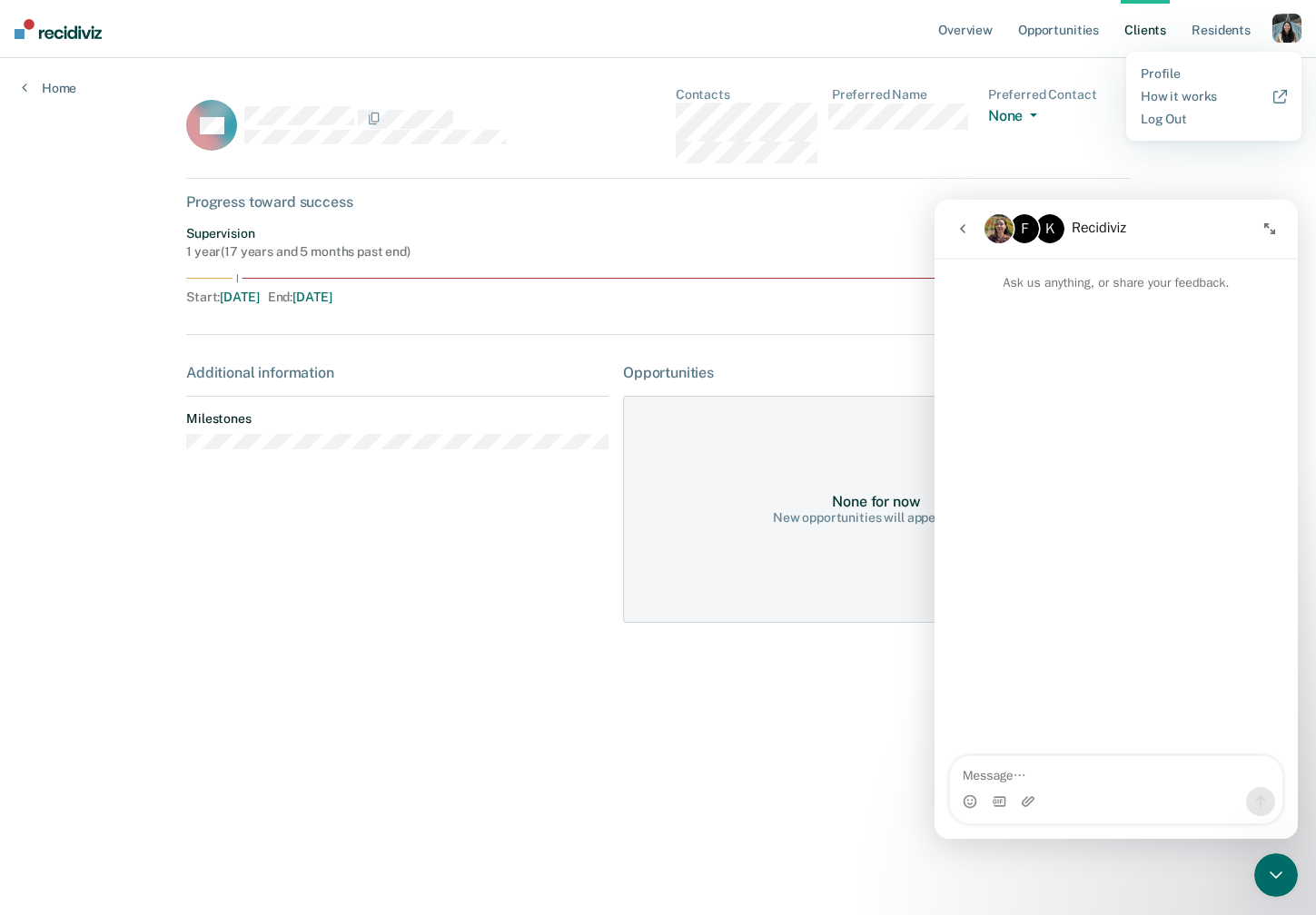 click 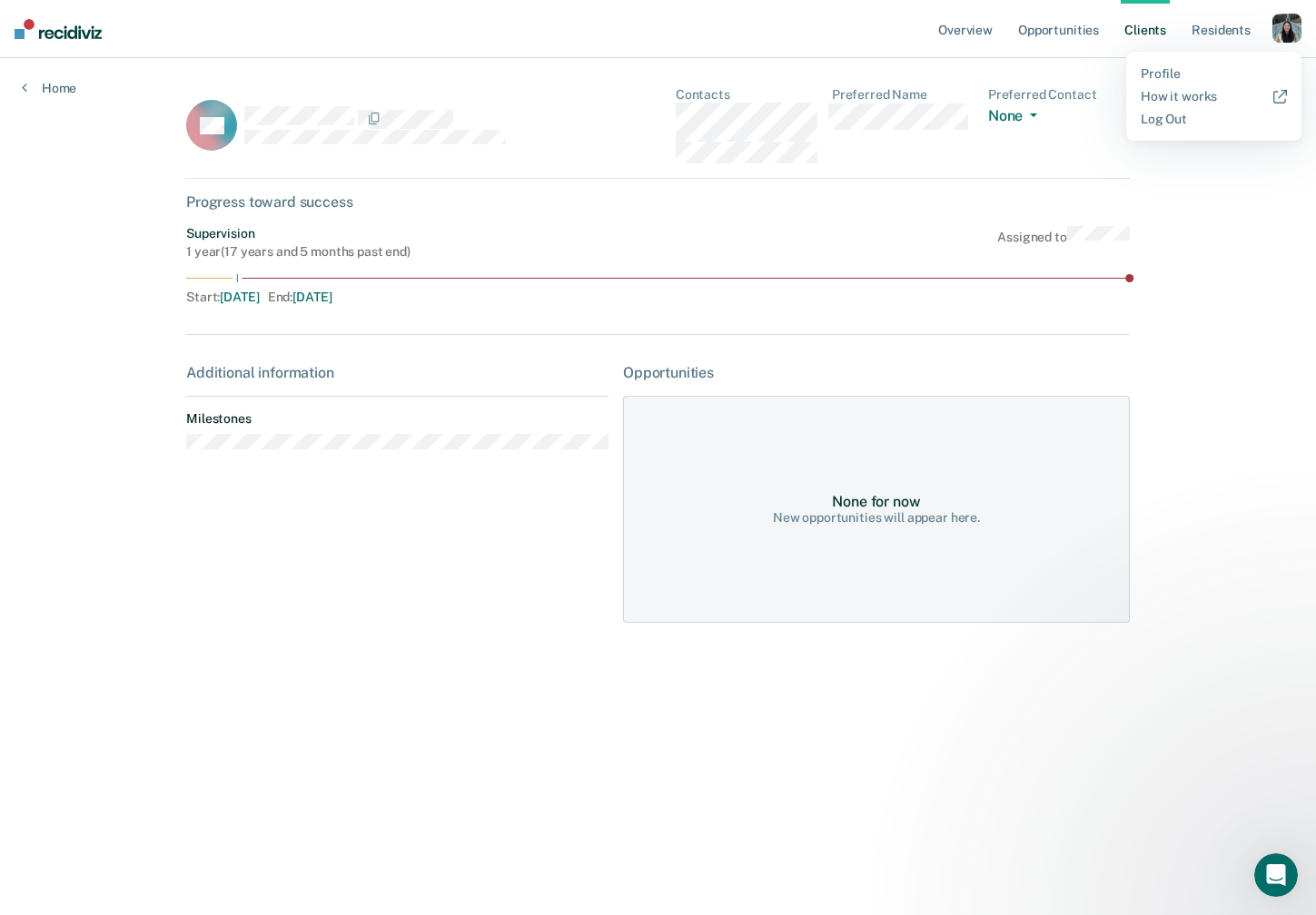 scroll, scrollTop: 0, scrollLeft: 0, axis: both 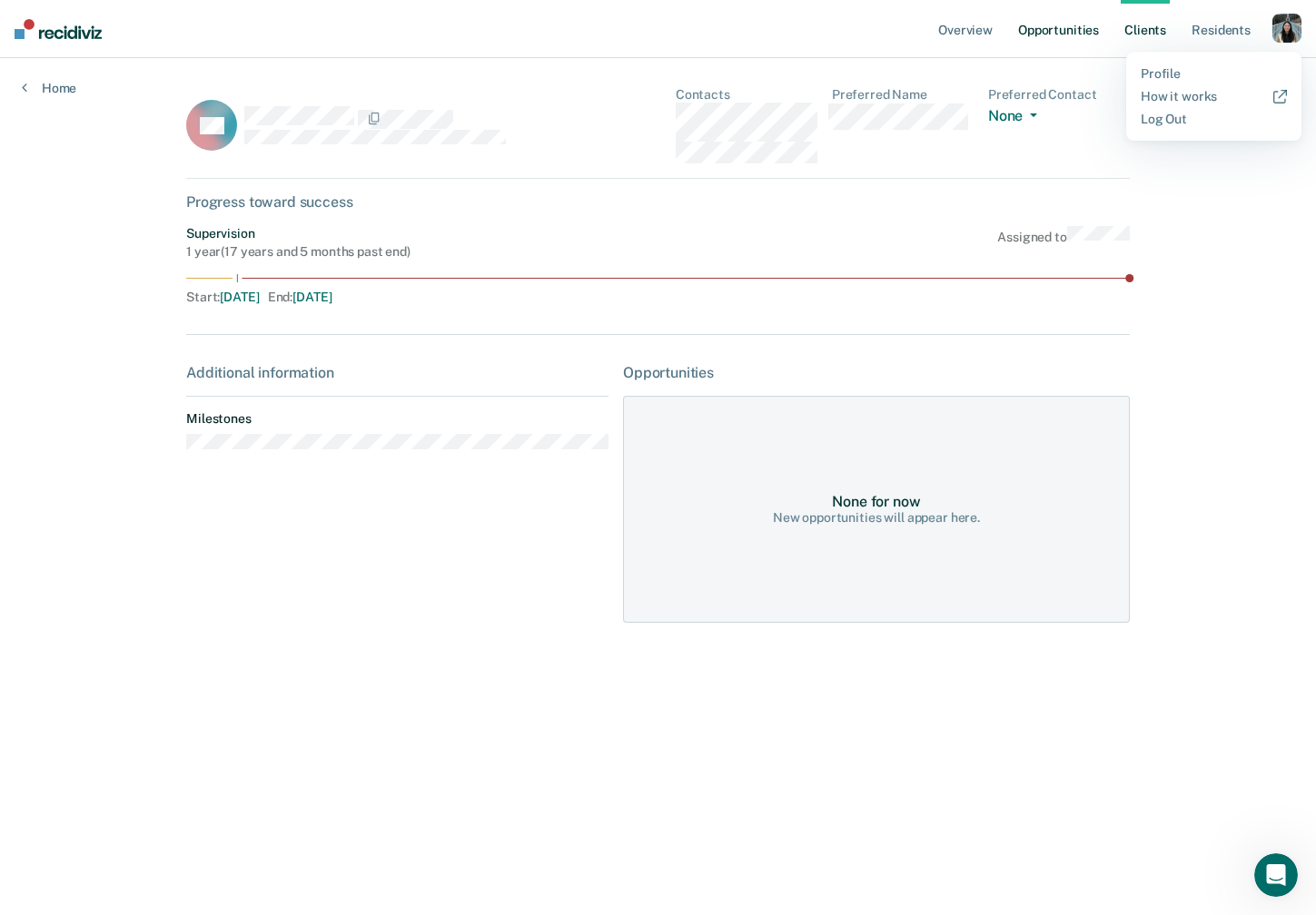 click on "Opportunities" at bounding box center [1058, 29] 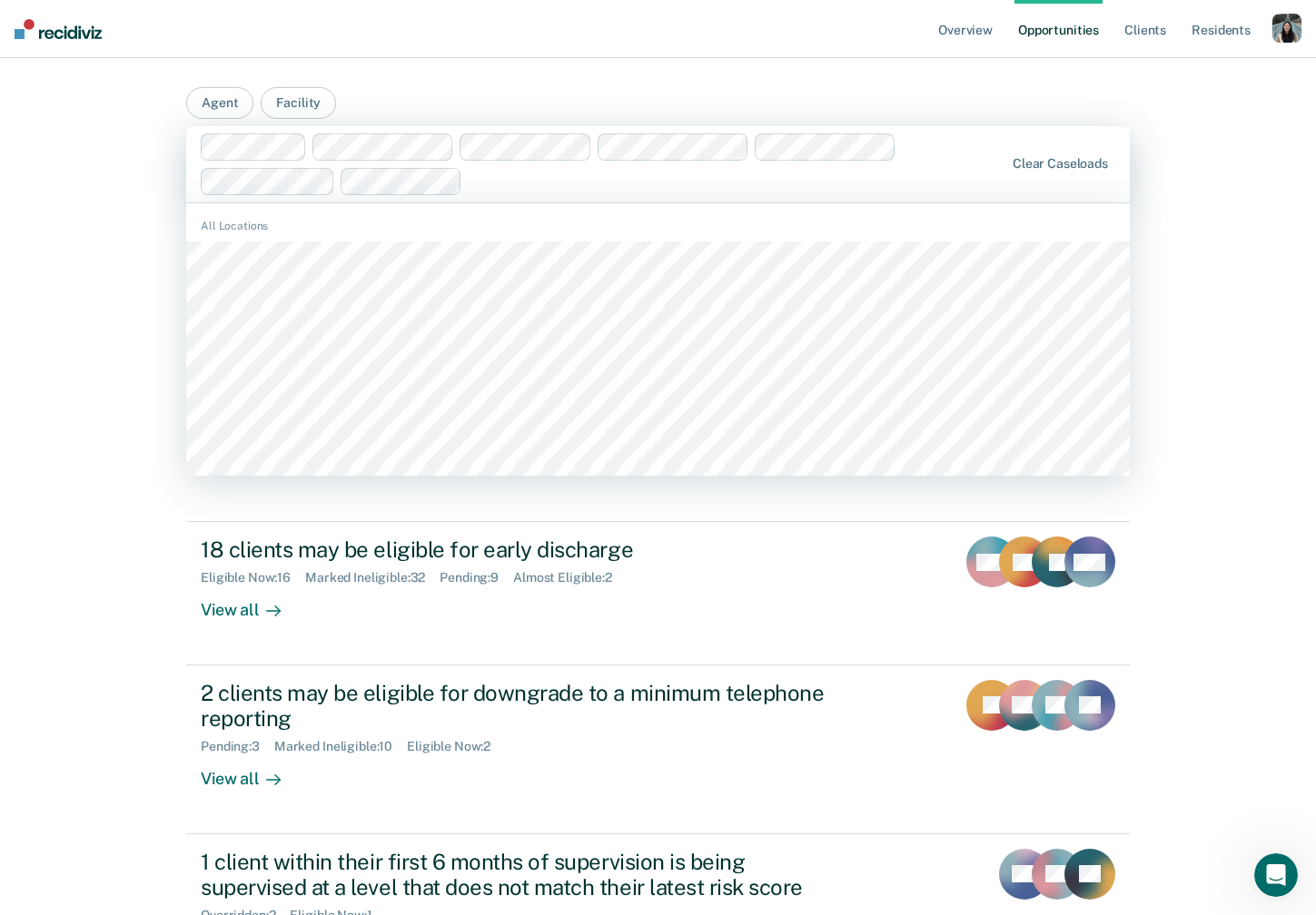 click on "Clear   caseloads" at bounding box center [658, 164] 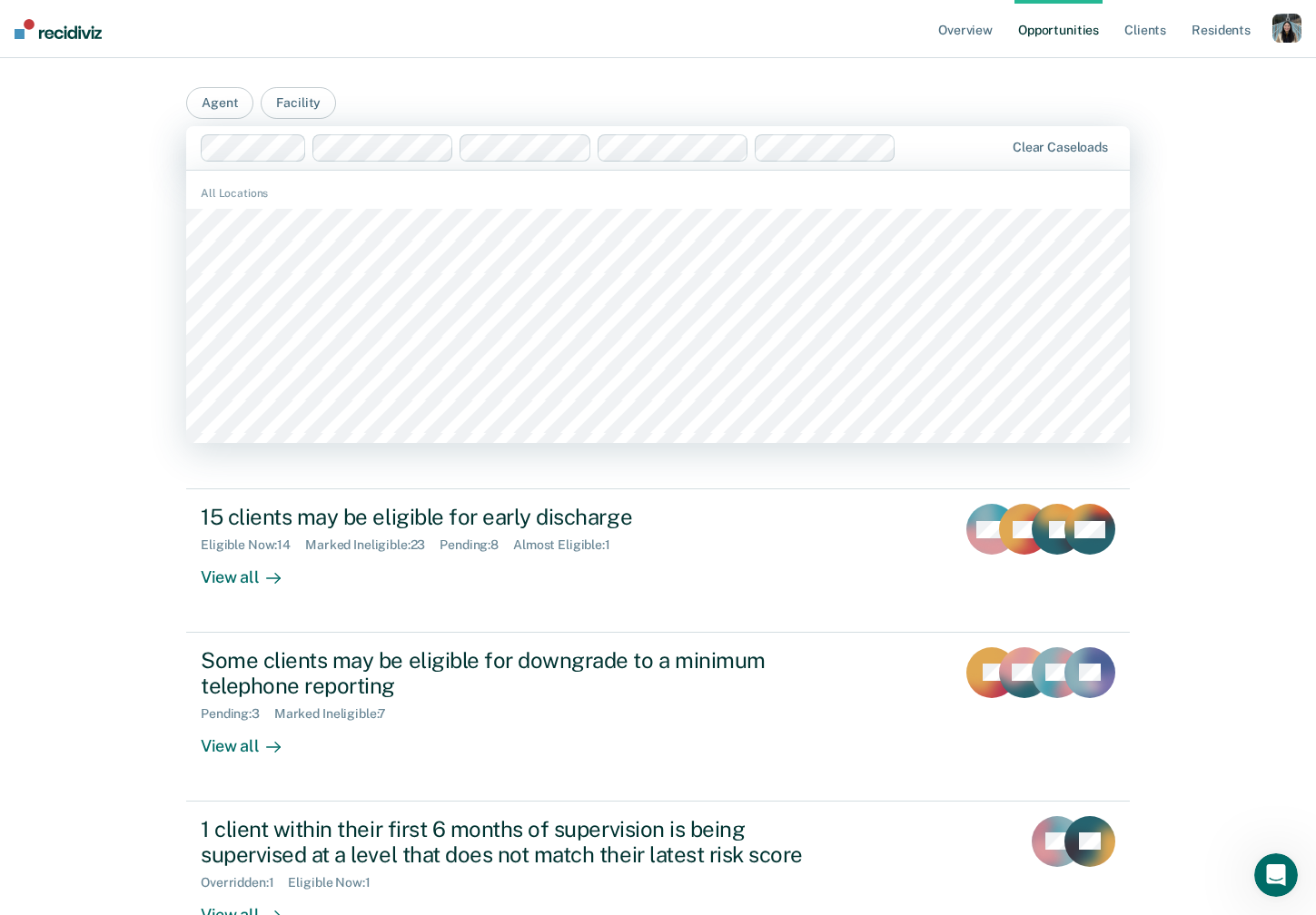 click on "Overview Opportunities Client s Resident s Profile How it works Log Out Agent Facility option [PERSON_NAME], deselected. [PERSON_NAME][GEOGRAPHIC_DATA], 3 of 899. 899 results available. Use Up and Down to choose options, press Enter to select the currently focused option, press Escape to exit the menu, press Tab to select the option and exit the menu. Clear   caseloads All Locations All Officers Hi, [PERSON_NAME]. We’ve found some outstanding items across 5 caseloads and/or facilities 9 clients may be eligible for a supervision level downgrade Pending :  3 Almost Eligible :  9 Marked Ineligible :  2 View all   JL CB DB + 6 15 clients may be eligible for early discharge Eligible Now :  14 Marked Ineligible :  23 Pending :  8 Almost Eligible :  1 View all   MM TO JL + 12 Some clients may be eligible for downgrade to a minimum telephone reporting Pending :  3 Marked Ineligible :  7 View all   JS MT CK LG Overridden :  1 Eligible Now :  1 View all   RB DF" at bounding box center (658, 521) 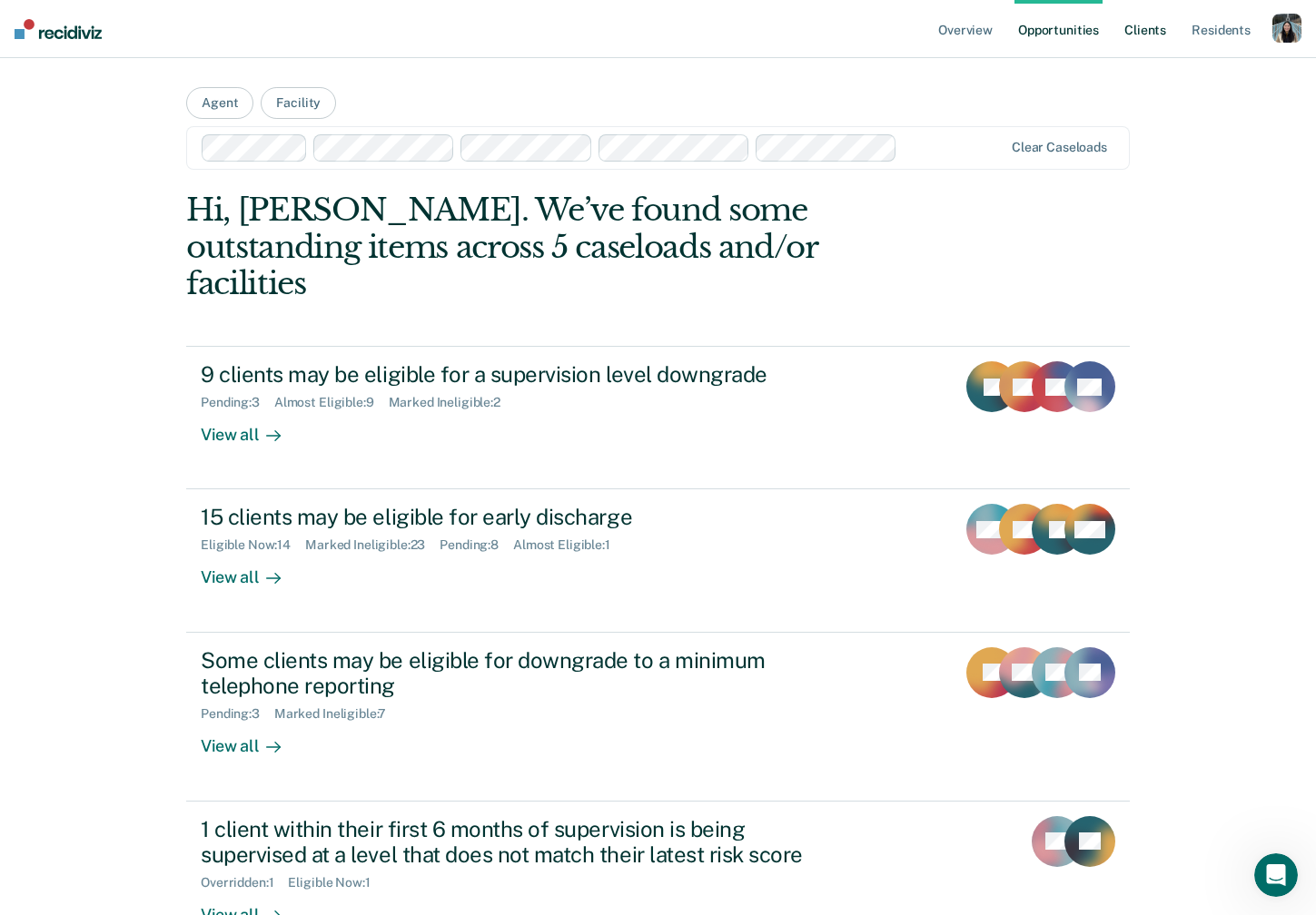 click on "Client s" at bounding box center (1145, 29) 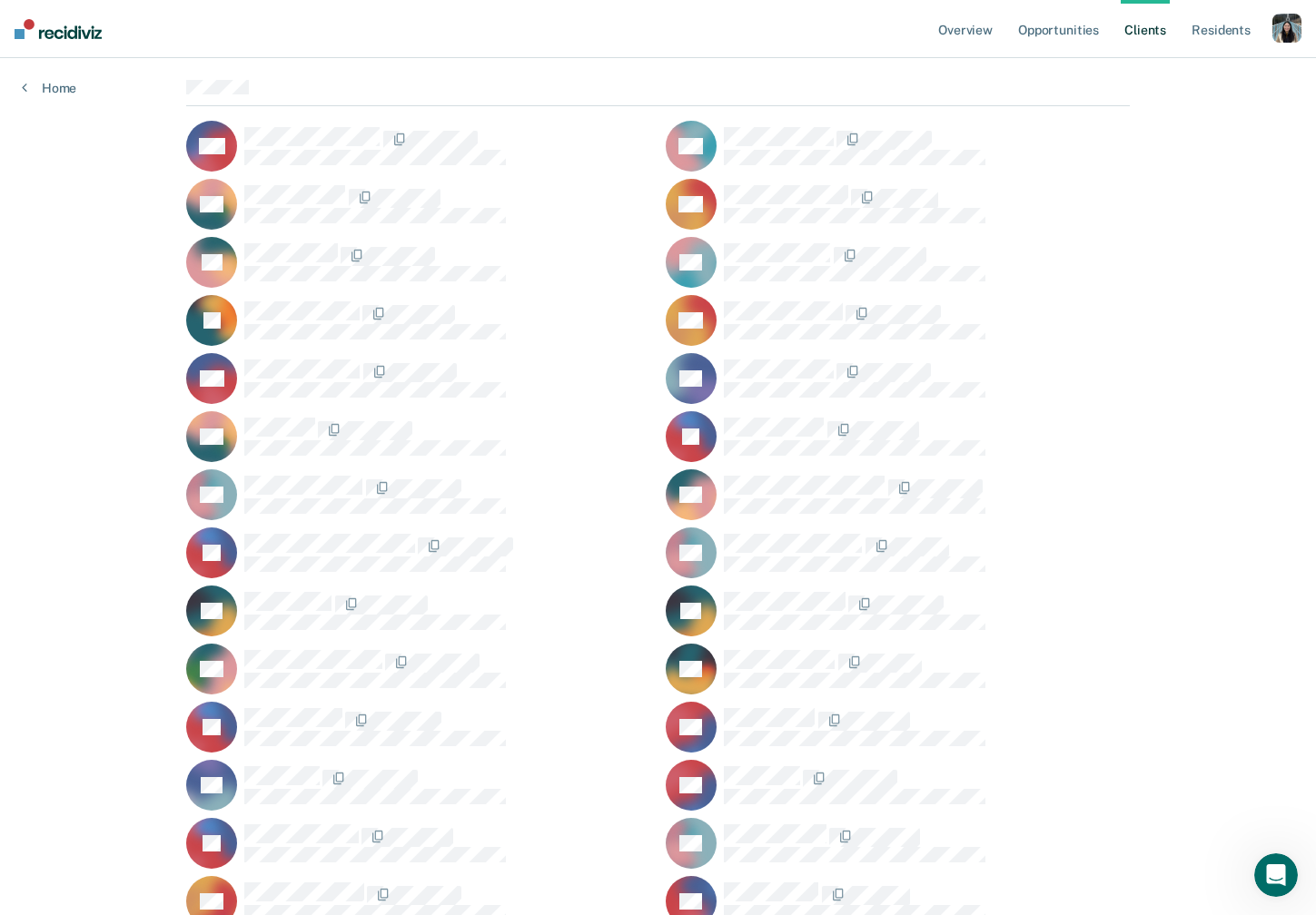 scroll, scrollTop: 0, scrollLeft: 0, axis: both 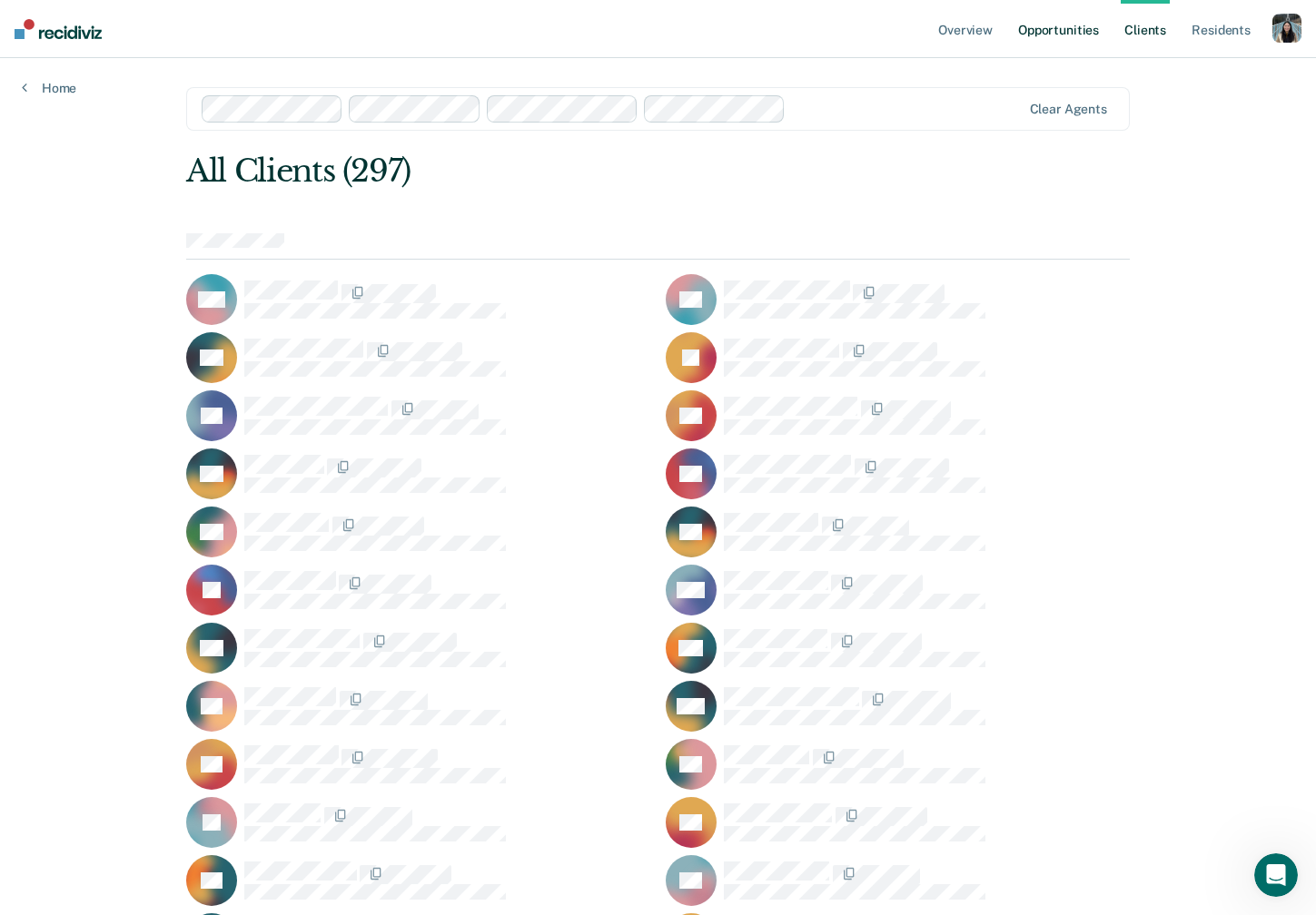 click on "Opportunities" at bounding box center (1058, 29) 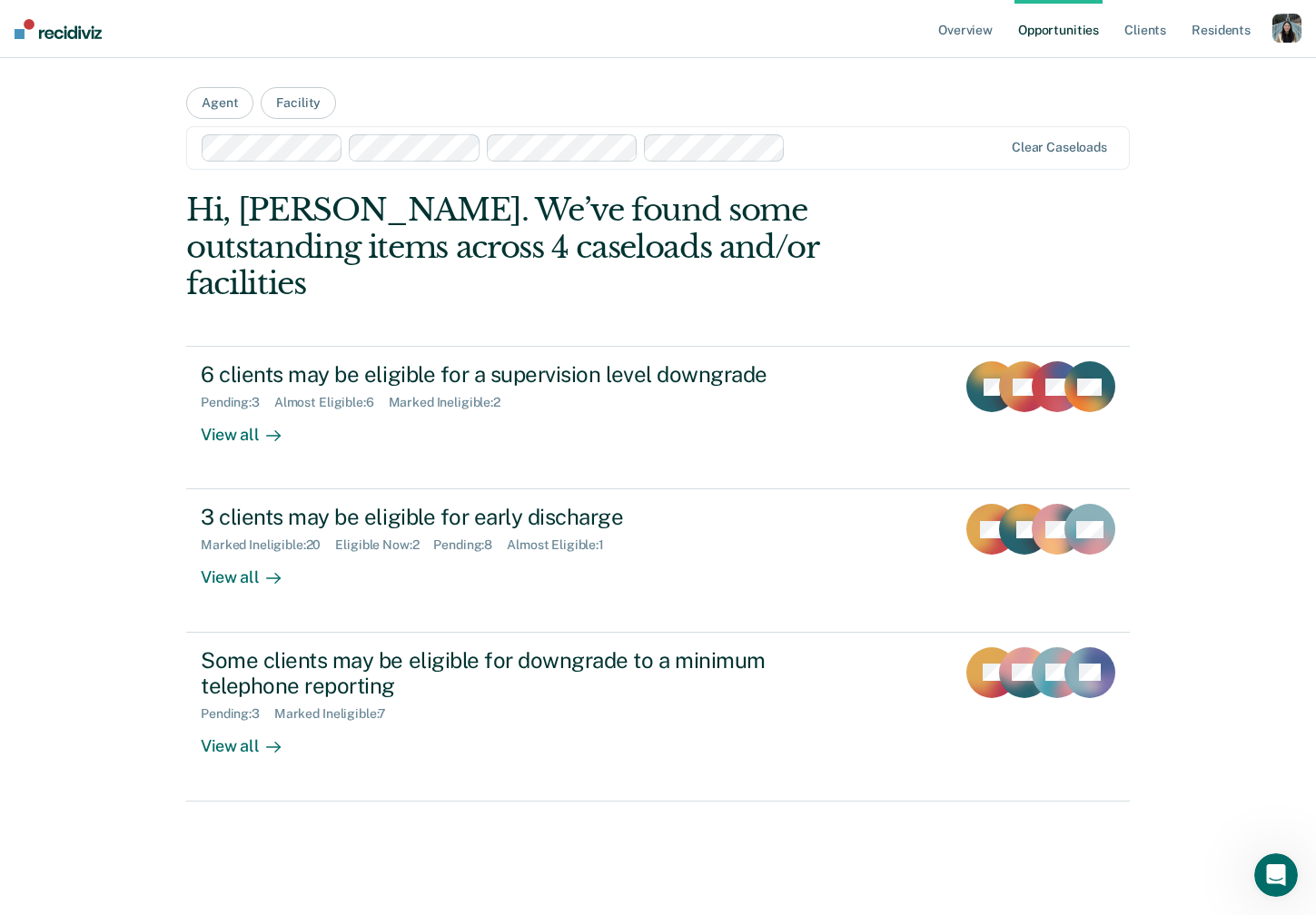 click at bounding box center [897, 147] 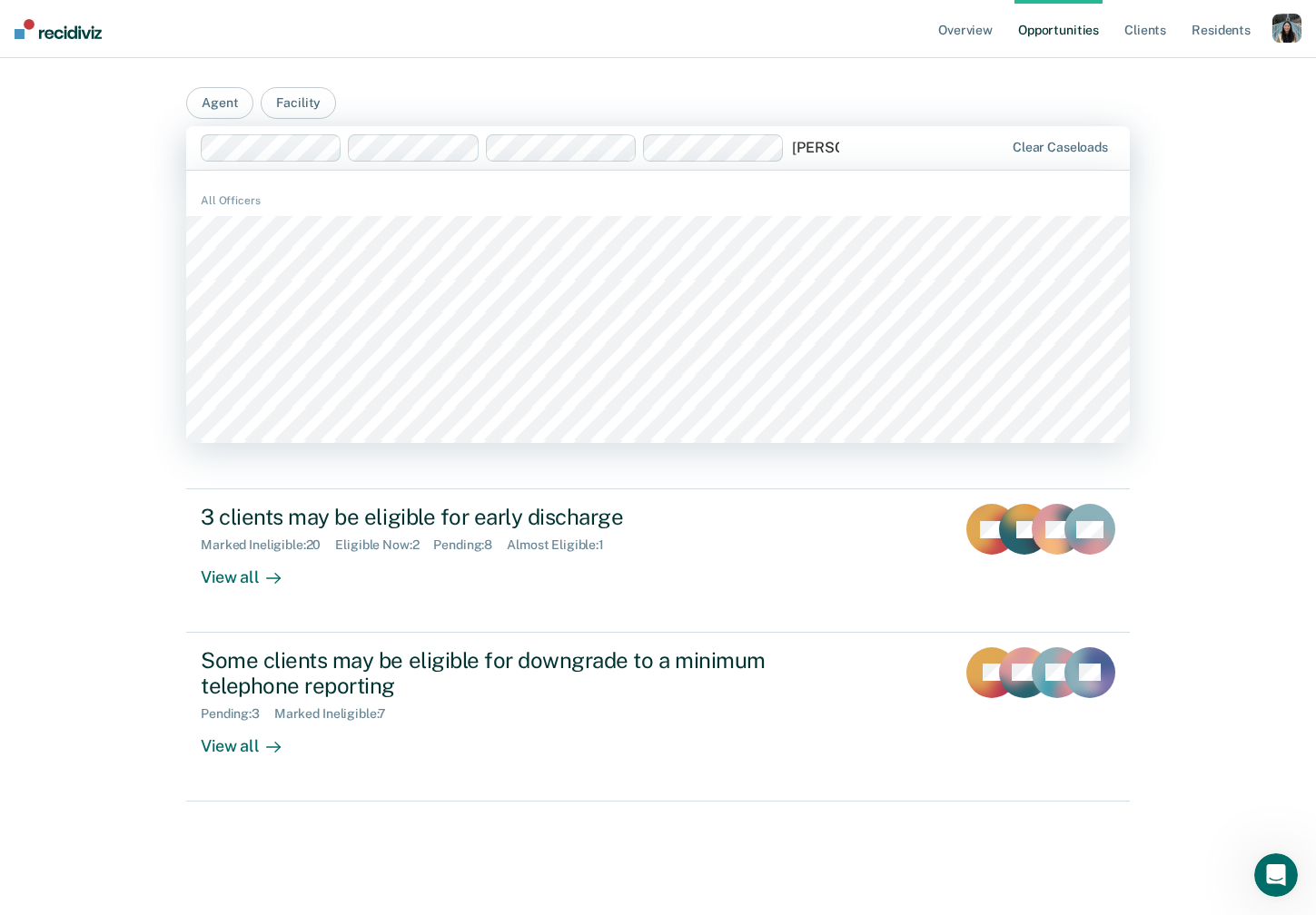 type on "[PERSON_NAME]" 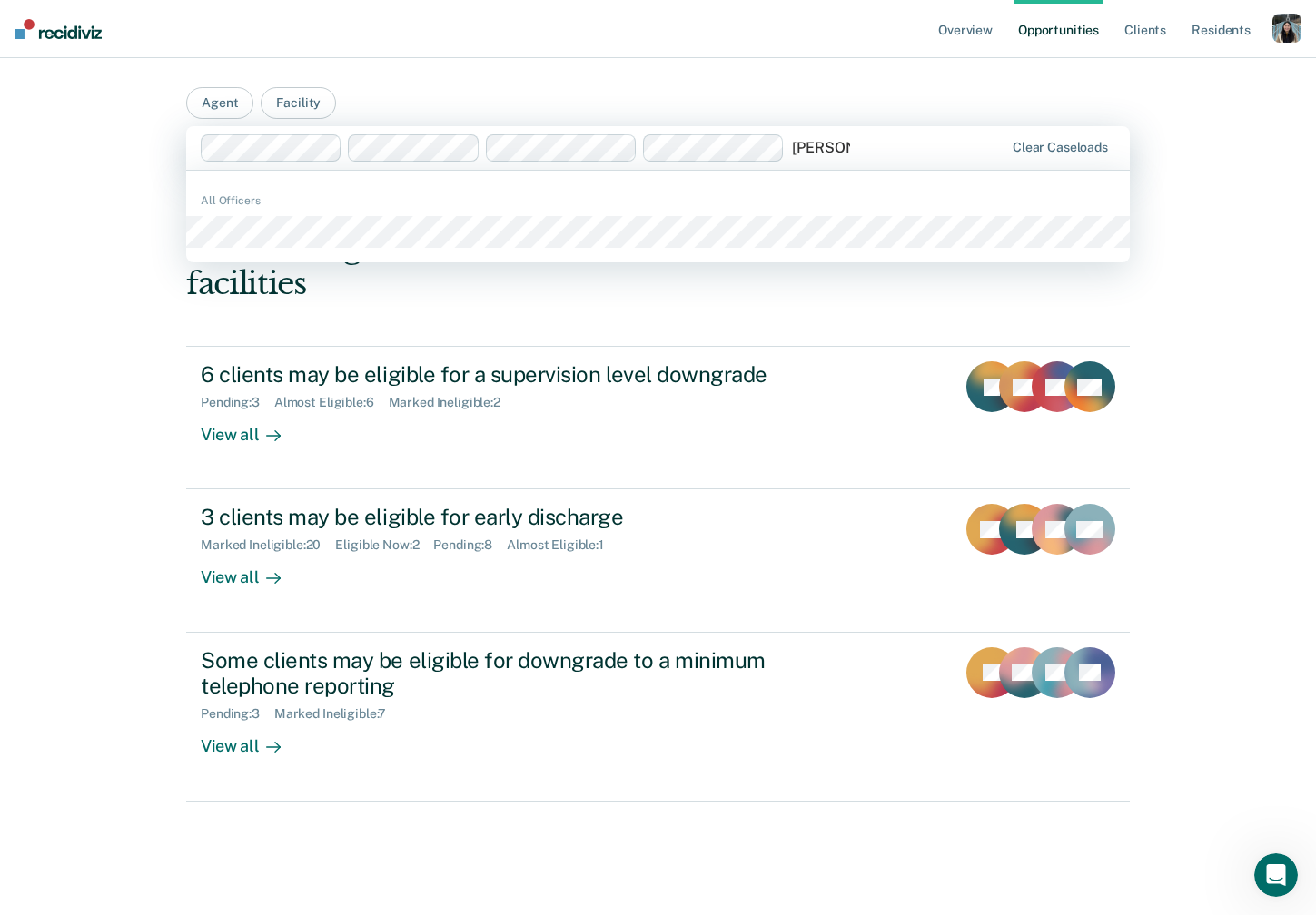 type 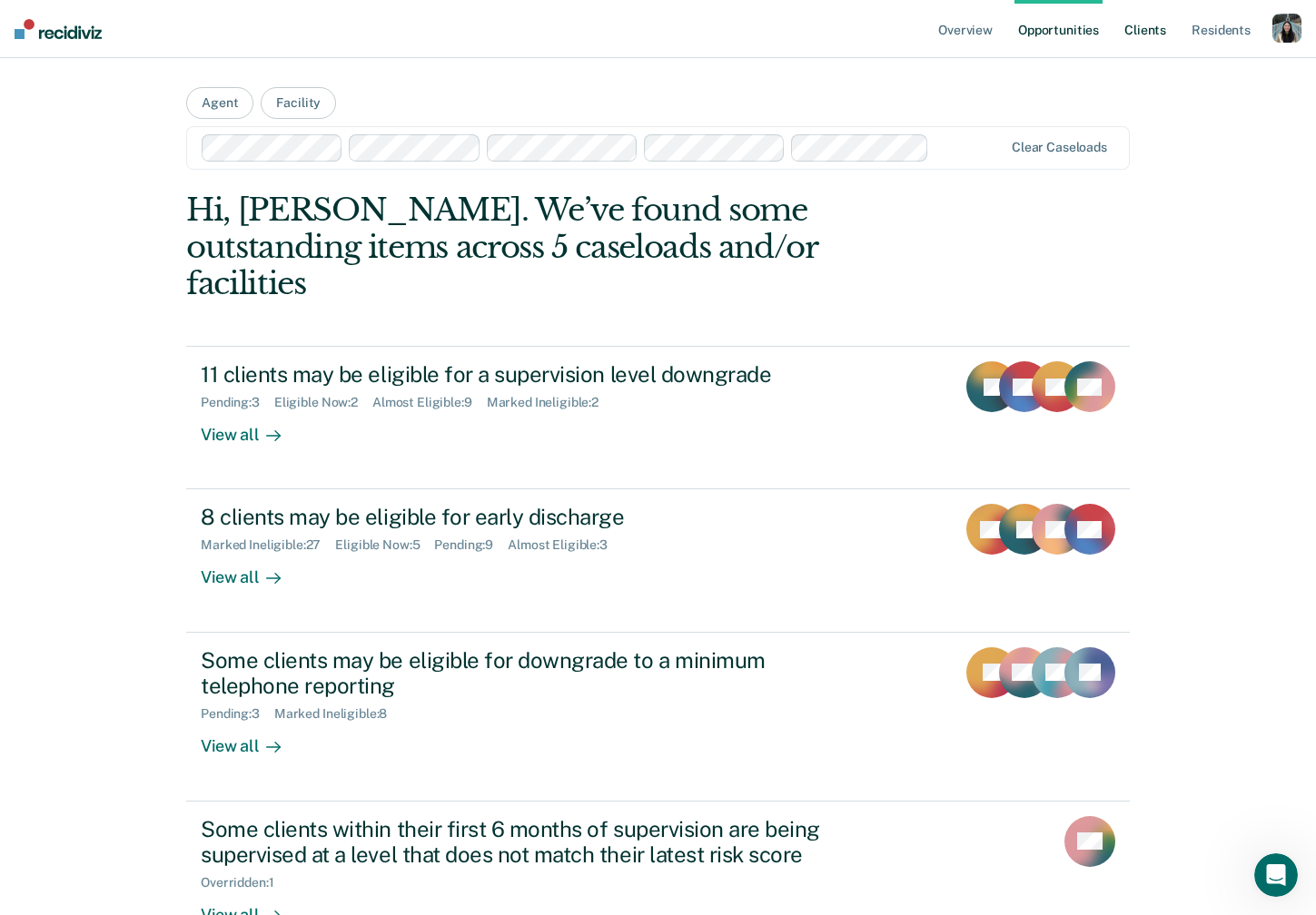 click on "Client s" at bounding box center (1145, 29) 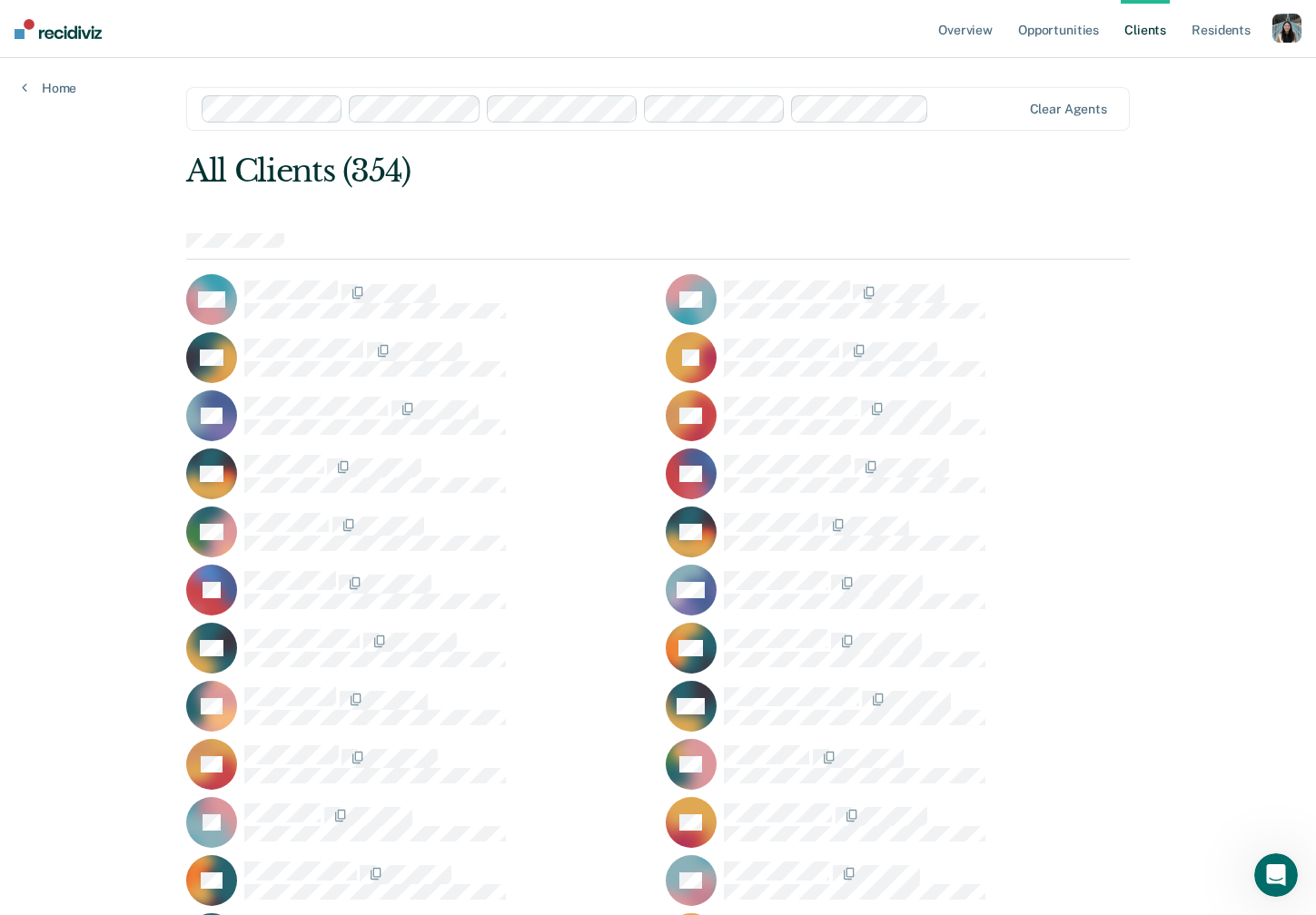 scroll, scrollTop: 7737, scrollLeft: 0, axis: vertical 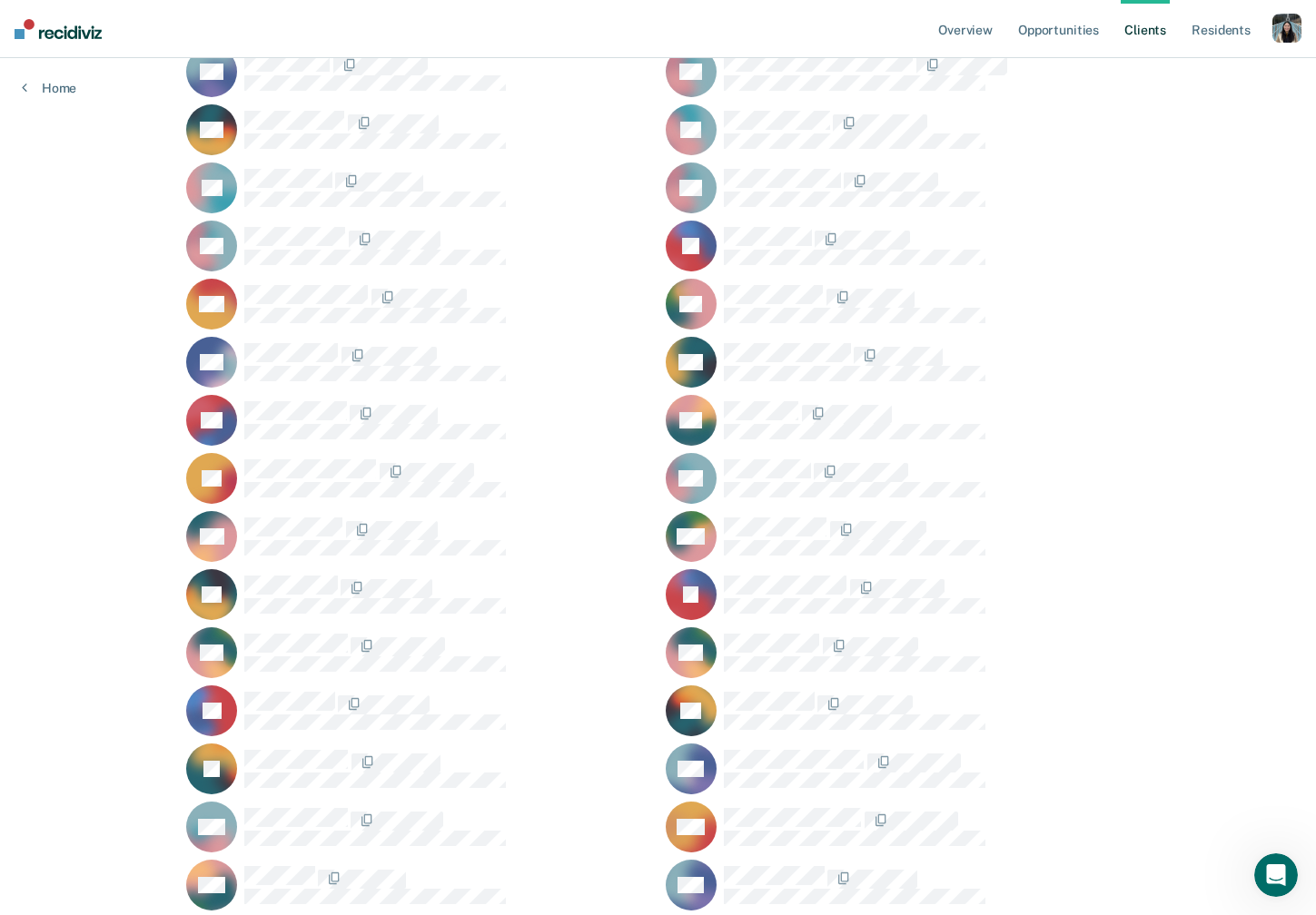 click on "JA   KA   KB   RB   BB   FB   LB   RB   RB   JB   NC   RC   DC   RD   TD   ED   JG   RH   SH   MH   MI   TJ   DK   DK   LL   DL   JL   RM   SM   DM   BM   RM   AO   NP   AR   MR   CR   RS   SS   DS   JS   ES   SS   BT   KT   KU   SW   CW   CW   CY" at bounding box center (658, 711) 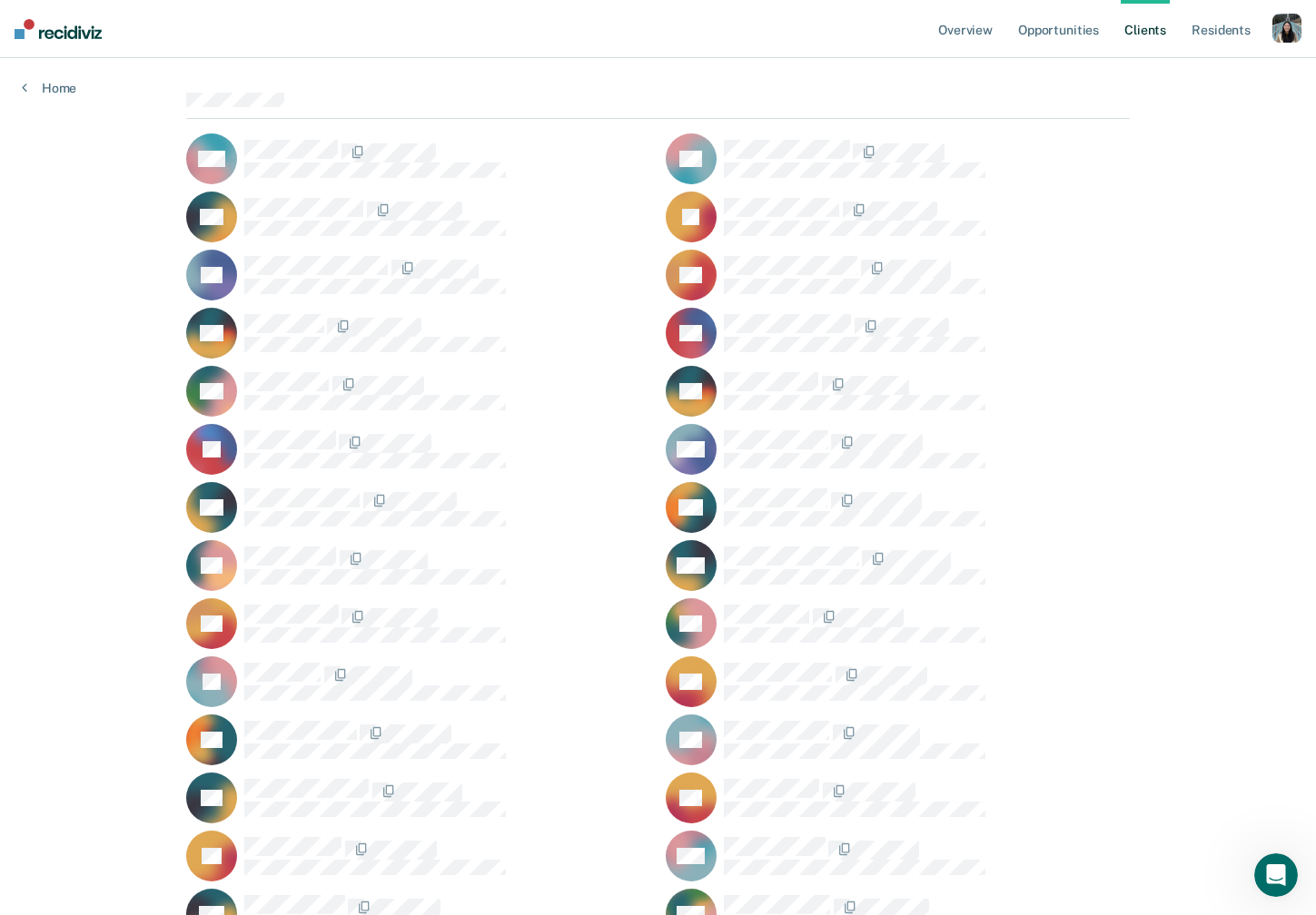 scroll, scrollTop: 0, scrollLeft: 0, axis: both 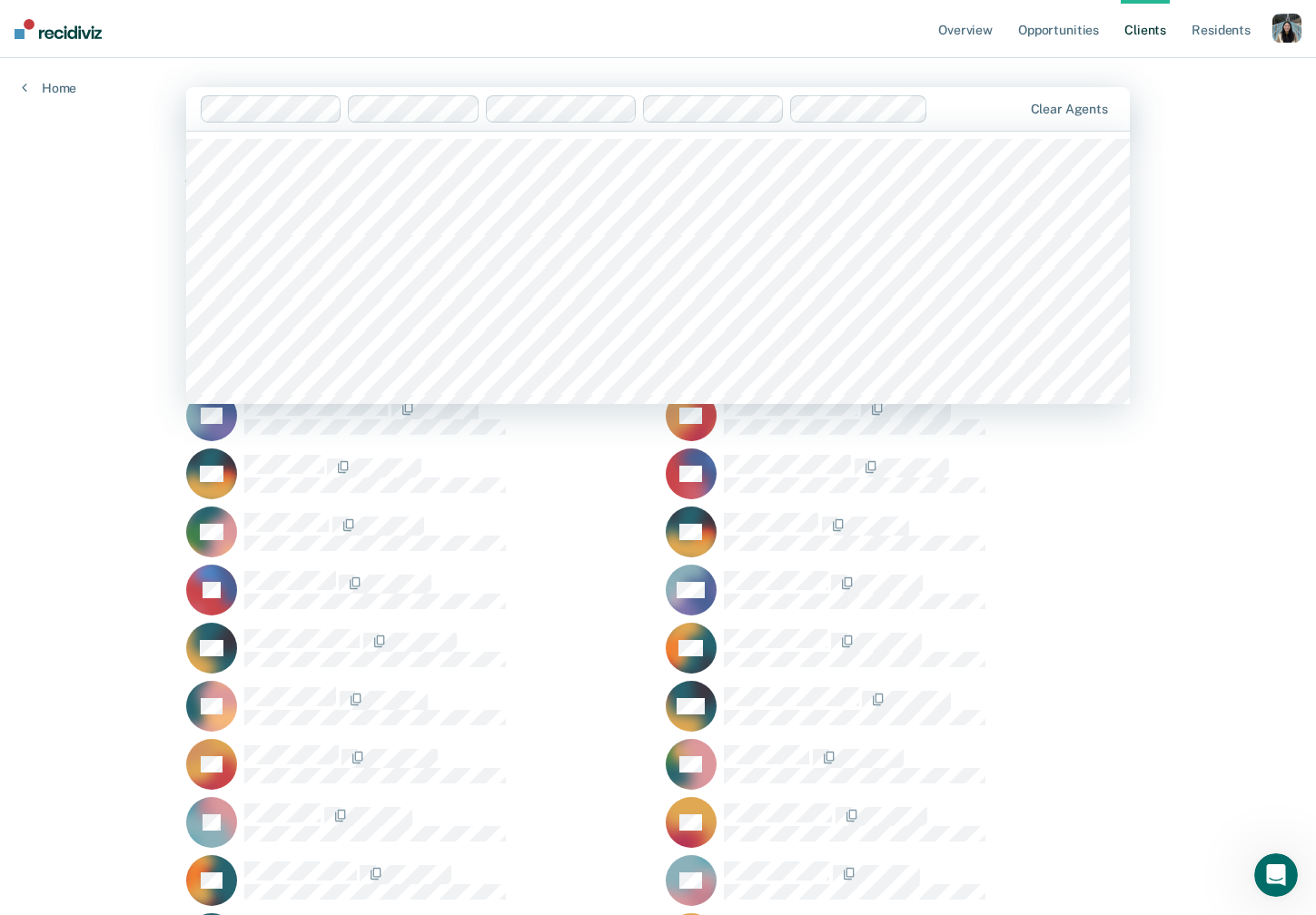click at bounding box center (978, 108) 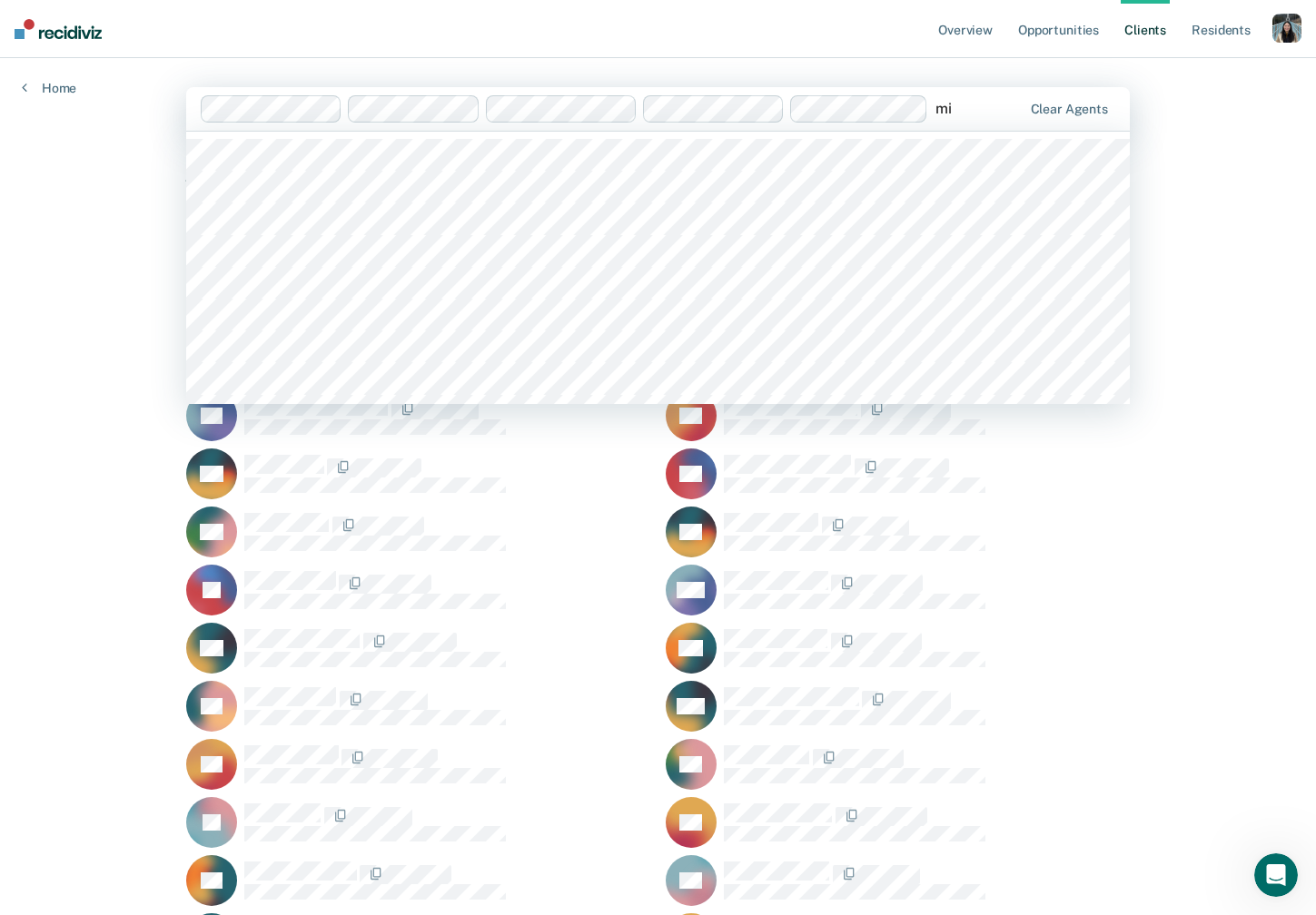 type on "m" 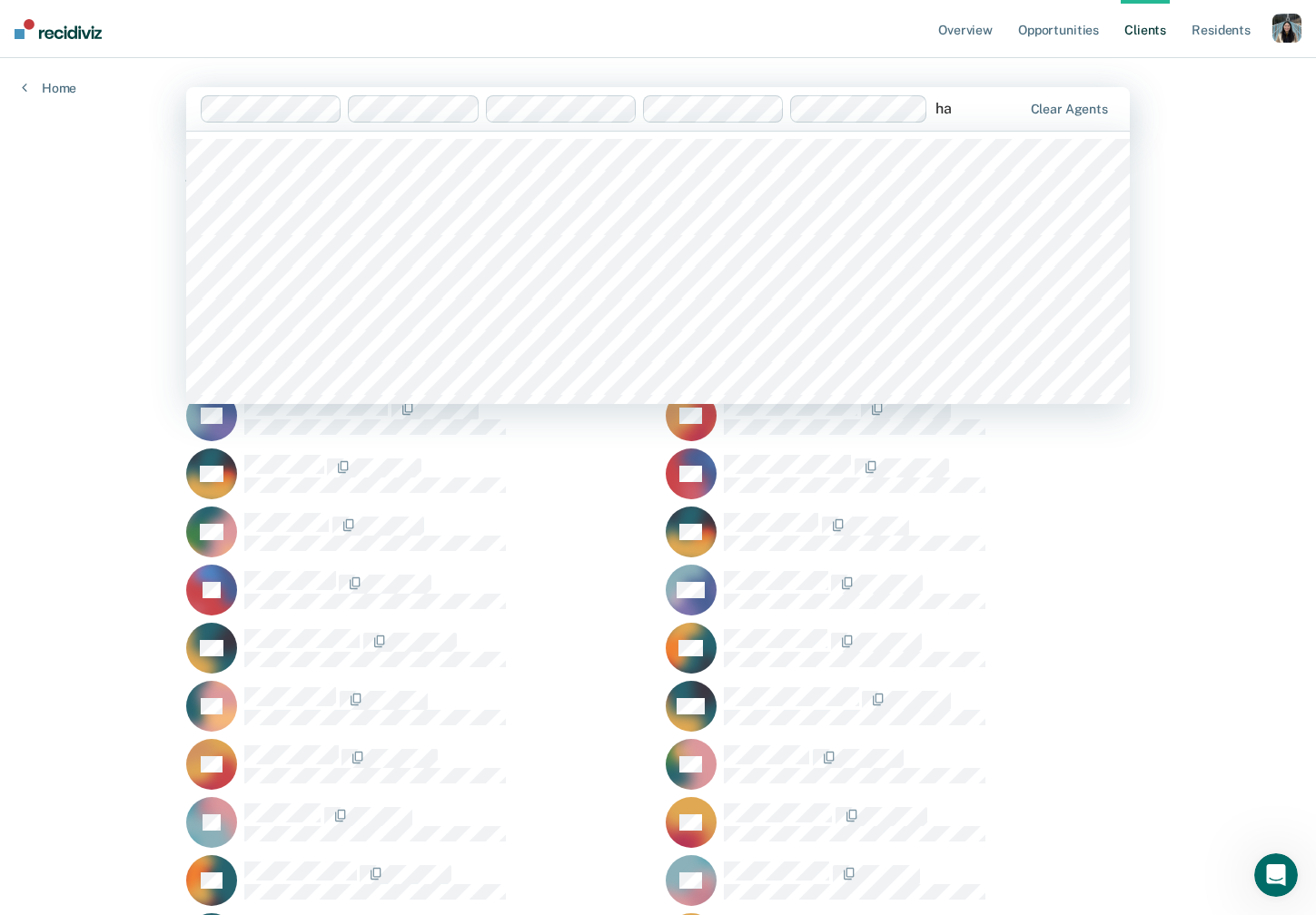 type on "h" 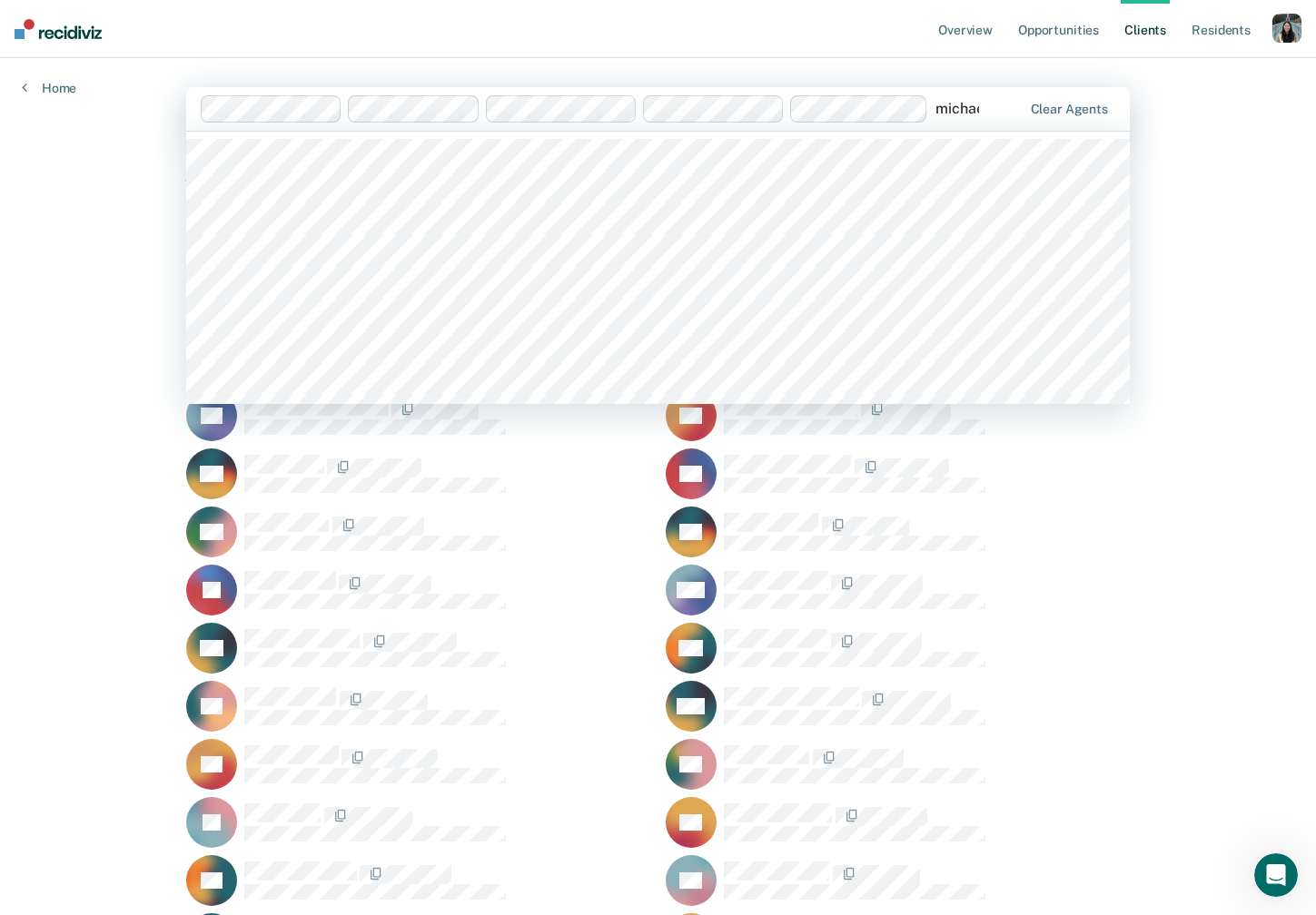 type on "[PERSON_NAME]" 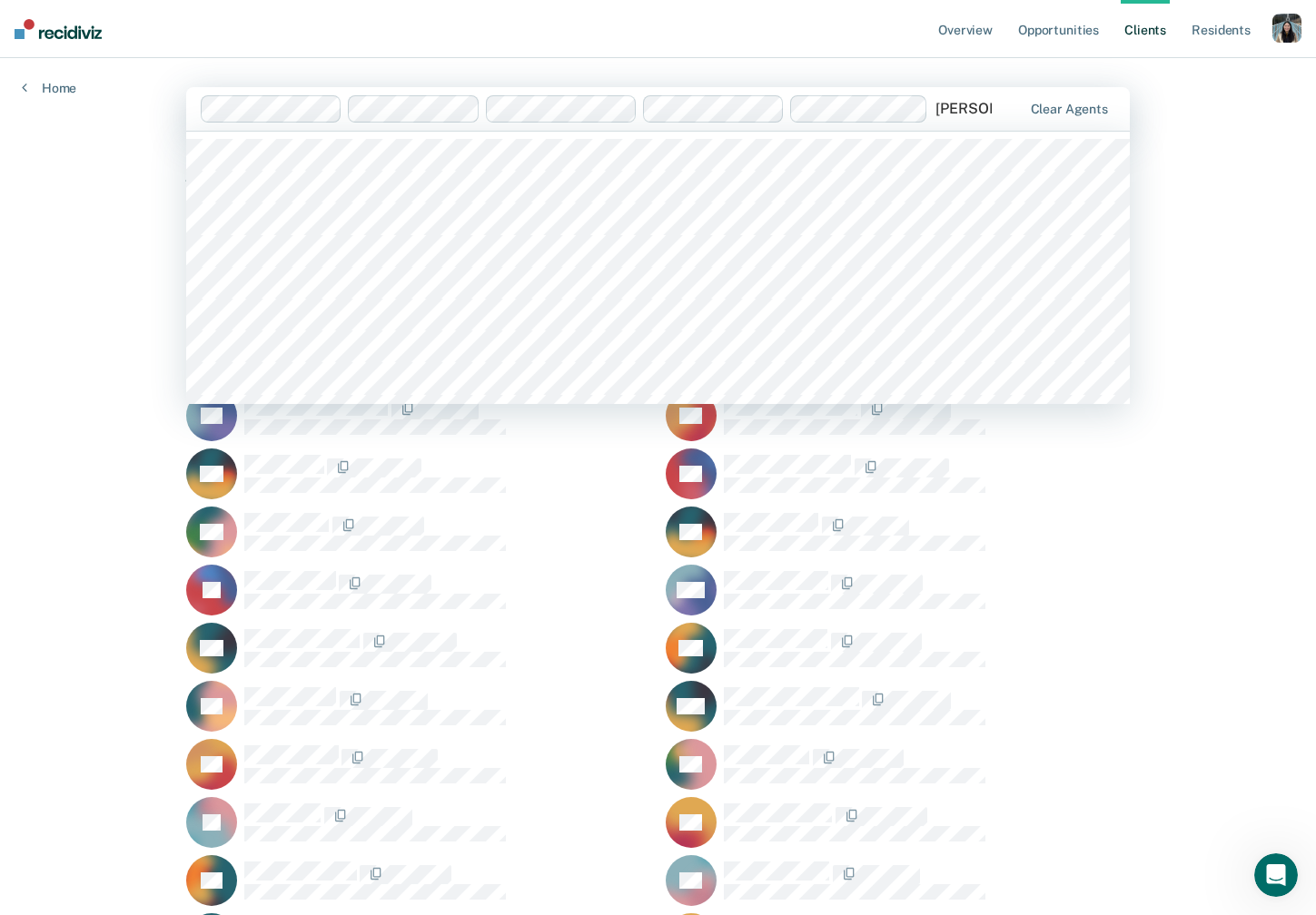 type 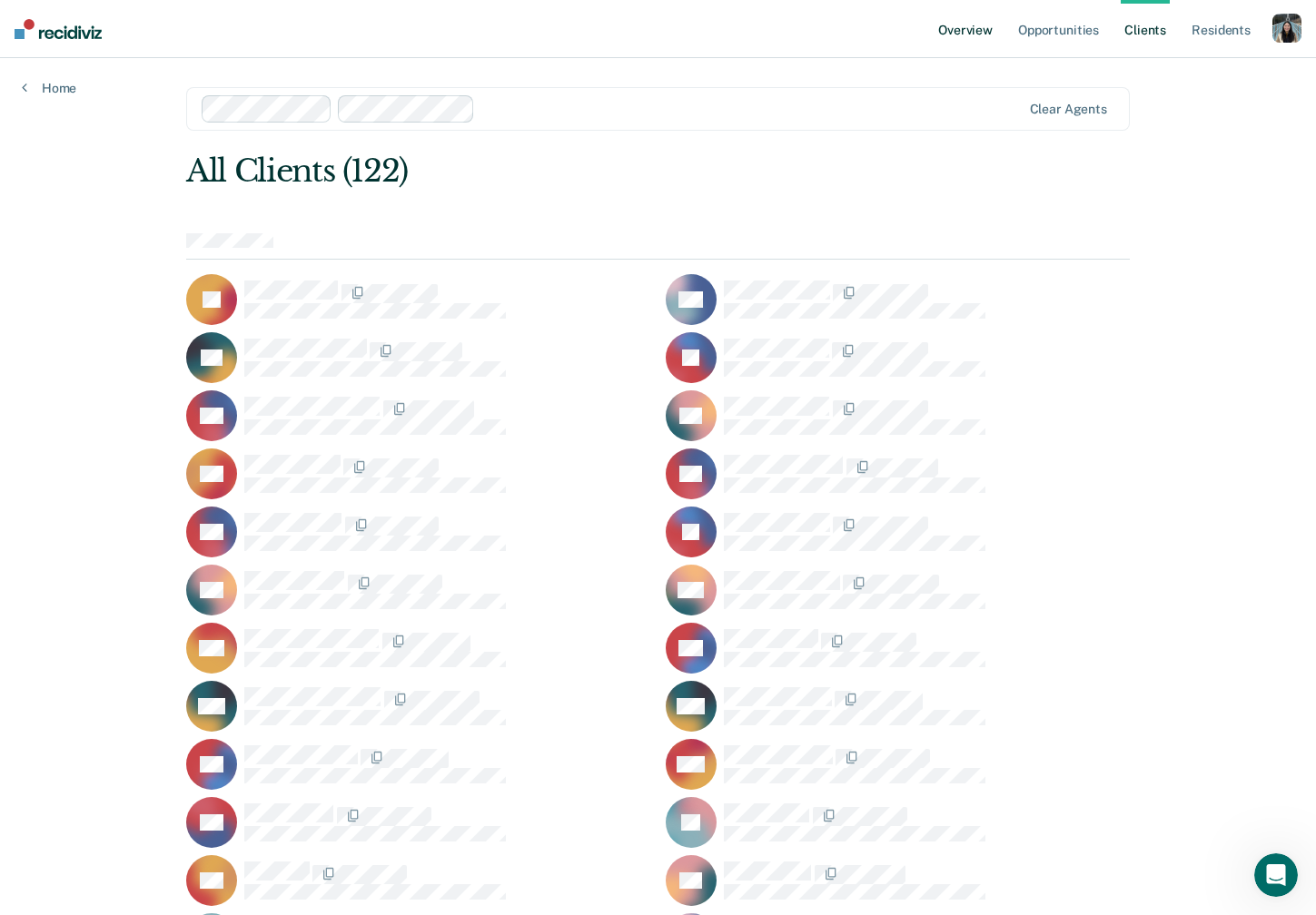 click on "Overview" at bounding box center (965, 29) 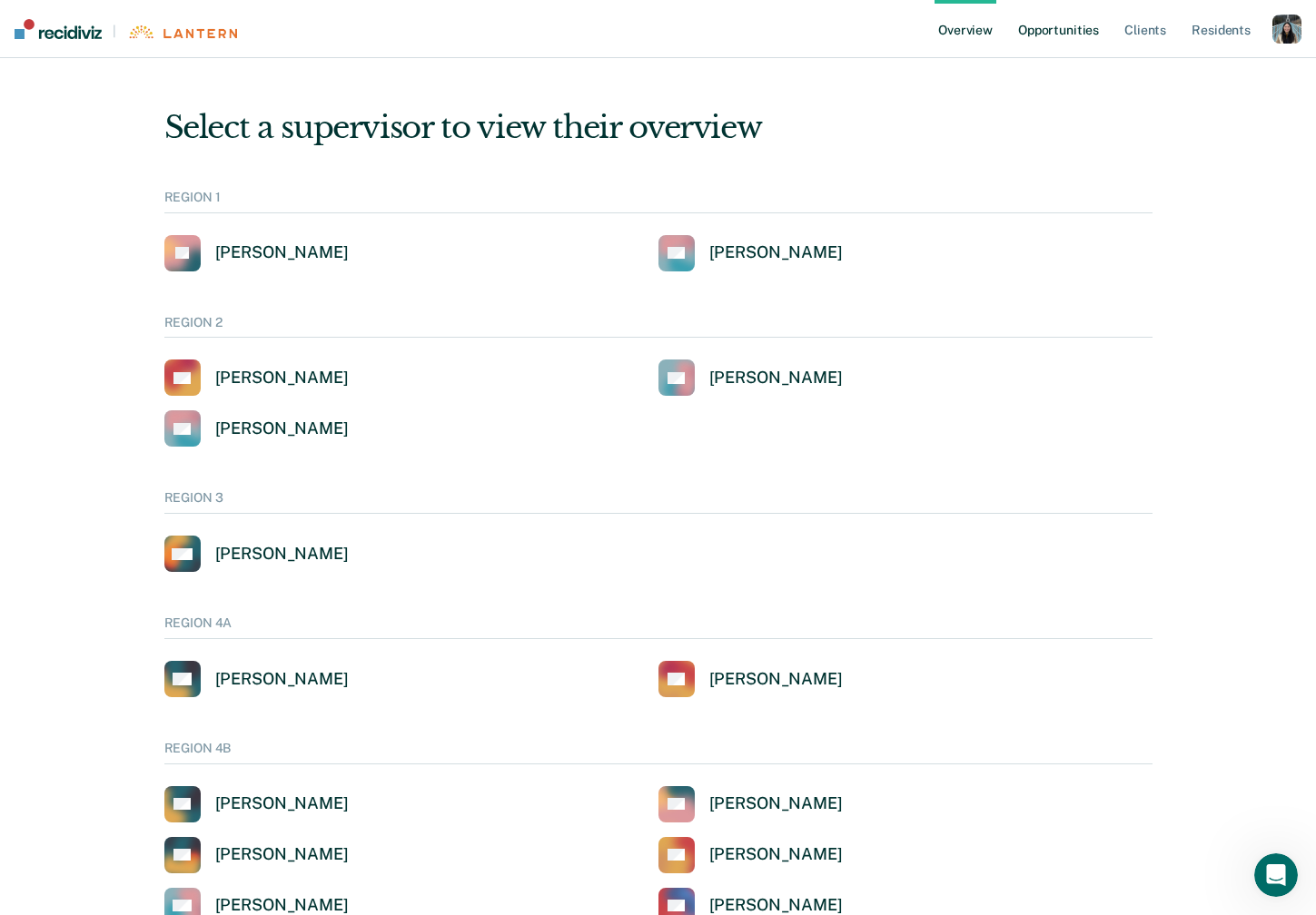 click on "Opportunities" at bounding box center [1058, 29] 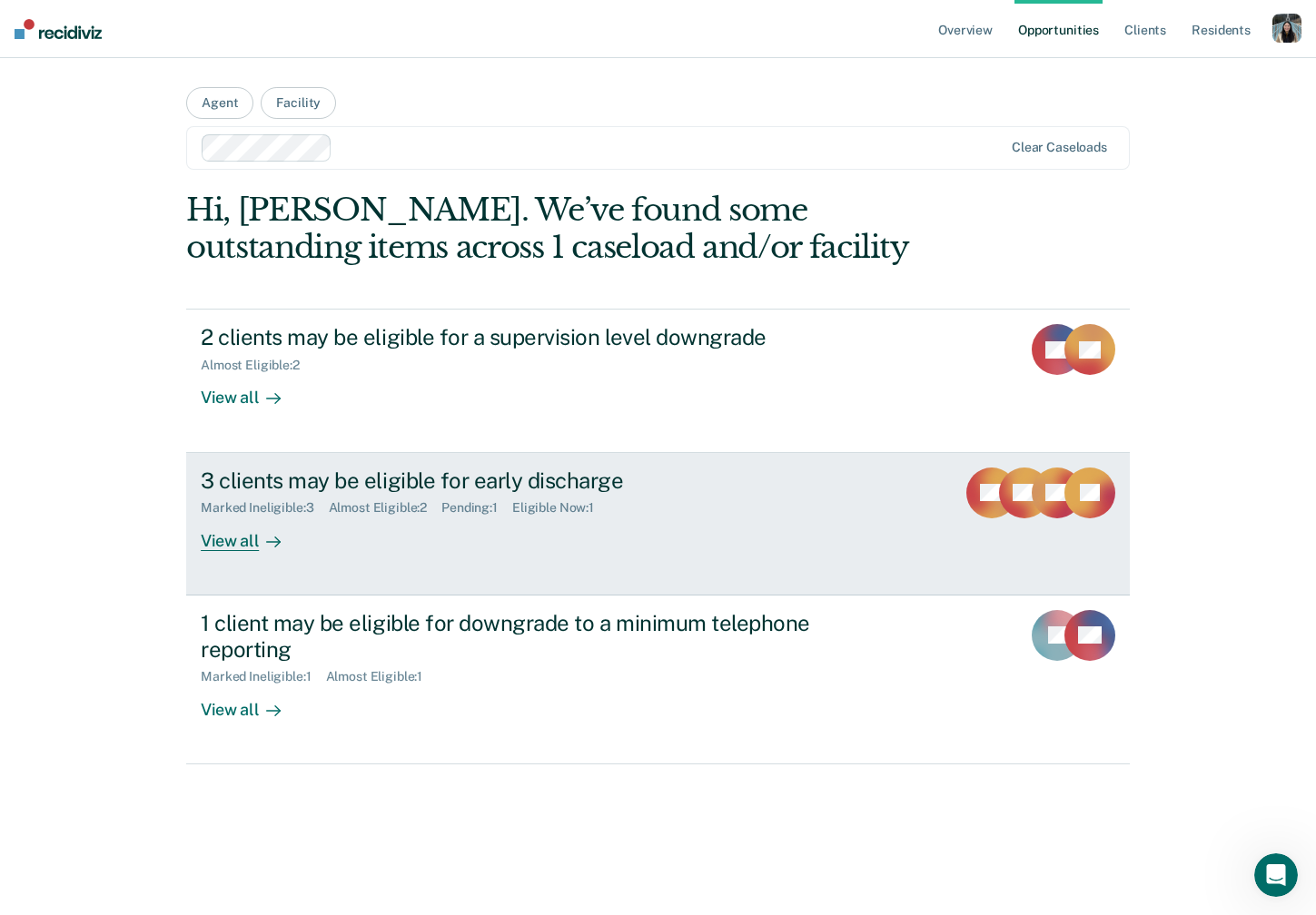 click on "Almost Eligible :  2" at bounding box center (385, 507) 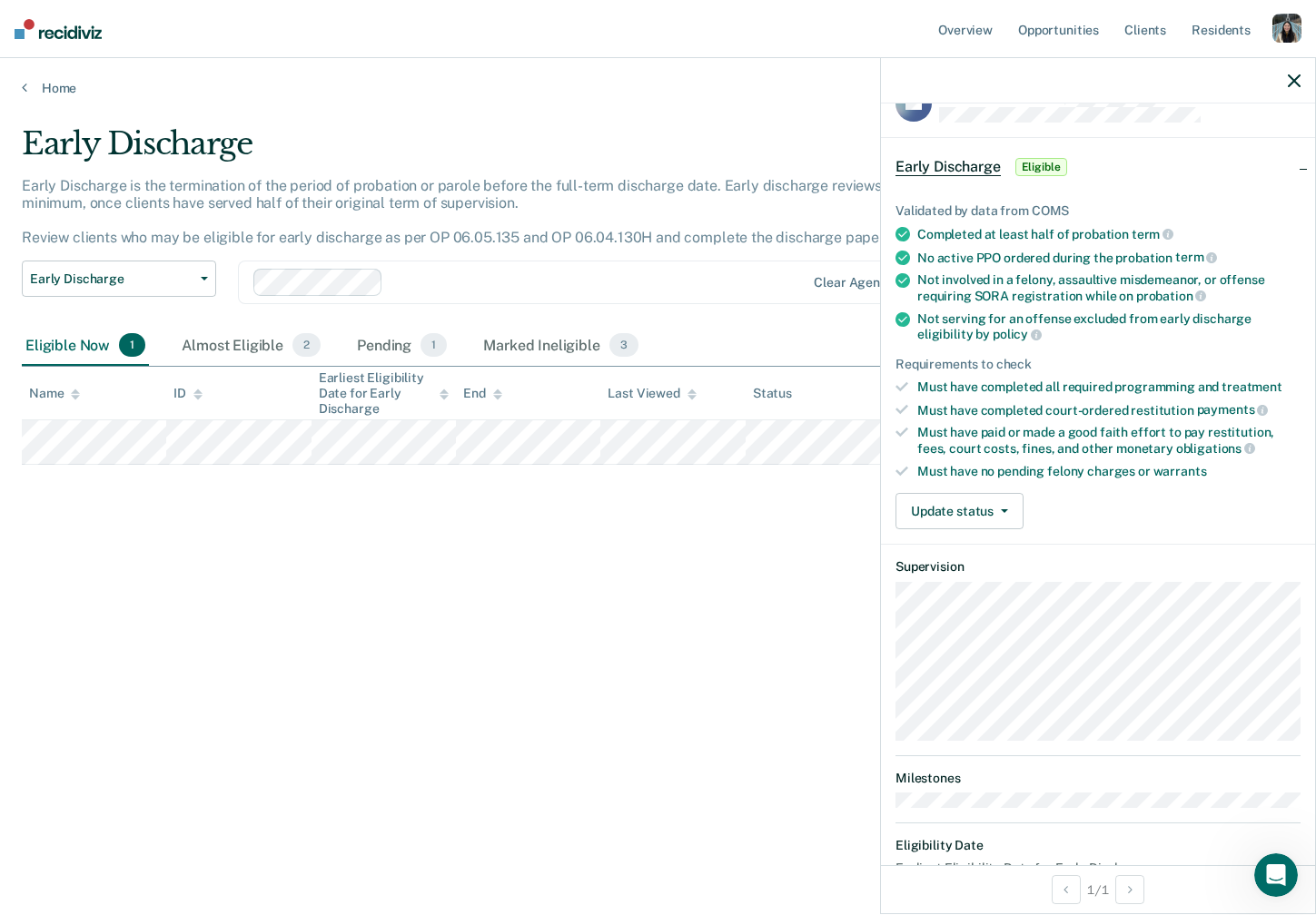 scroll, scrollTop: 0, scrollLeft: 0, axis: both 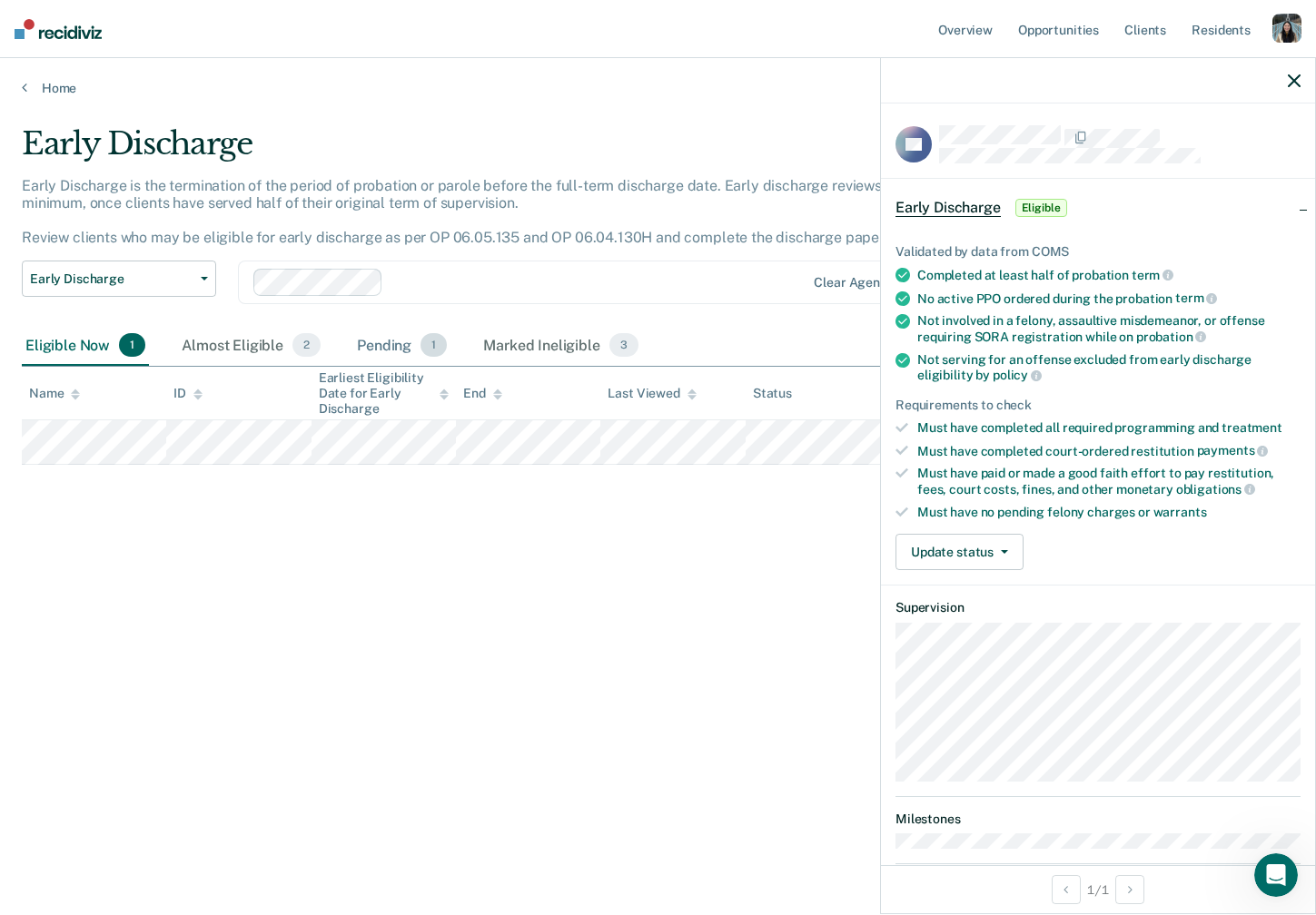 click on "Pending 1" at bounding box center [401, 346] 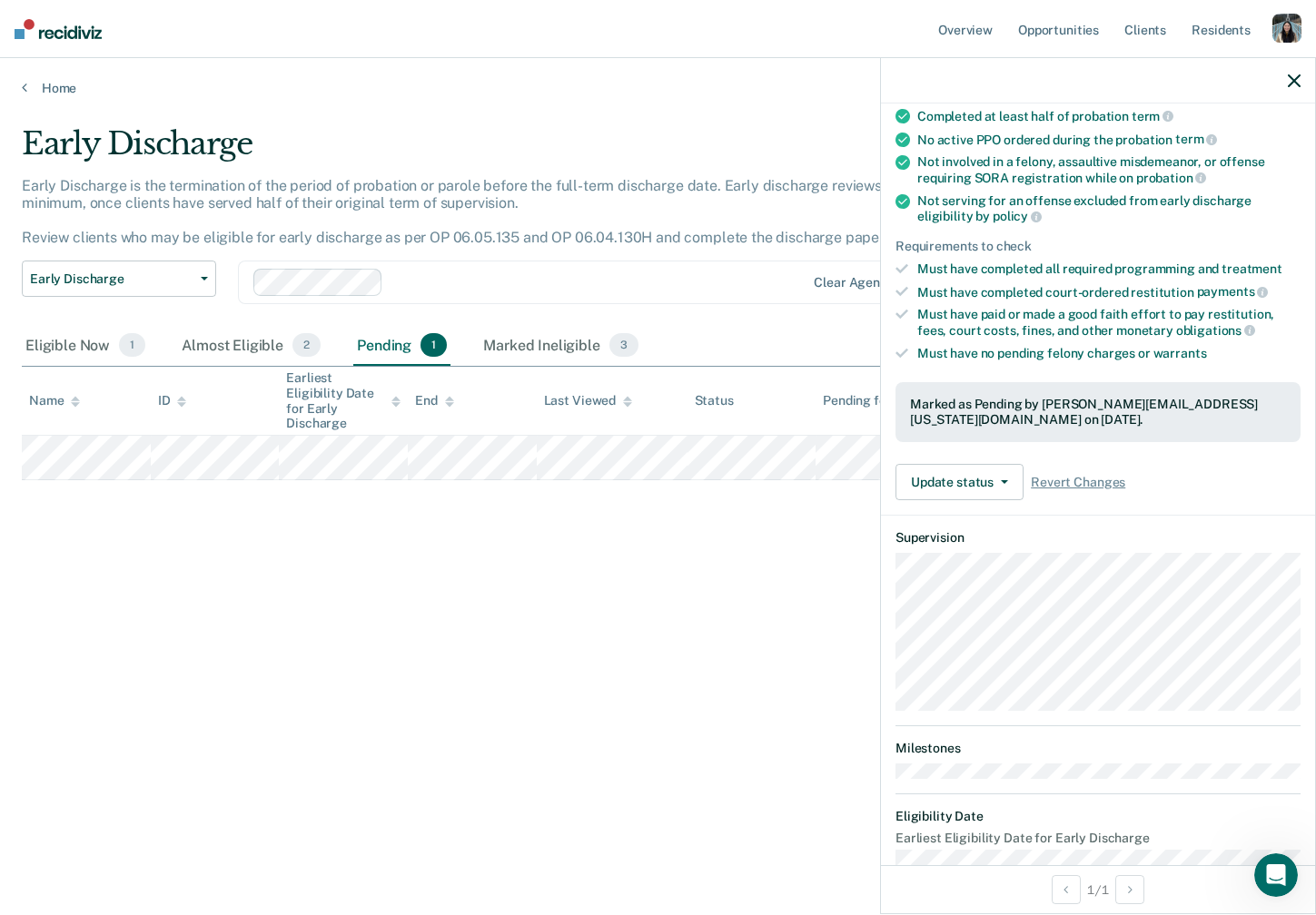 scroll, scrollTop: 175, scrollLeft: 0, axis: vertical 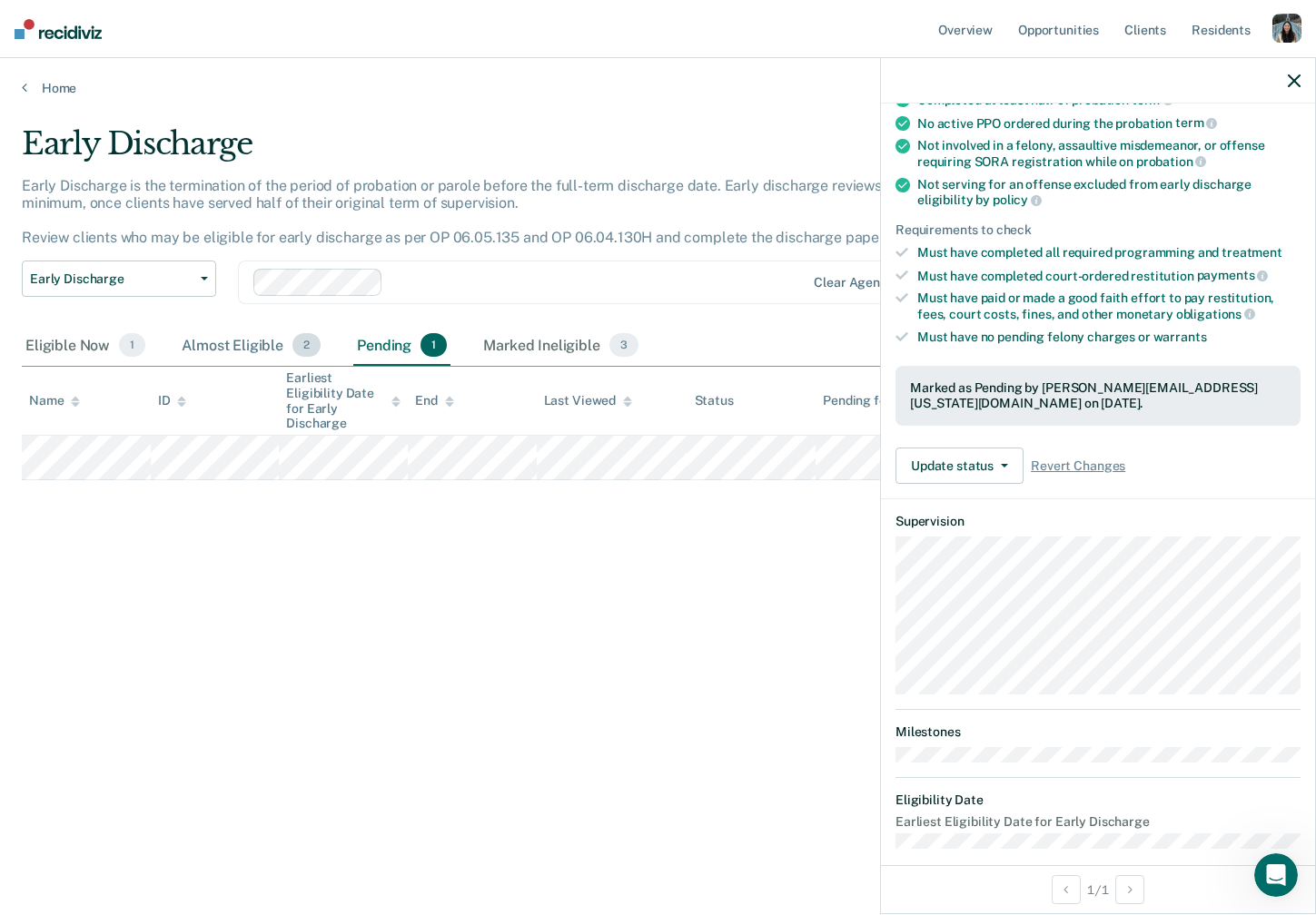click on "Almost Eligible 2" at bounding box center [251, 346] 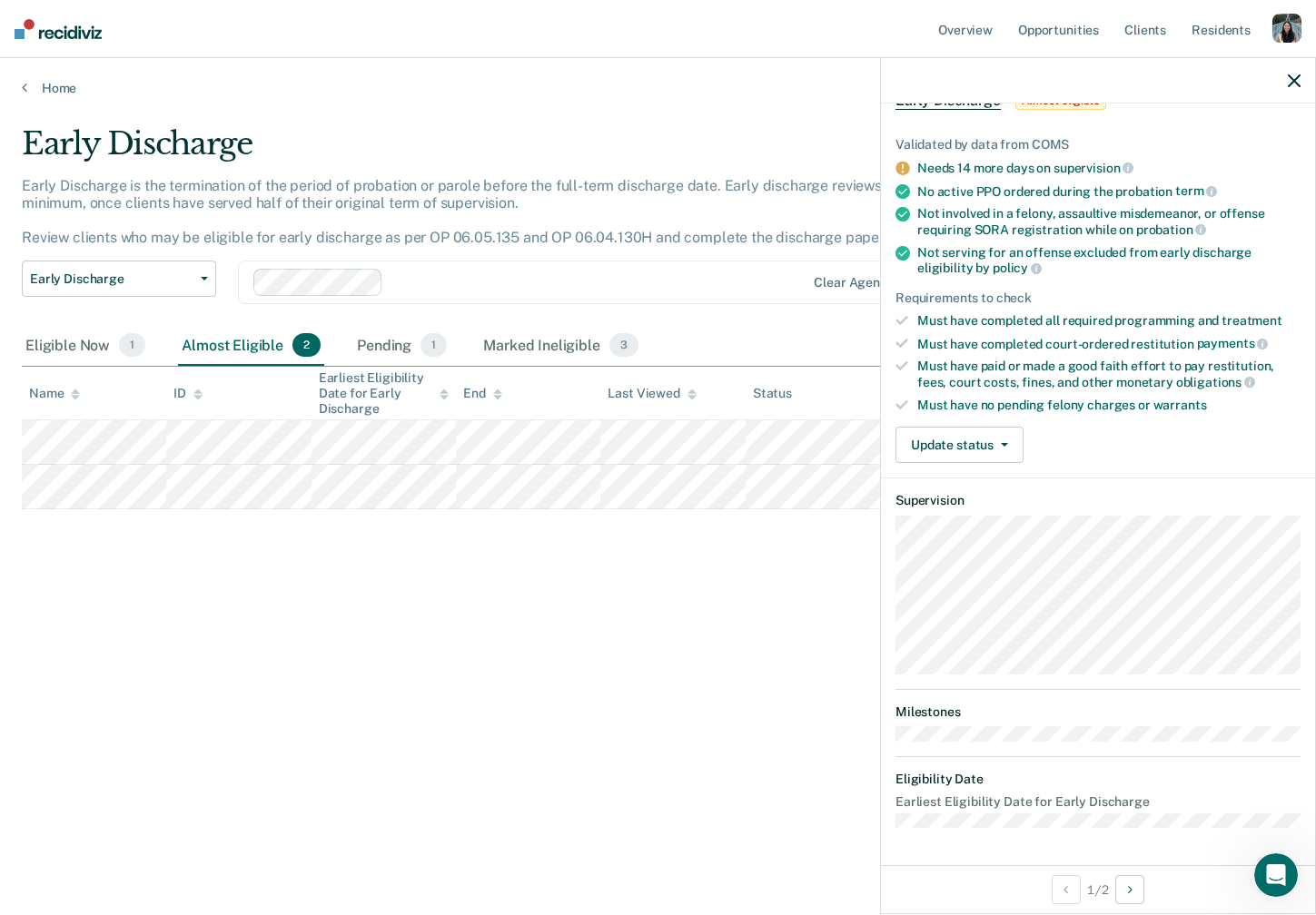 scroll, scrollTop: 102, scrollLeft: 0, axis: vertical 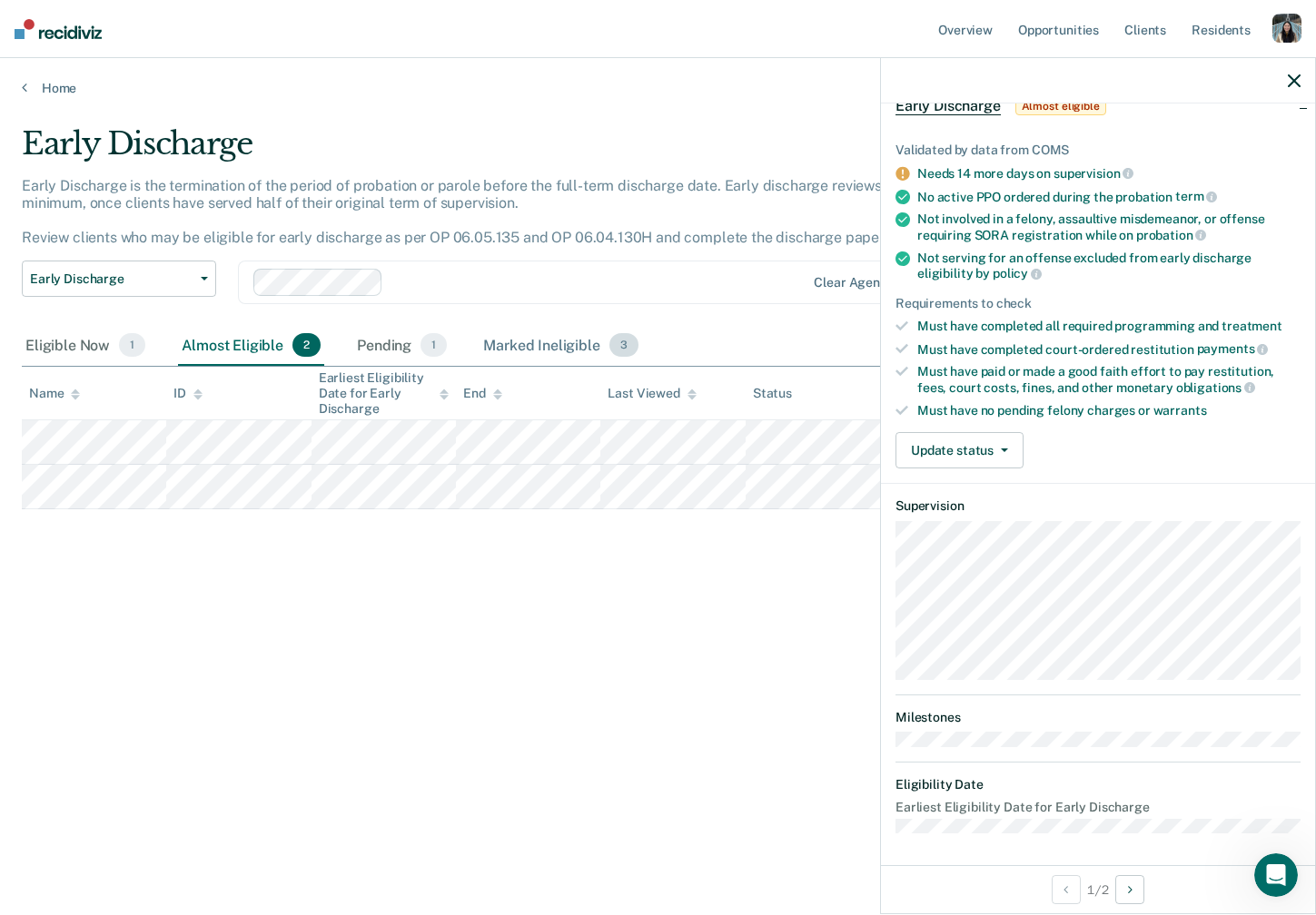 click on "Marked Ineligible 3" at bounding box center (560, 346) 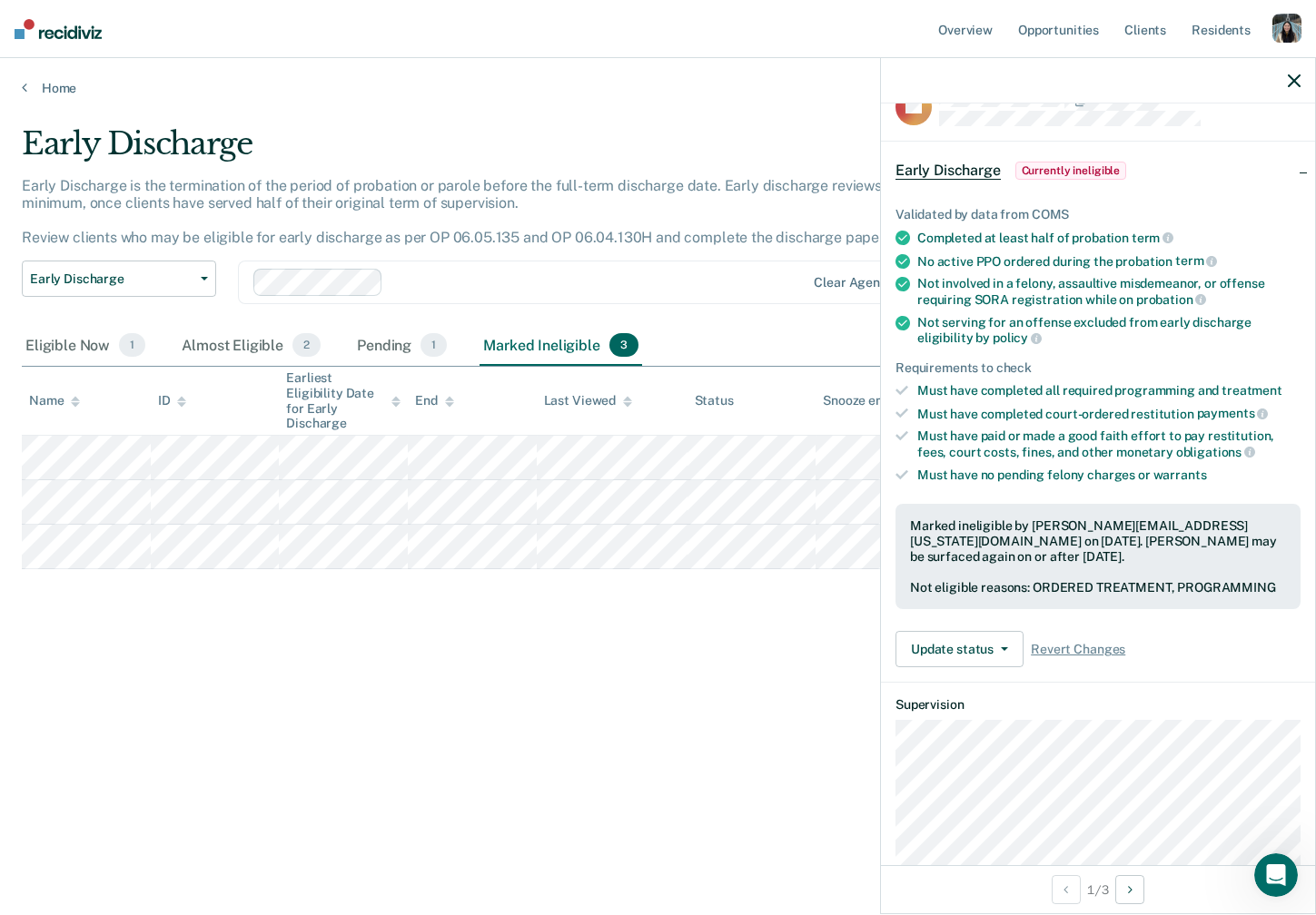 scroll, scrollTop: 0, scrollLeft: 0, axis: both 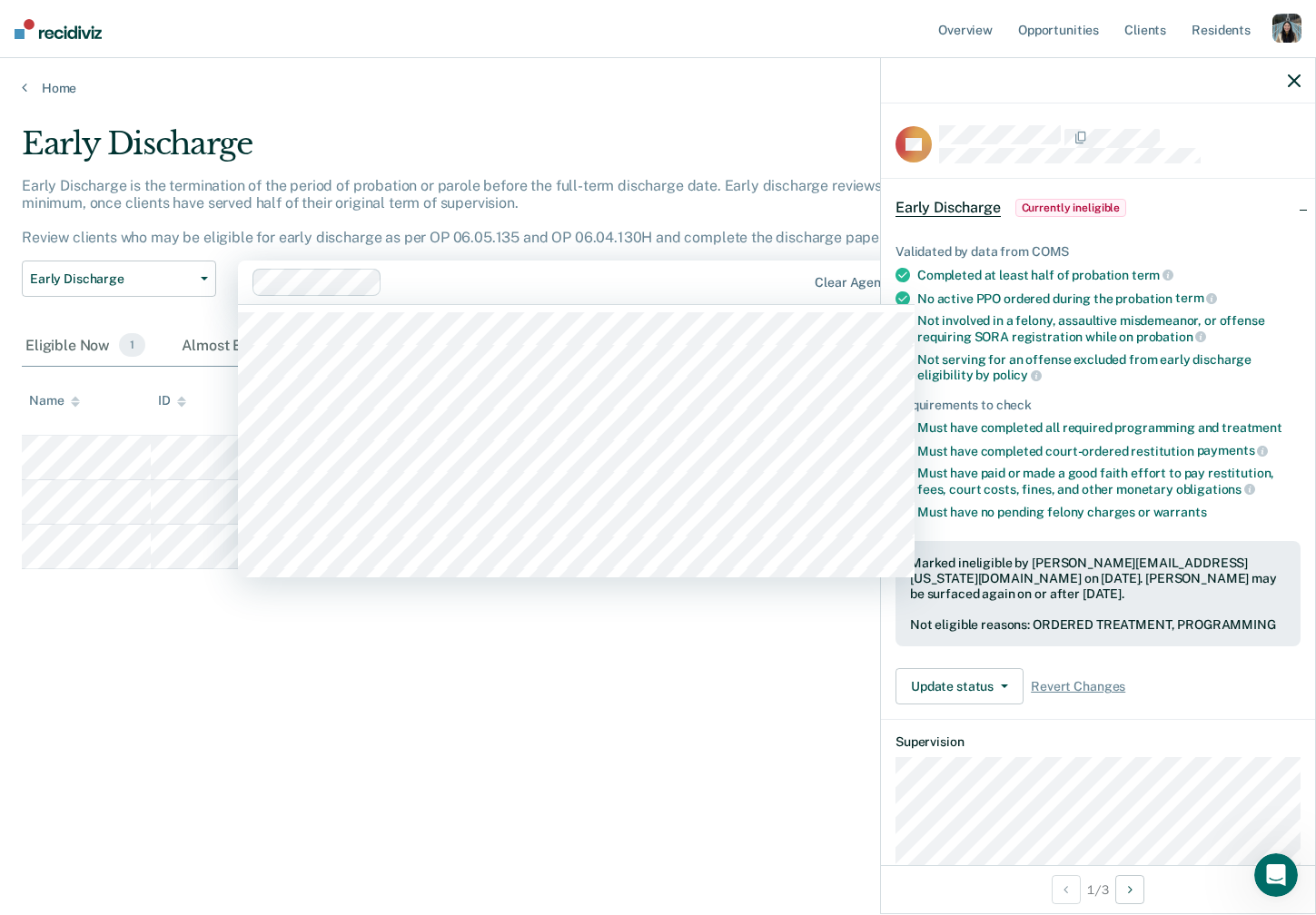 click at bounding box center (598, 282) 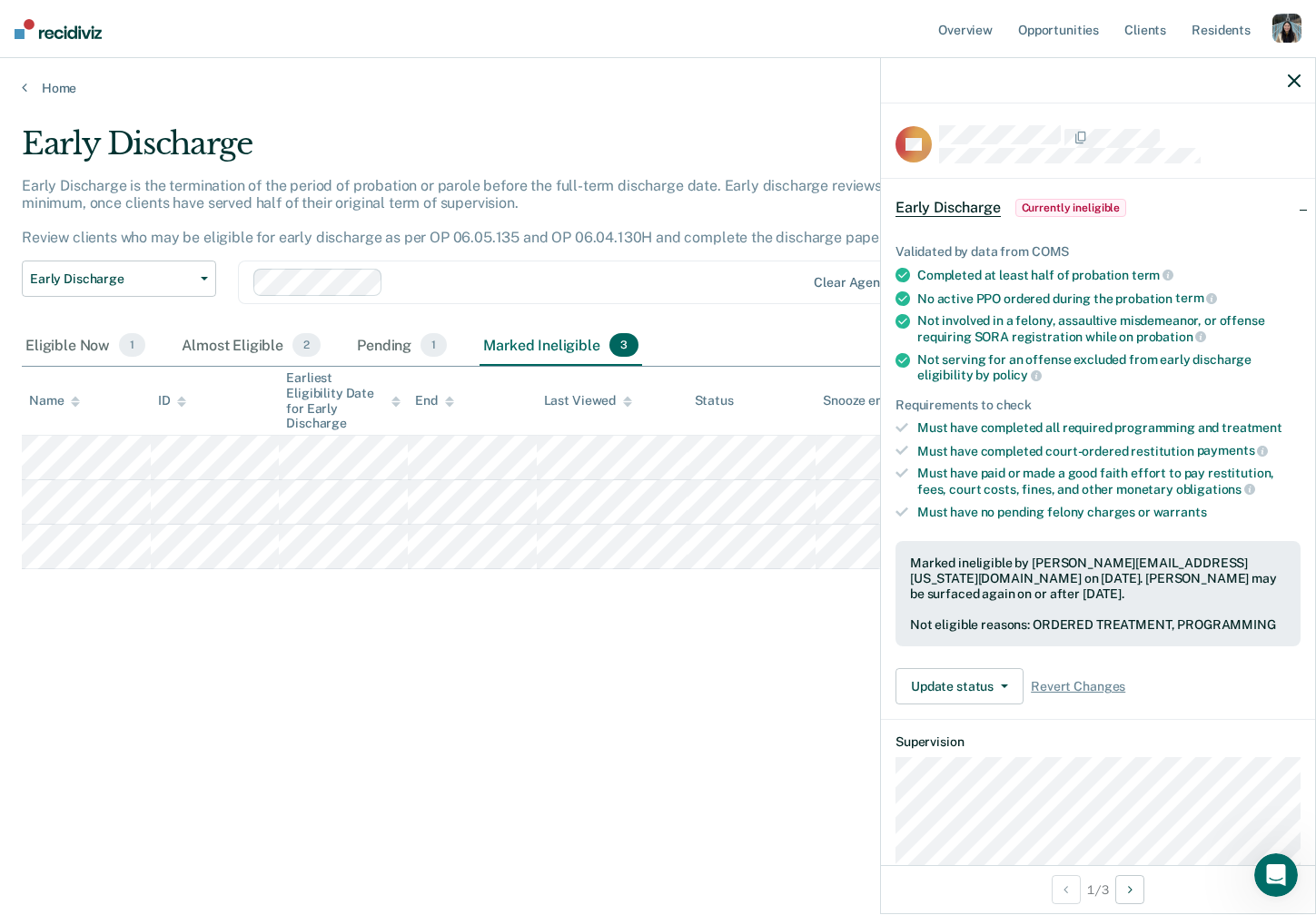 click on "Early Discharge   Early Discharge is the termination of the period of probation or parole before the full-term discharge date. Early discharge reviews are mandated, at minimum, once clients have served half of their original term of supervision. Review clients who may be eligible for early discharge as per OP 06.05.135 and OP 06.04.130H and complete the discharge paperwork in COMS. Early Discharge Classification Review Early Discharge Minimum Telephone Reporting Overdue for Discharge Supervision Level Mismatch Clear   agents Eligible Now 1 Almost Eligible 2 Pending 1 Marked Ineligible 3
To pick up a draggable item, press the space bar.
While dragging, use the arrow keys to move the item.
Press space again to drop the item in its new position, or press escape to cancel.
Name ID Earliest Eligibility Date for Early Discharge End Last Viewed Status Snooze ends in Assigned to" at bounding box center [658, 503] 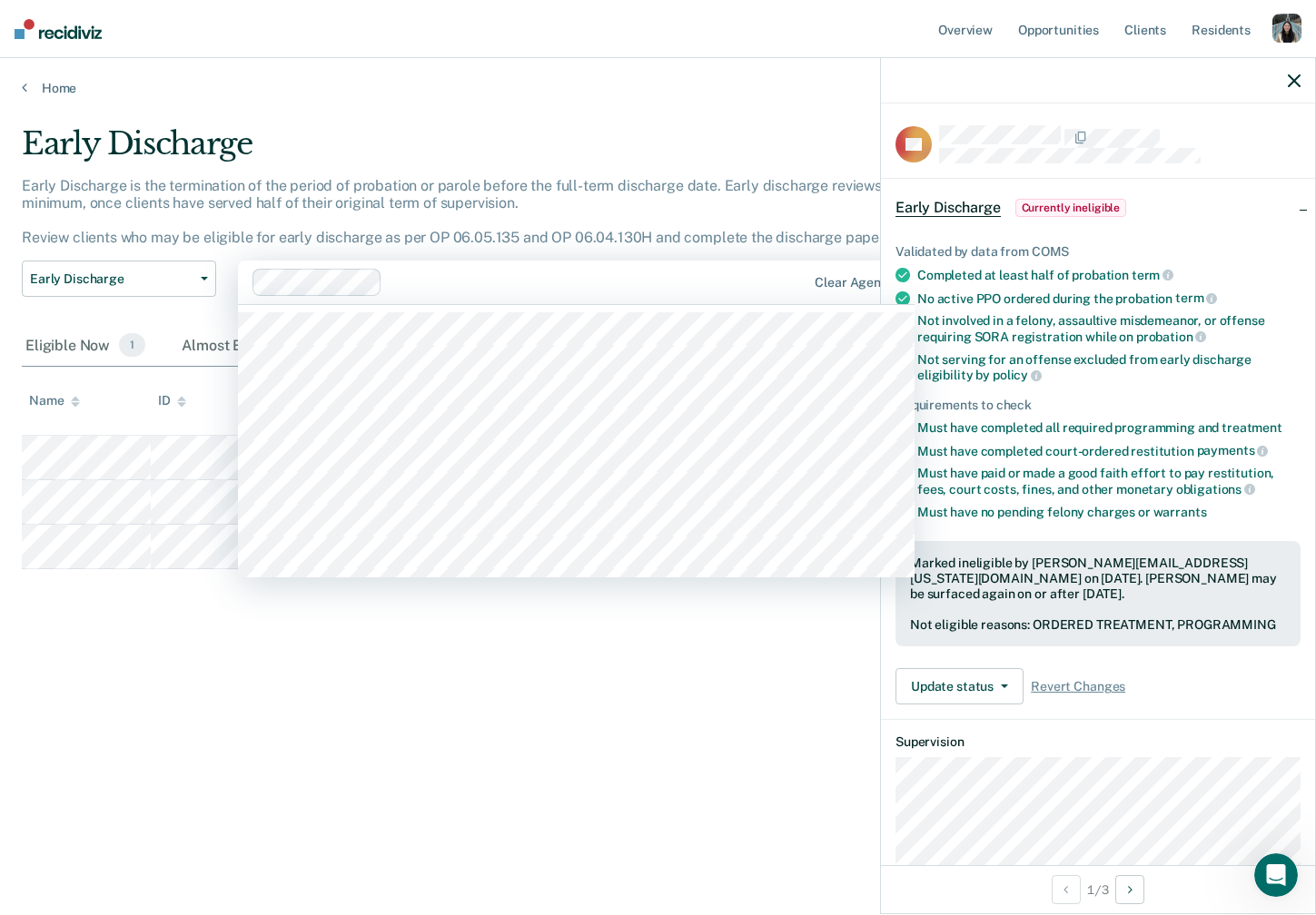 click on "Early Discharge is the termination of the period of probation or parole before the full-term discharge date. Early discharge reviews are mandated, at minimum, once clients have served half of their original term of supervision. Review clients who may be eligible for early discharge as per OP 06.05.135 and OP 06.04.130H and complete the discharge paperwork in COMS." at bounding box center (510, 212) 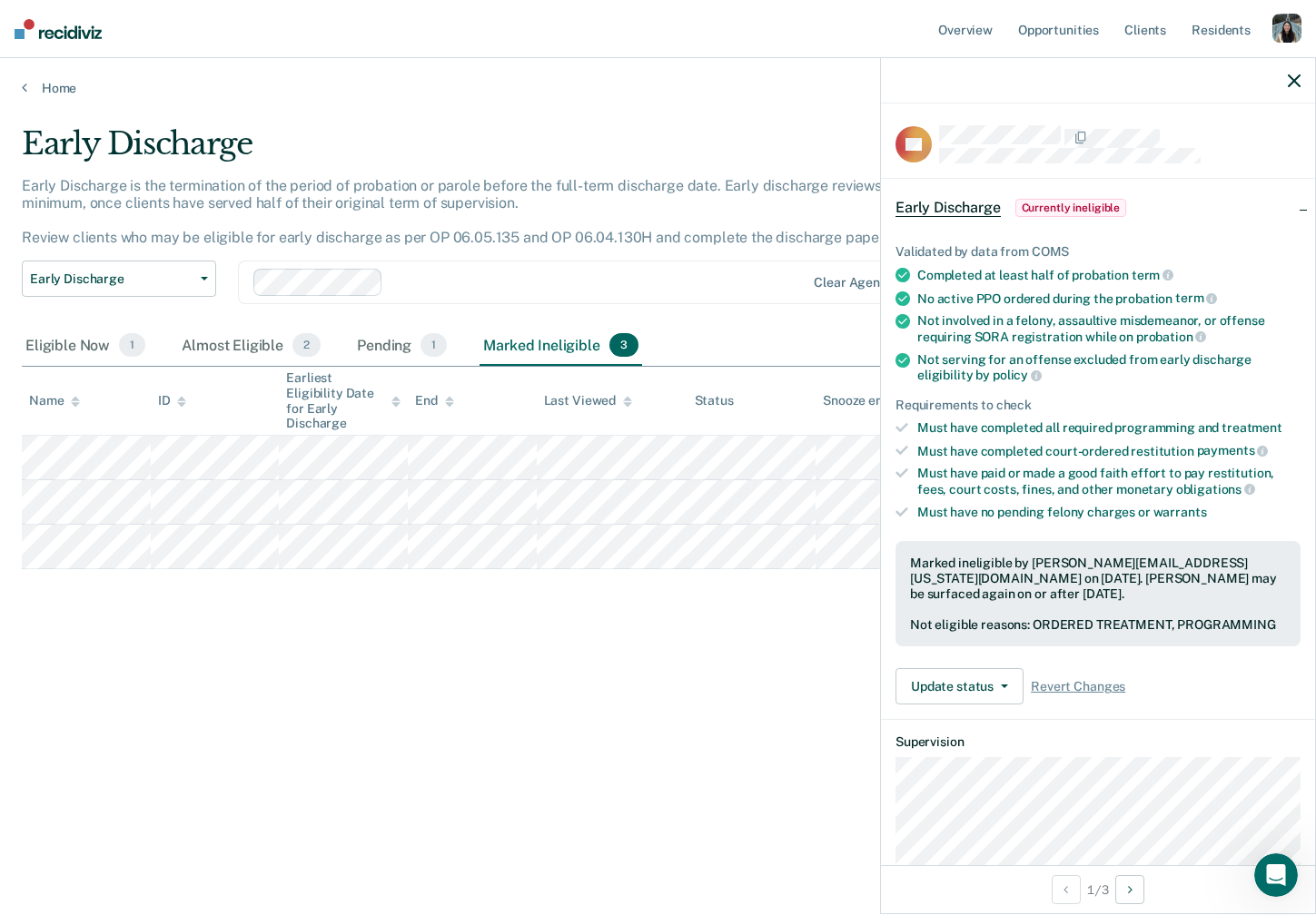 click 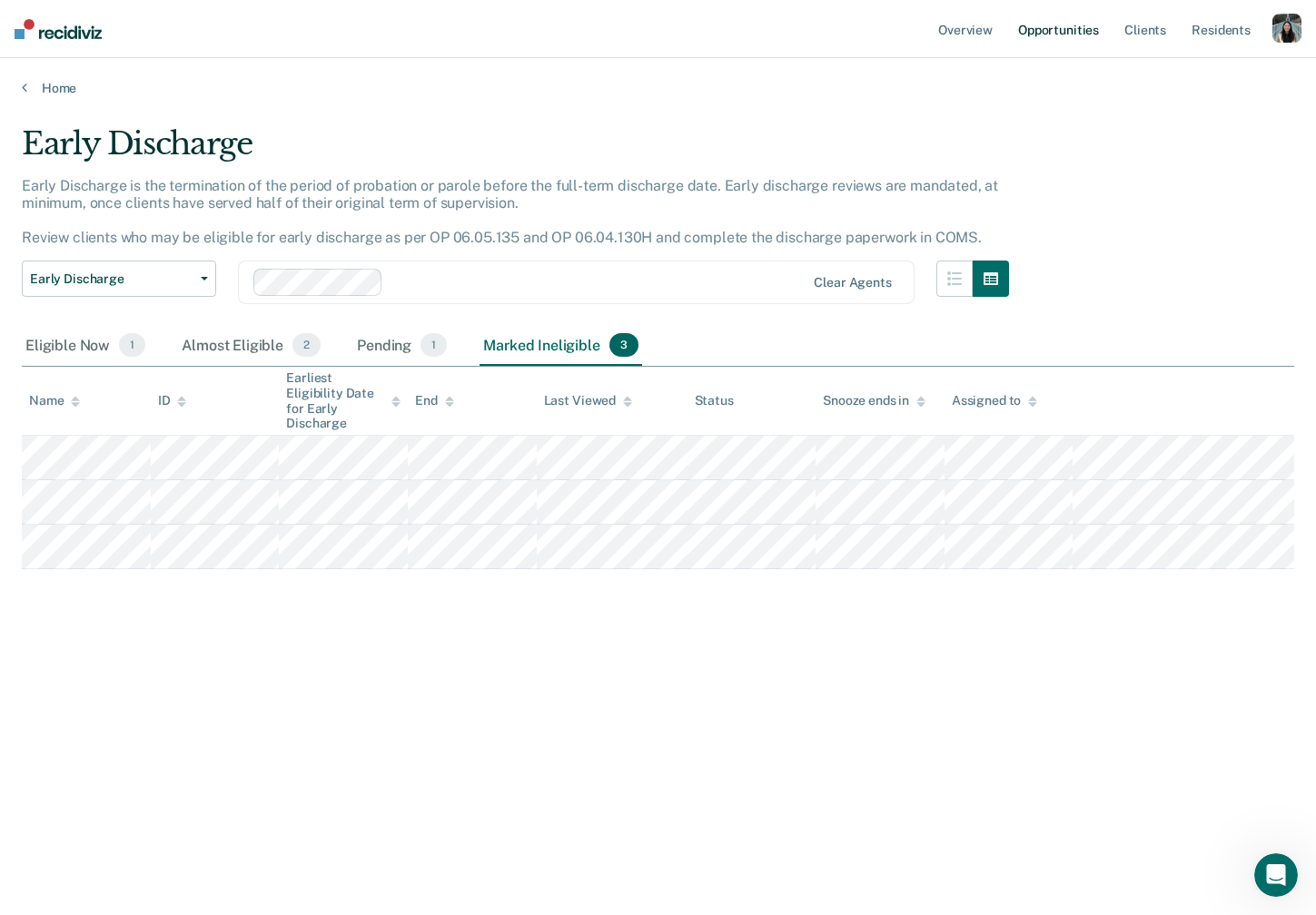 click on "Opportunities" at bounding box center (1058, 29) 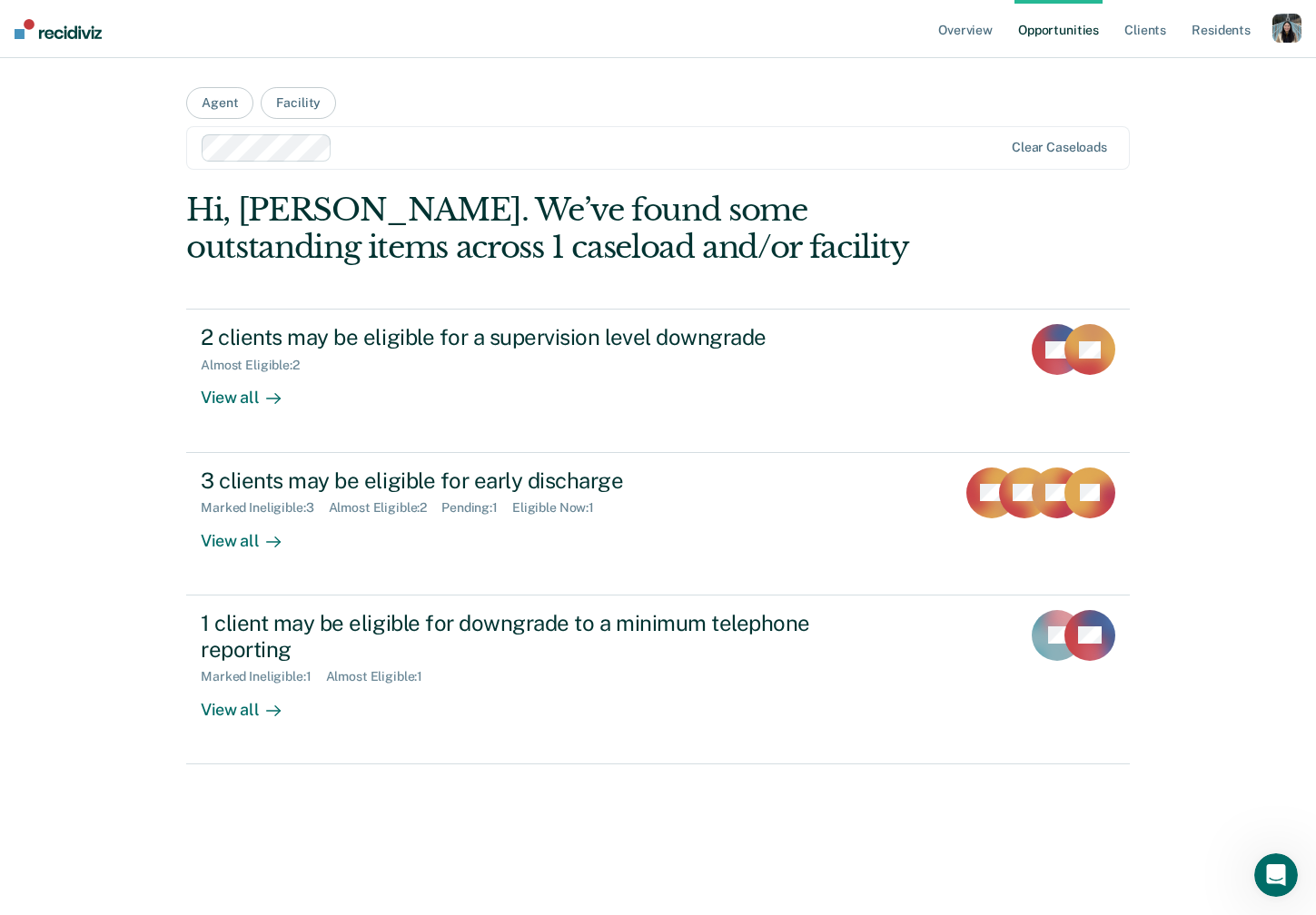 click on "Overview Opportunities Client s Resident s" at bounding box center [1103, 29] 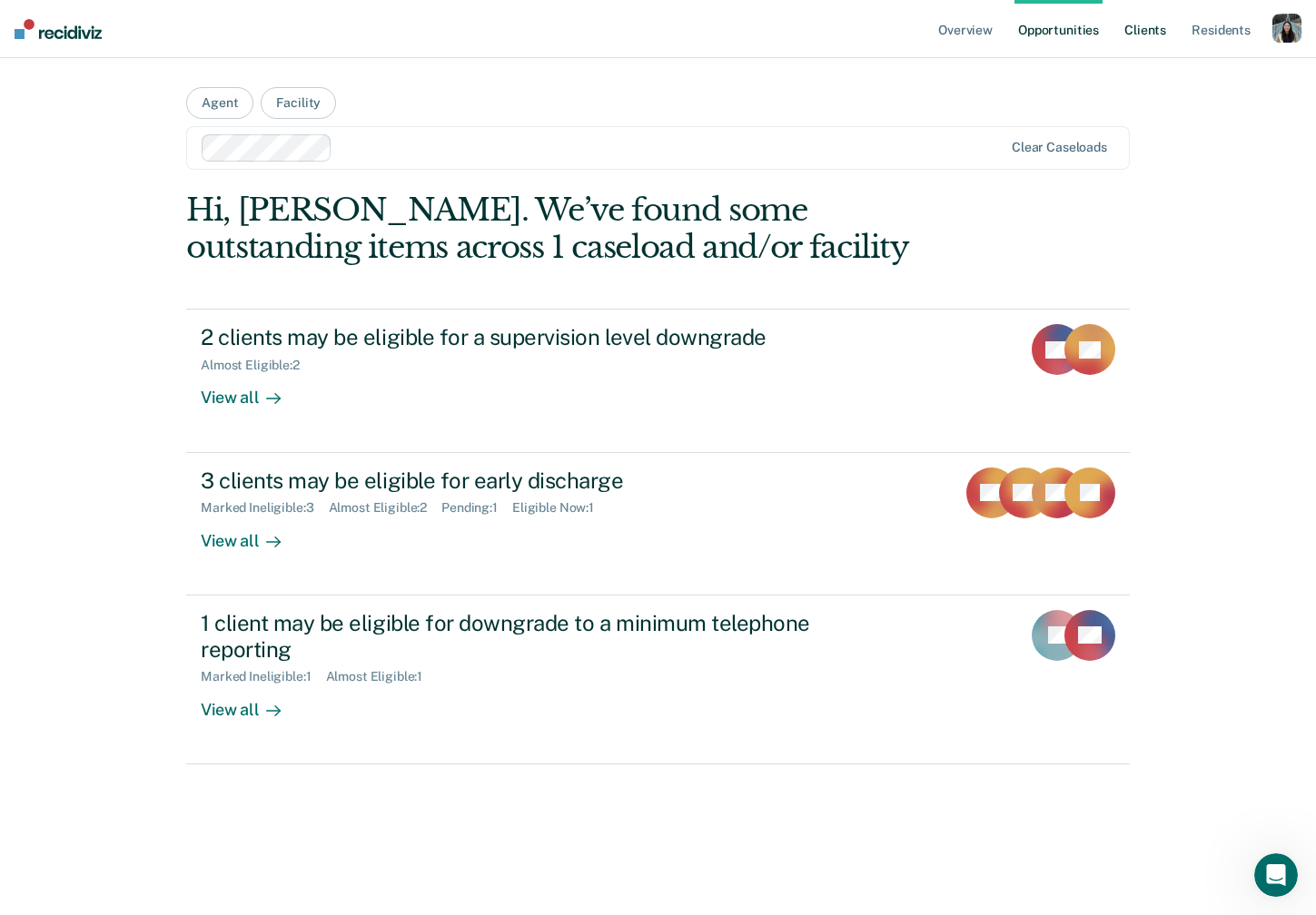 click on "Client s" at bounding box center (1145, 29) 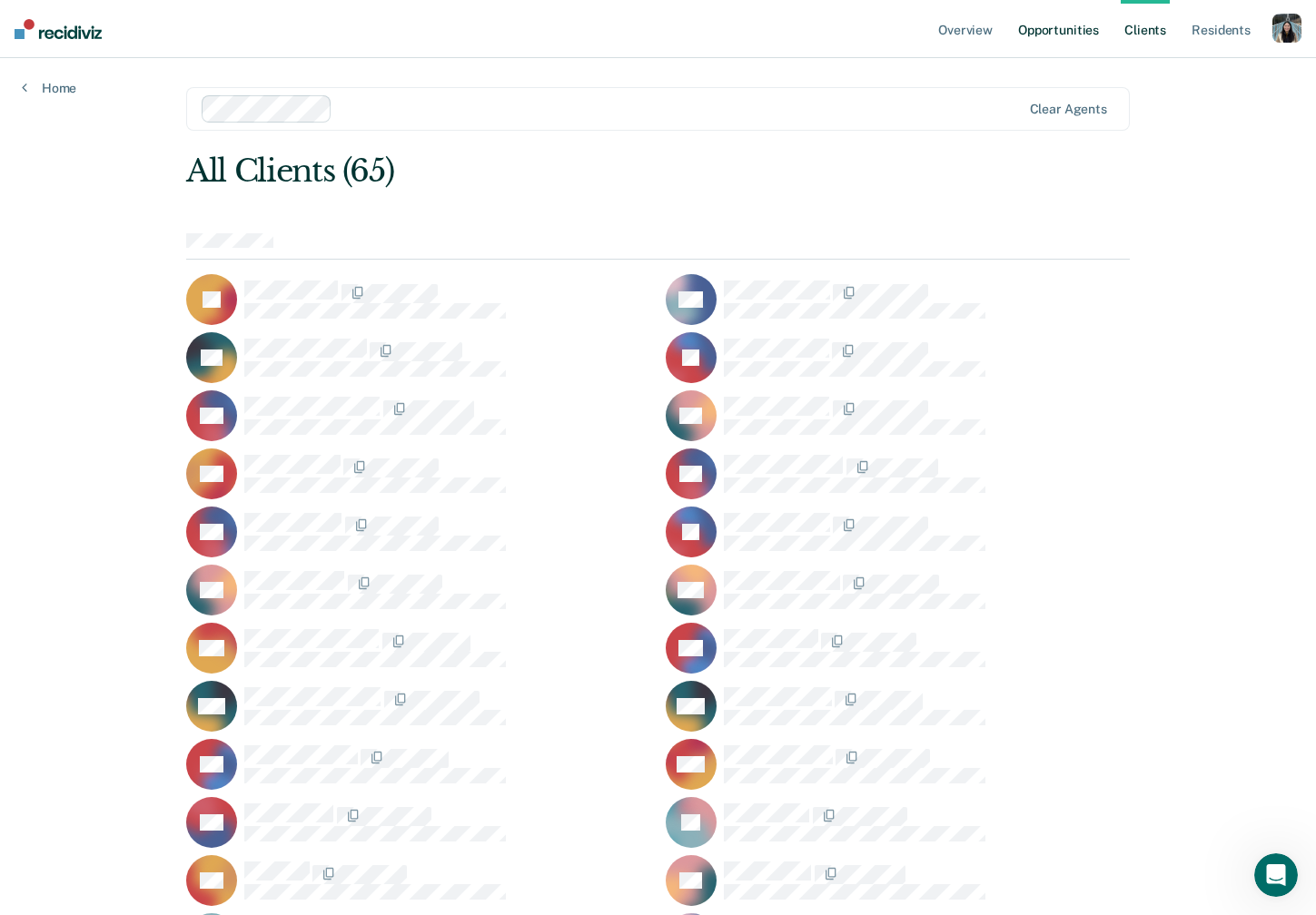 click on "Opportunities" at bounding box center [1058, 29] 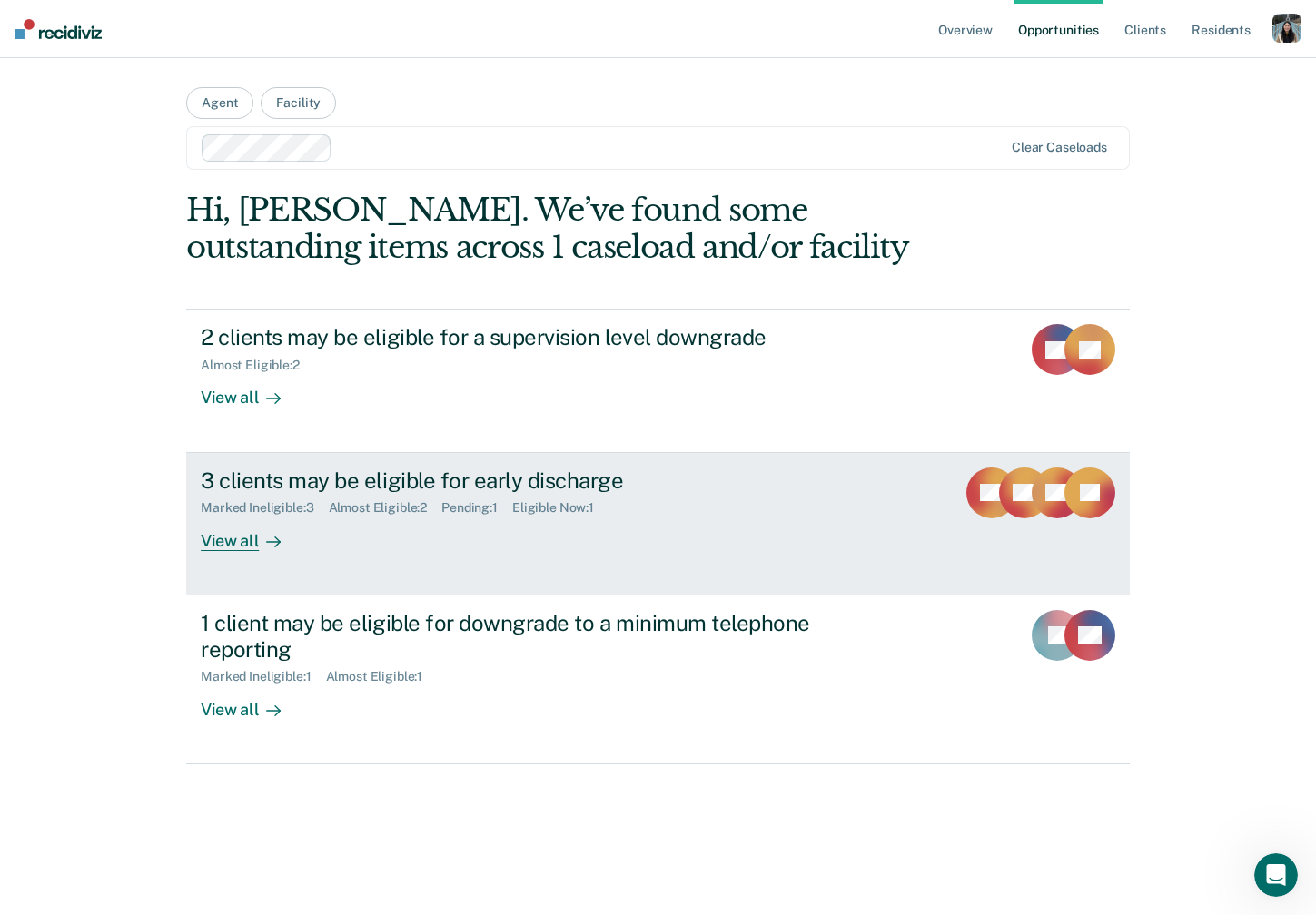 click on "3 clients may be eligible for early discharge Marked Ineligible :  3 Almost Eligible :  2 Pending :  1 Eligible Now :  1 View all" at bounding box center [541, 509] 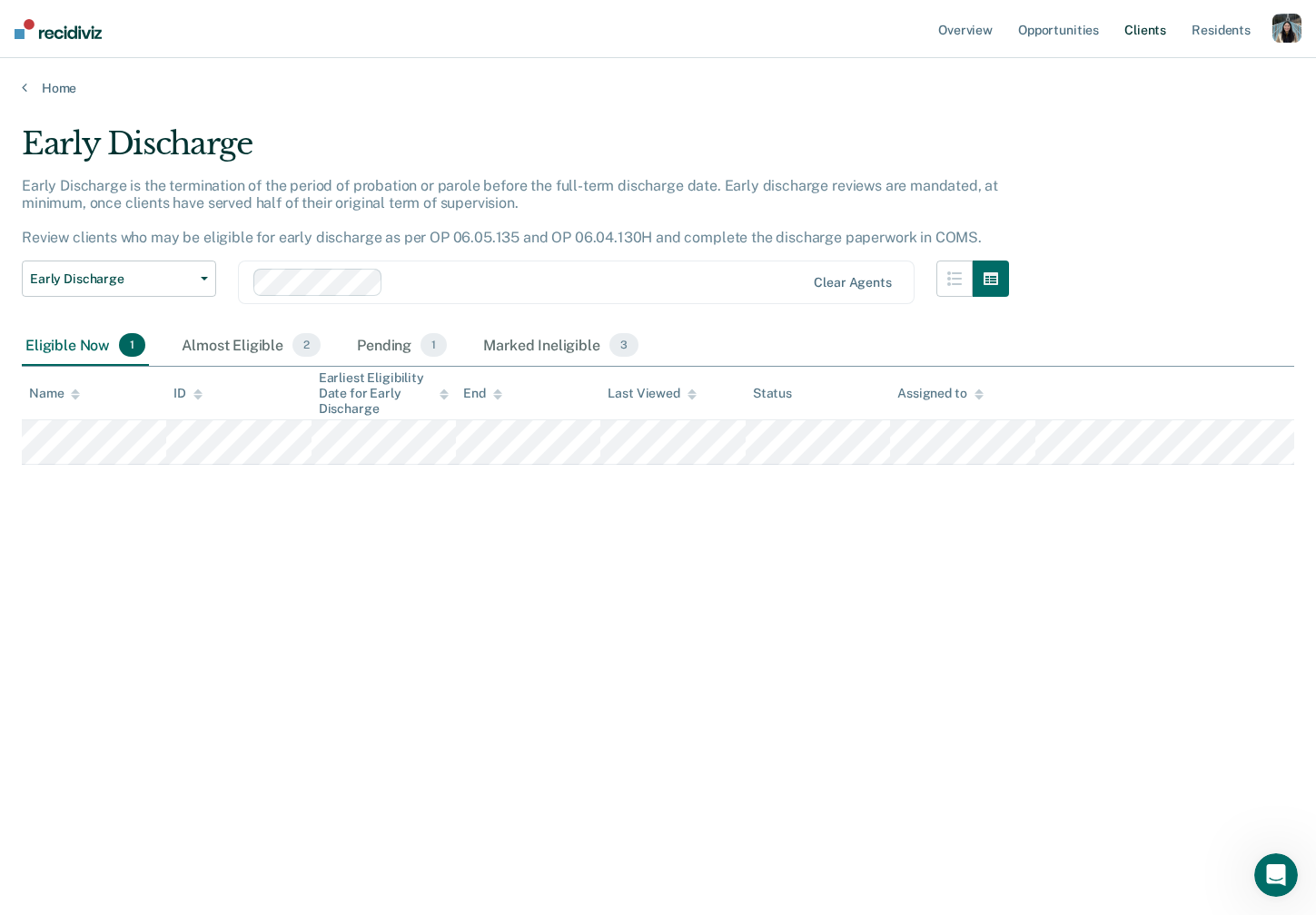 click on "Client s" at bounding box center [1145, 29] 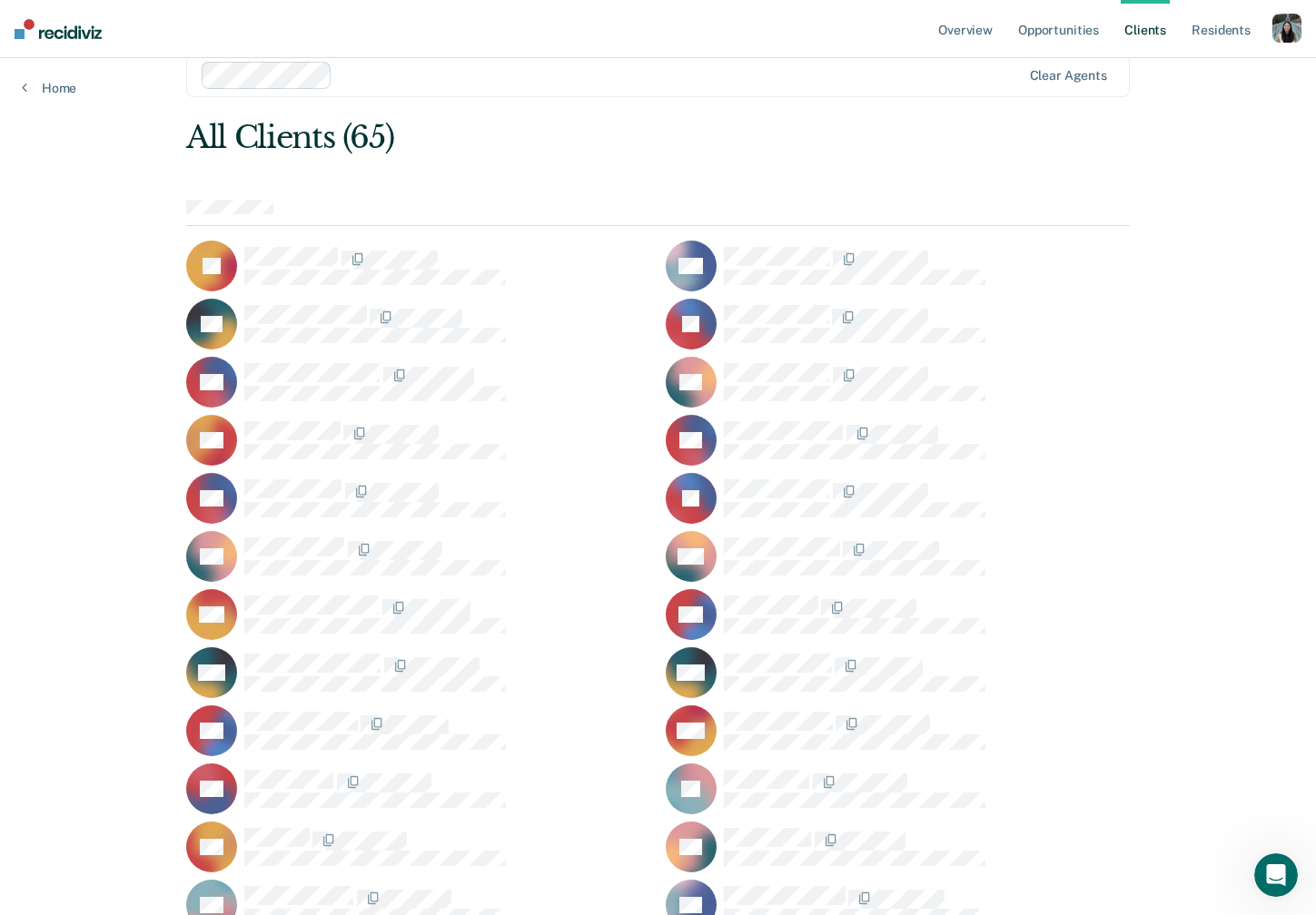 scroll, scrollTop: 0, scrollLeft: 0, axis: both 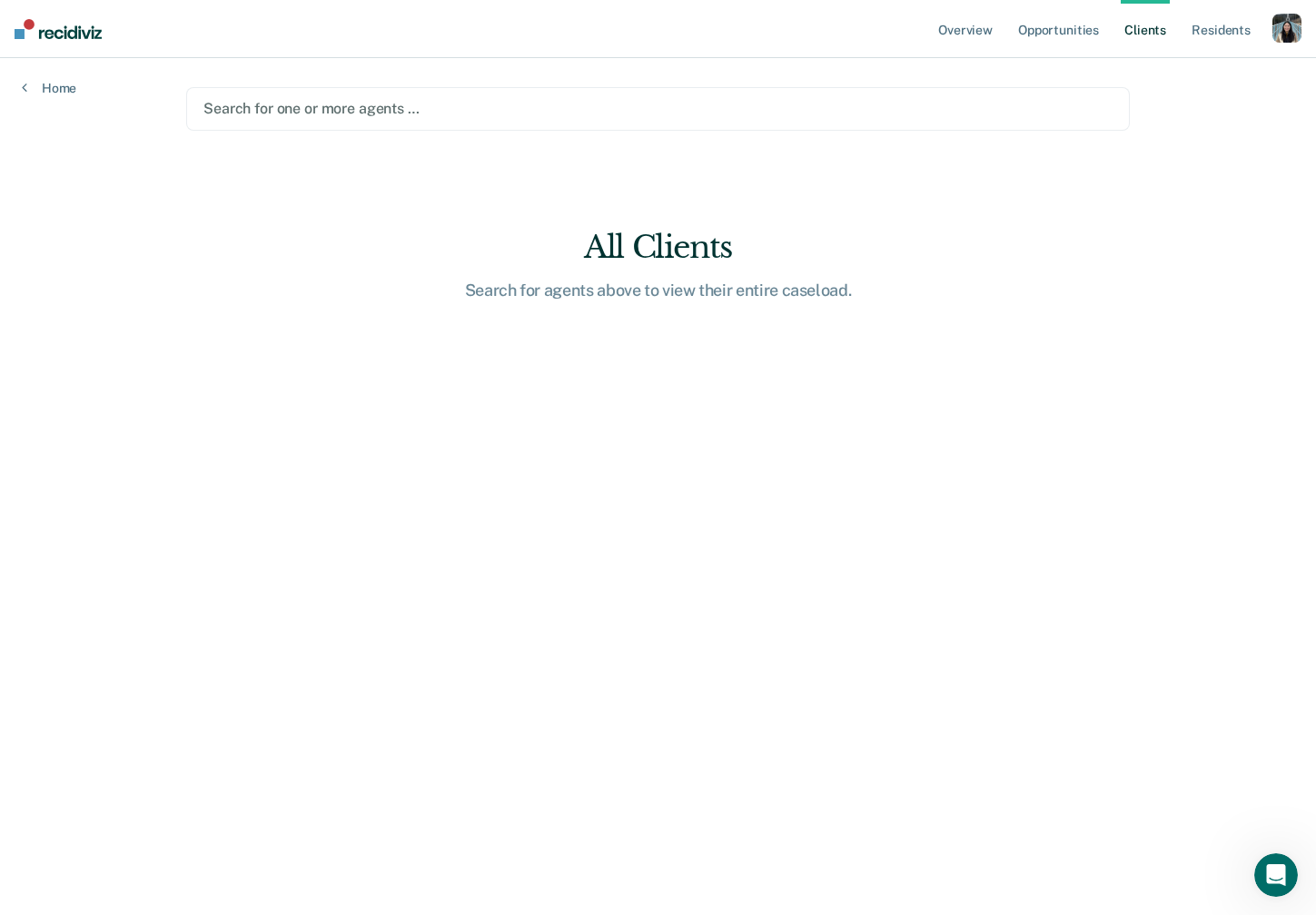 click on "Search for one or more agents …" at bounding box center (658, 109) 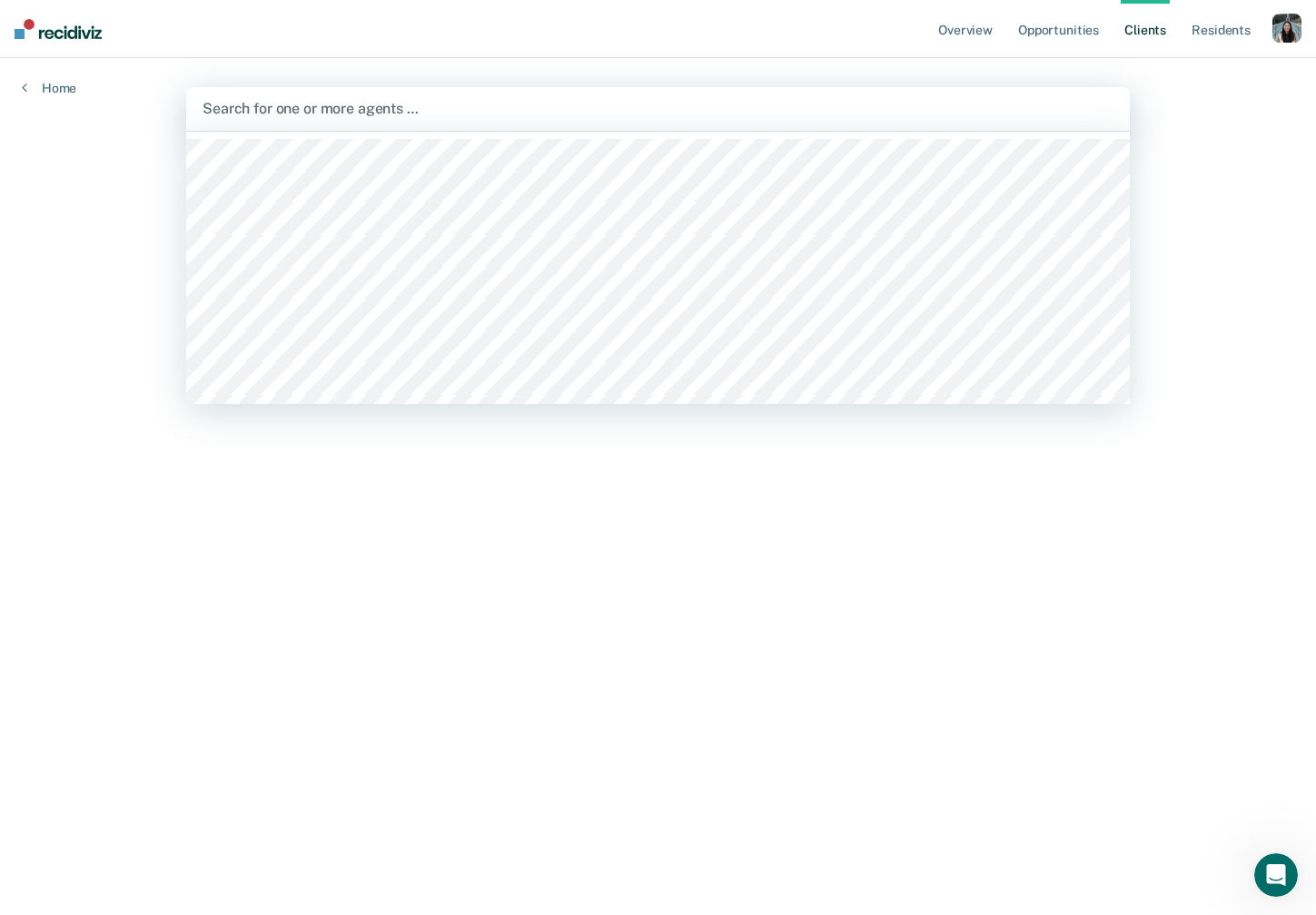 type on "b" 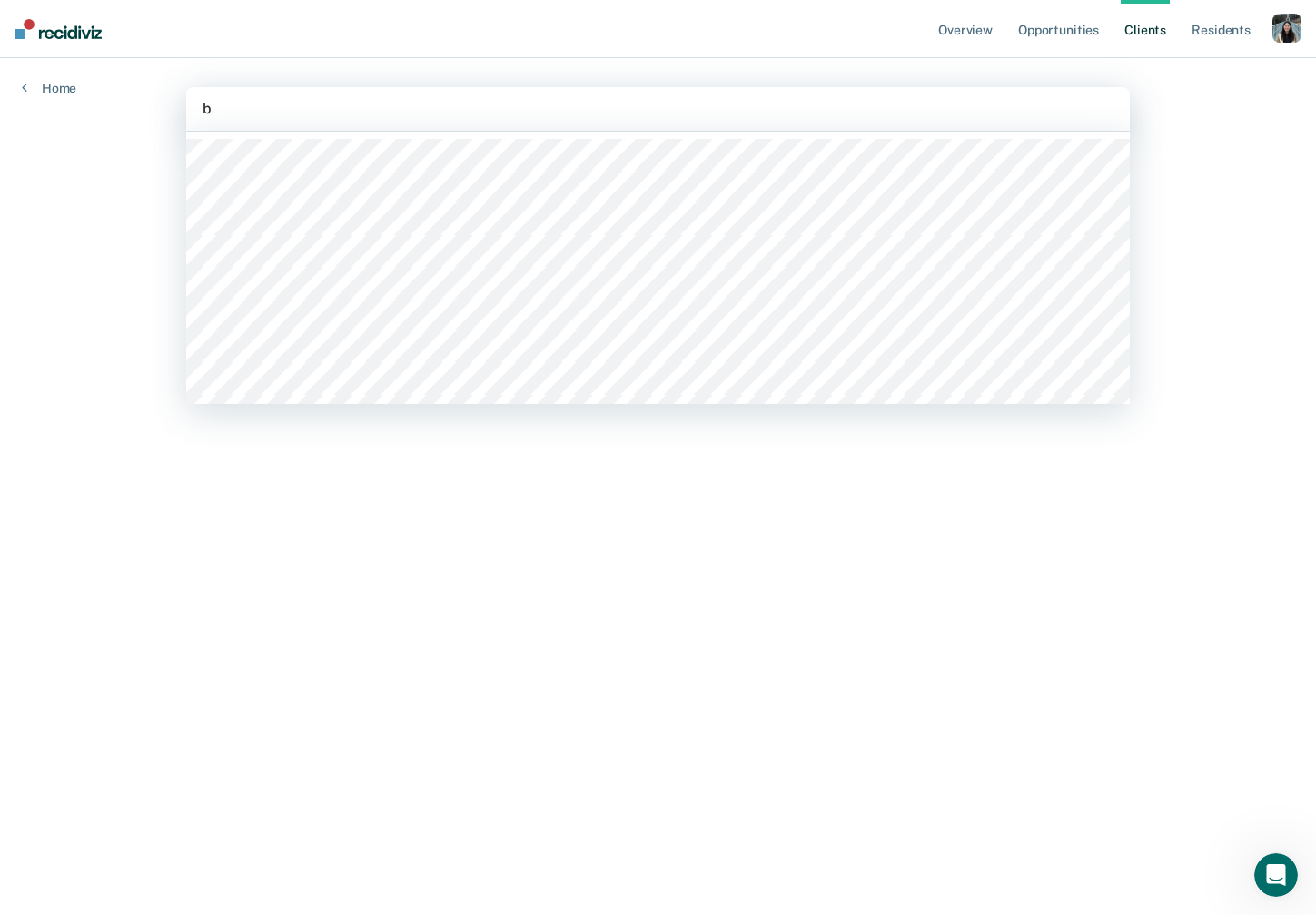 type 